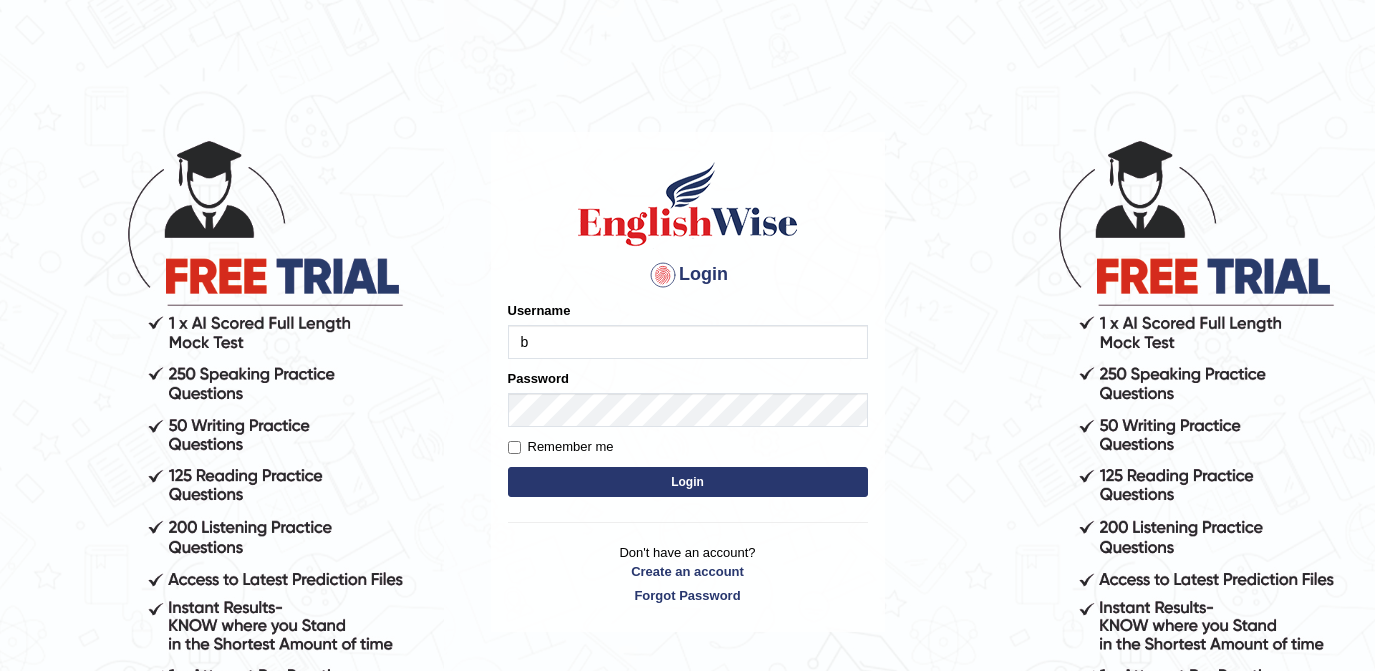 scroll, scrollTop: 0, scrollLeft: 0, axis: both 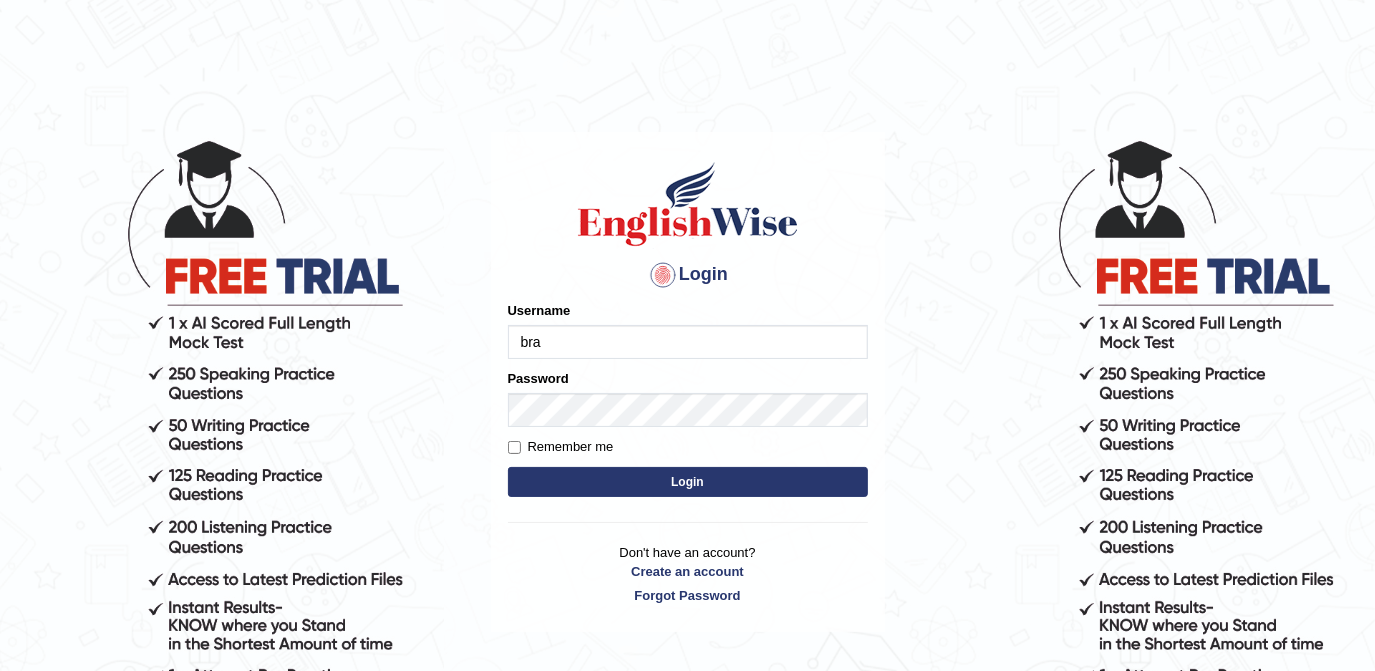type on "Bracciano" 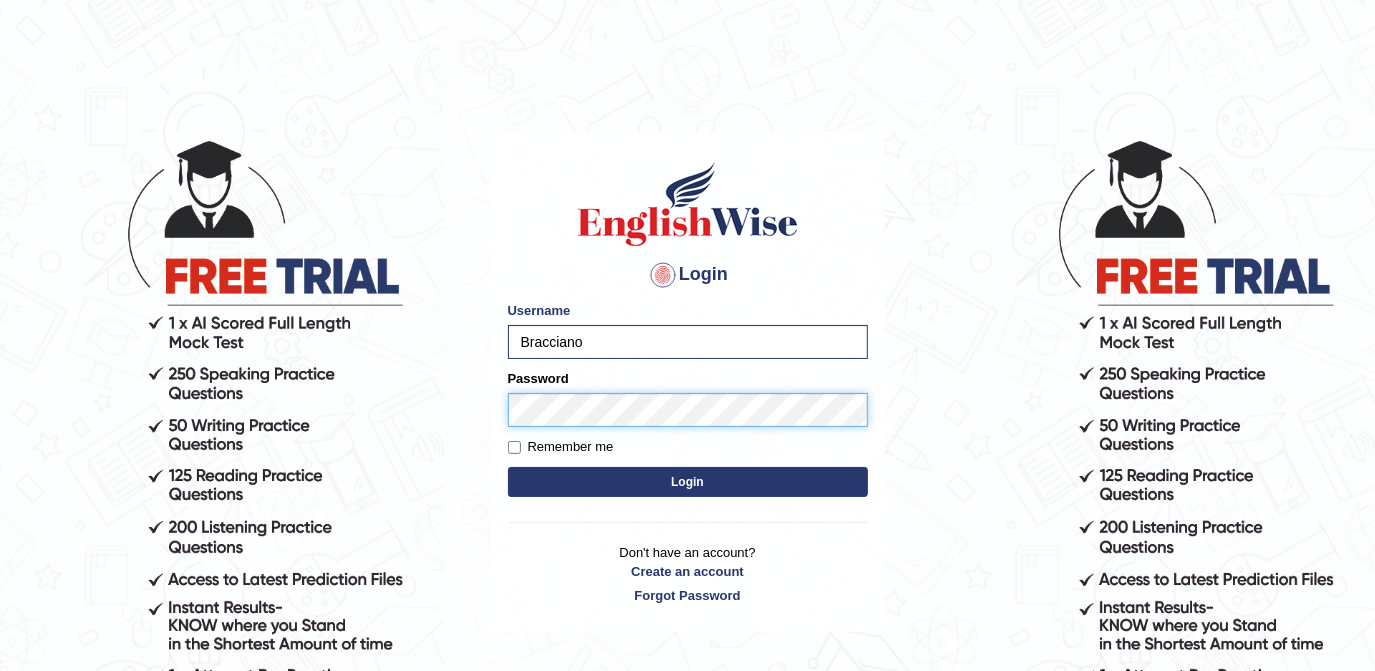 click on "Login" at bounding box center [688, 482] 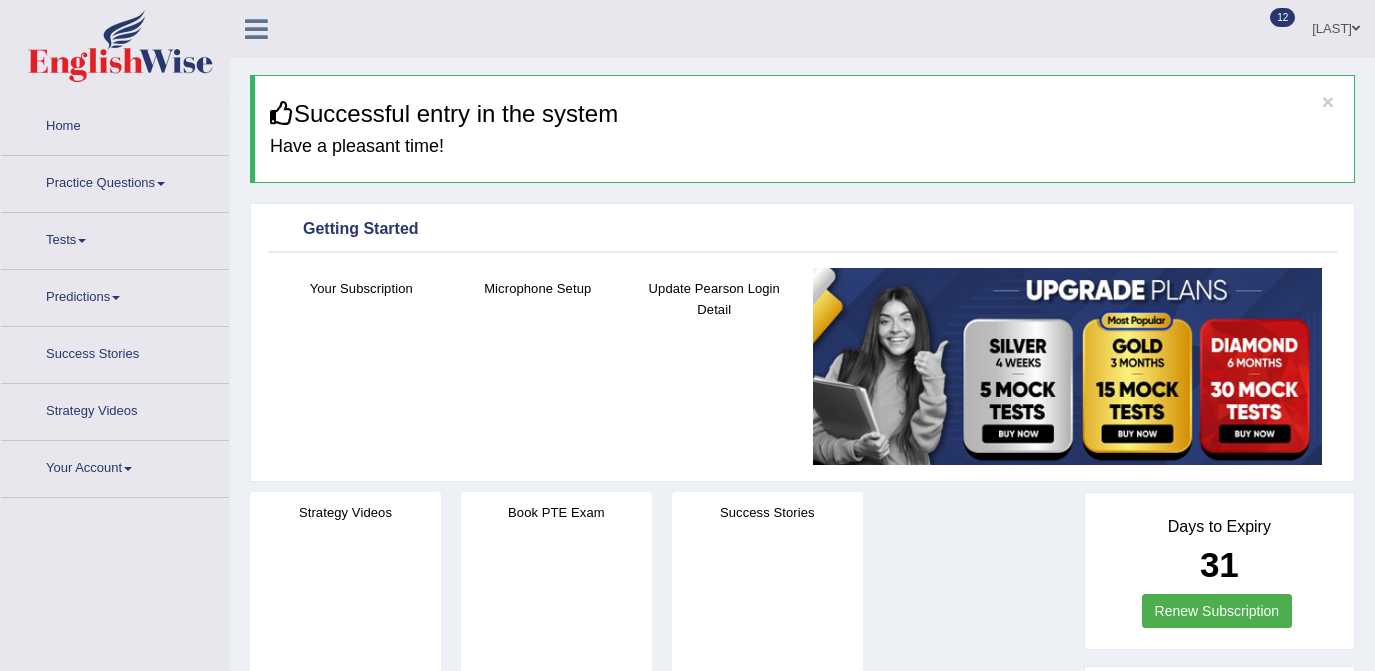 scroll, scrollTop: 0, scrollLeft: 0, axis: both 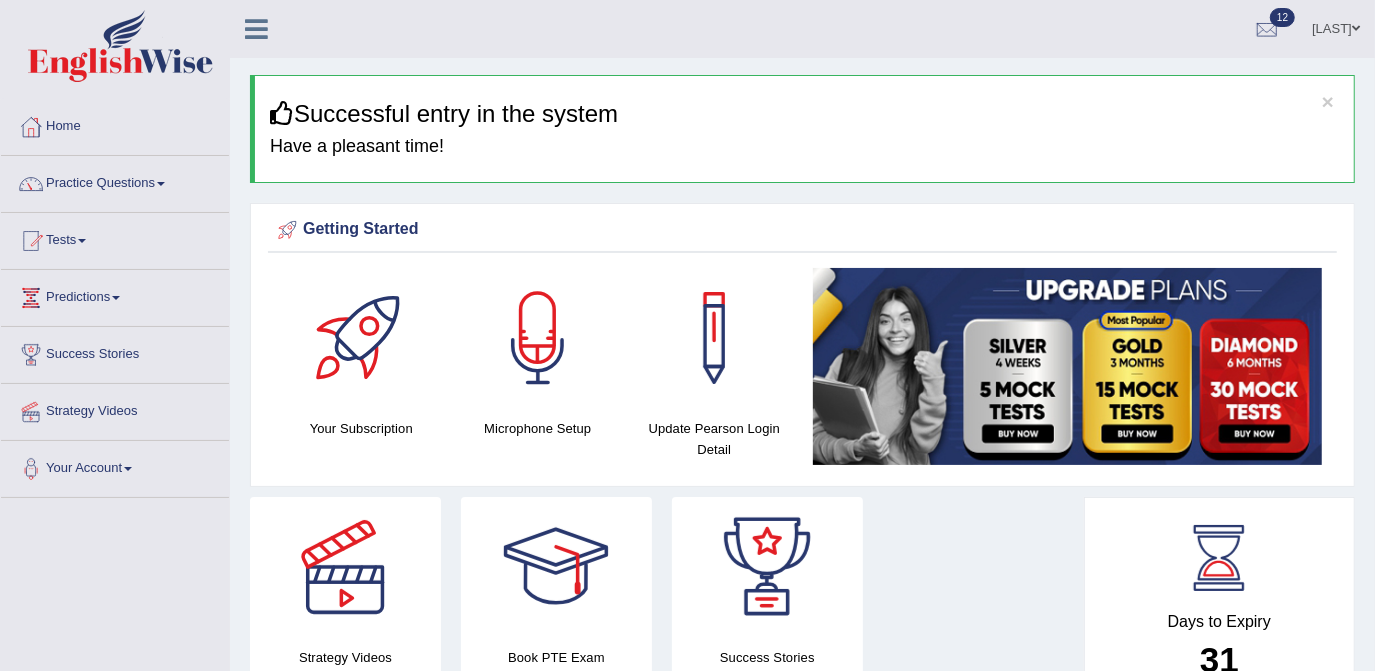 click at bounding box center [161, 184] 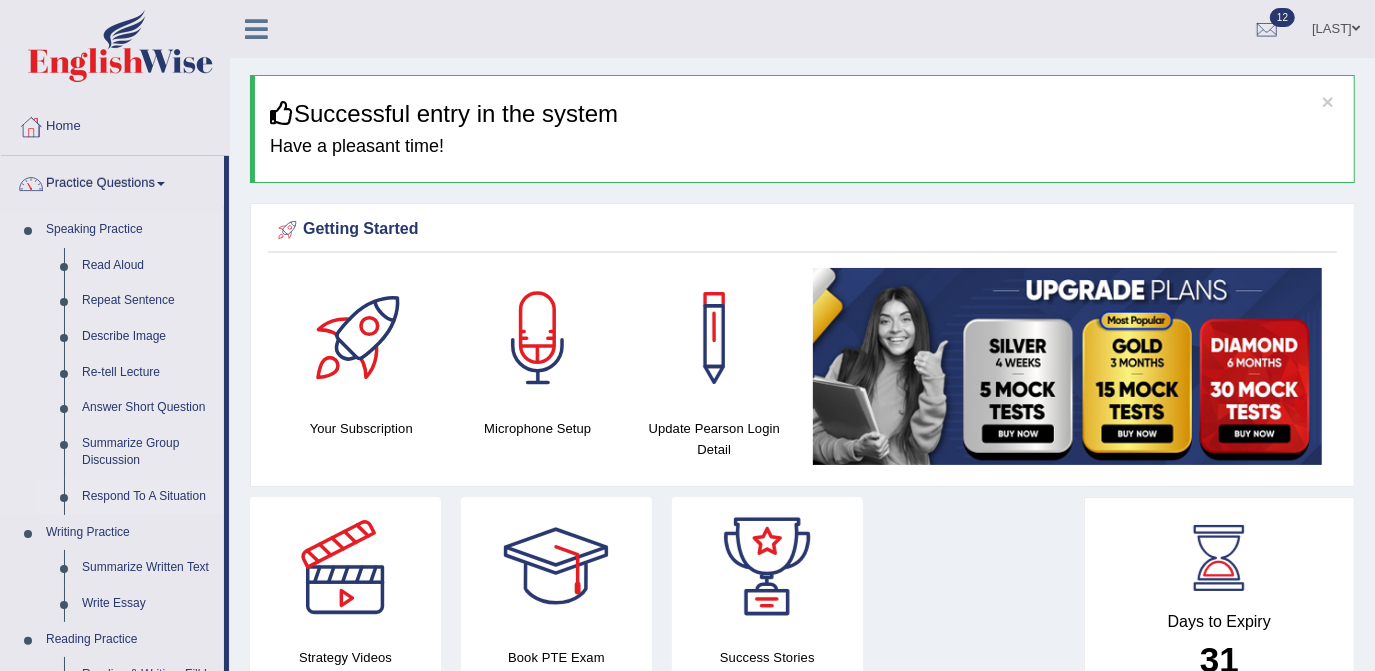 click on "Respond To A Situation" at bounding box center [148, 497] 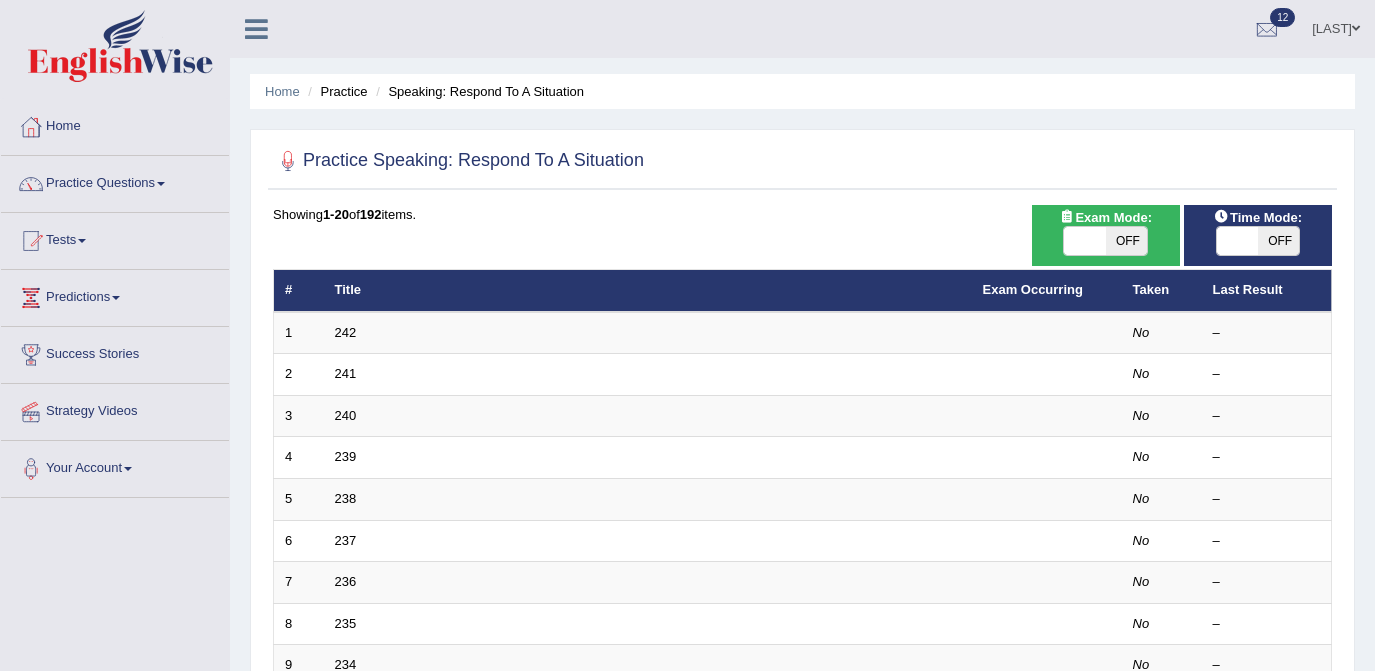 scroll, scrollTop: 0, scrollLeft: 0, axis: both 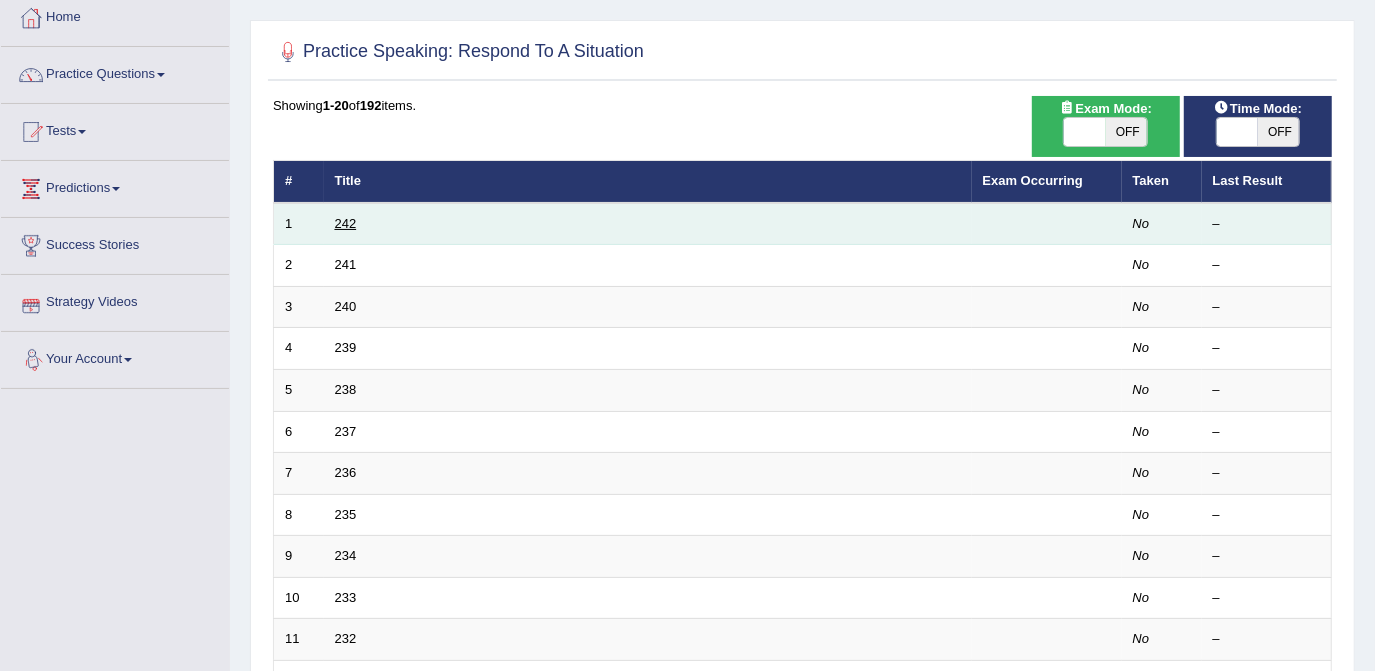 click on "242" at bounding box center (346, 223) 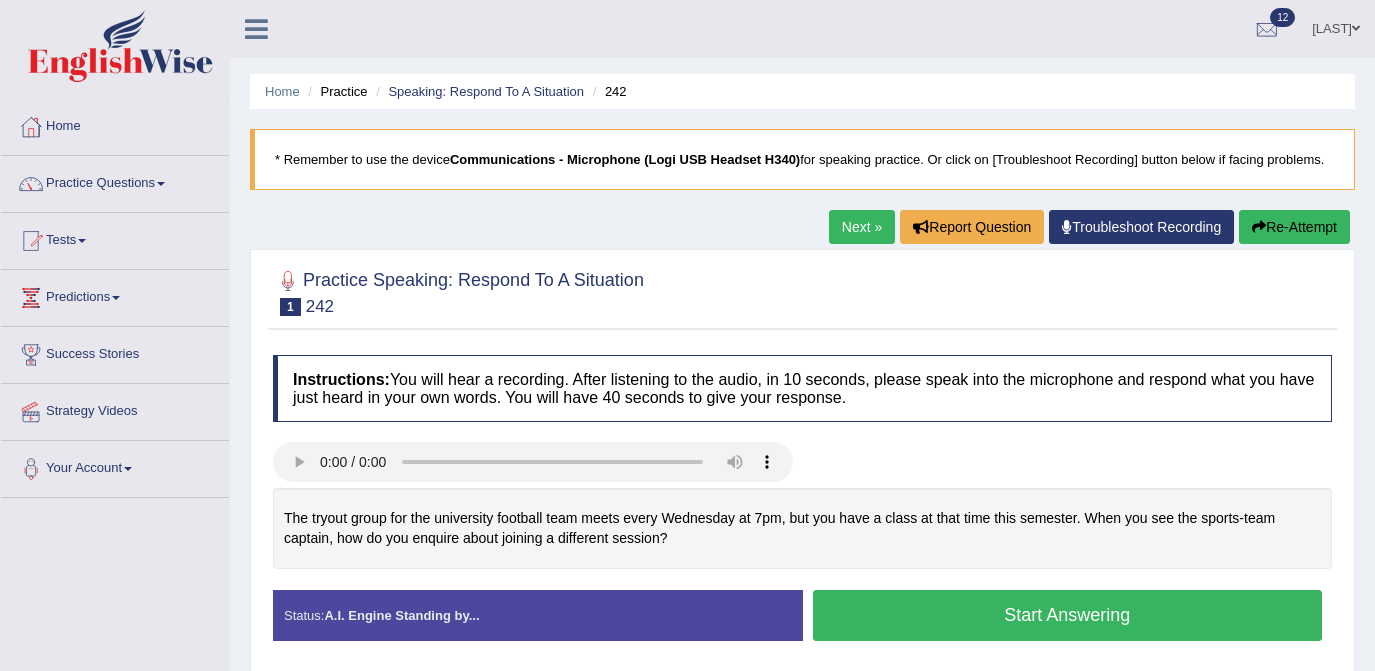 scroll, scrollTop: 0, scrollLeft: 0, axis: both 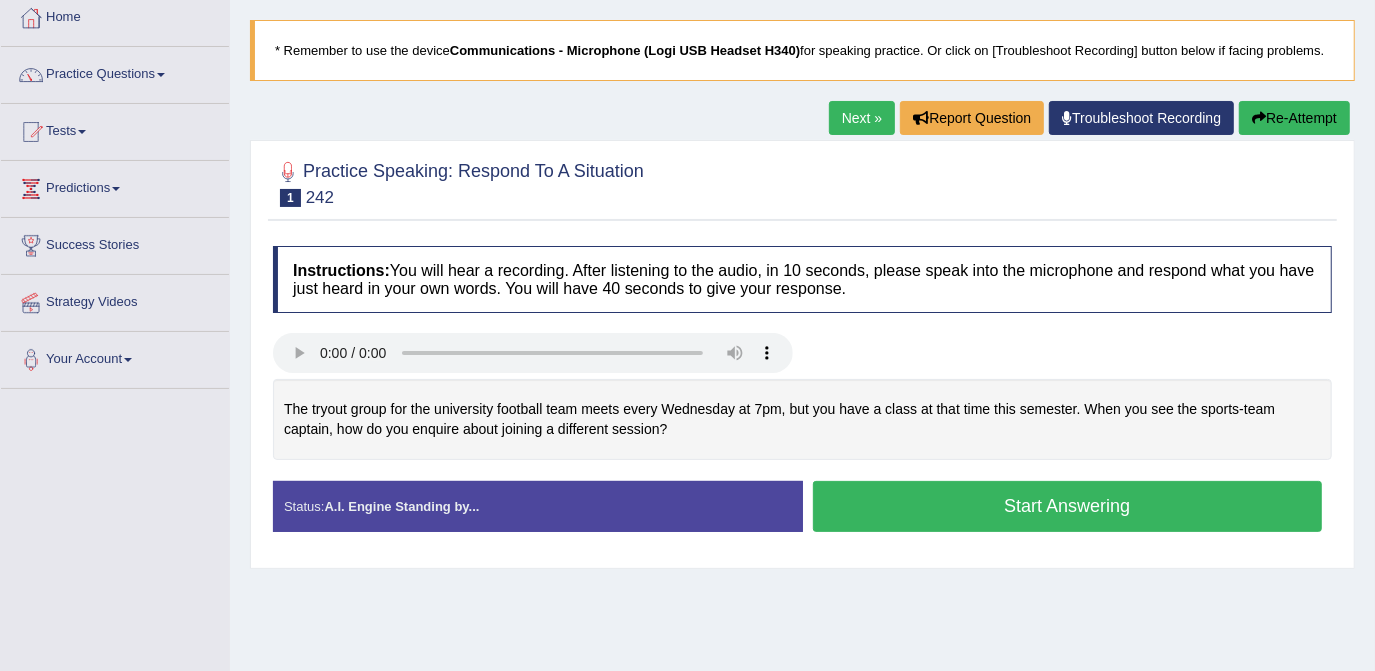 click on "Home
Practice
Speaking: Respond To A Situation
242
* Remember to use the device  Communications - Microphone (Logi USB Headset H340)  for speaking practice. Or click on [Troubleshoot Recording] button below if facing problems.
Next »  Report Question  Troubleshoot Recording  Re-Attempt
Practice Speaking: Respond To A Situation
1
242
Instructions:  You will hear a recording. After listening to the audio, in 10 seconds, please speak into the microphone and respond what you have just heard in your own words. You will have 40 seconds to give your response.
The tryout group for the university football team meets every Wednesday at 7pm, but you have a class at that time this semester. When you see the sports-team captain, how do you enquire about joining a different session? Transcript: Recorded Answer: Too low Too high" at bounding box center [802, 391] 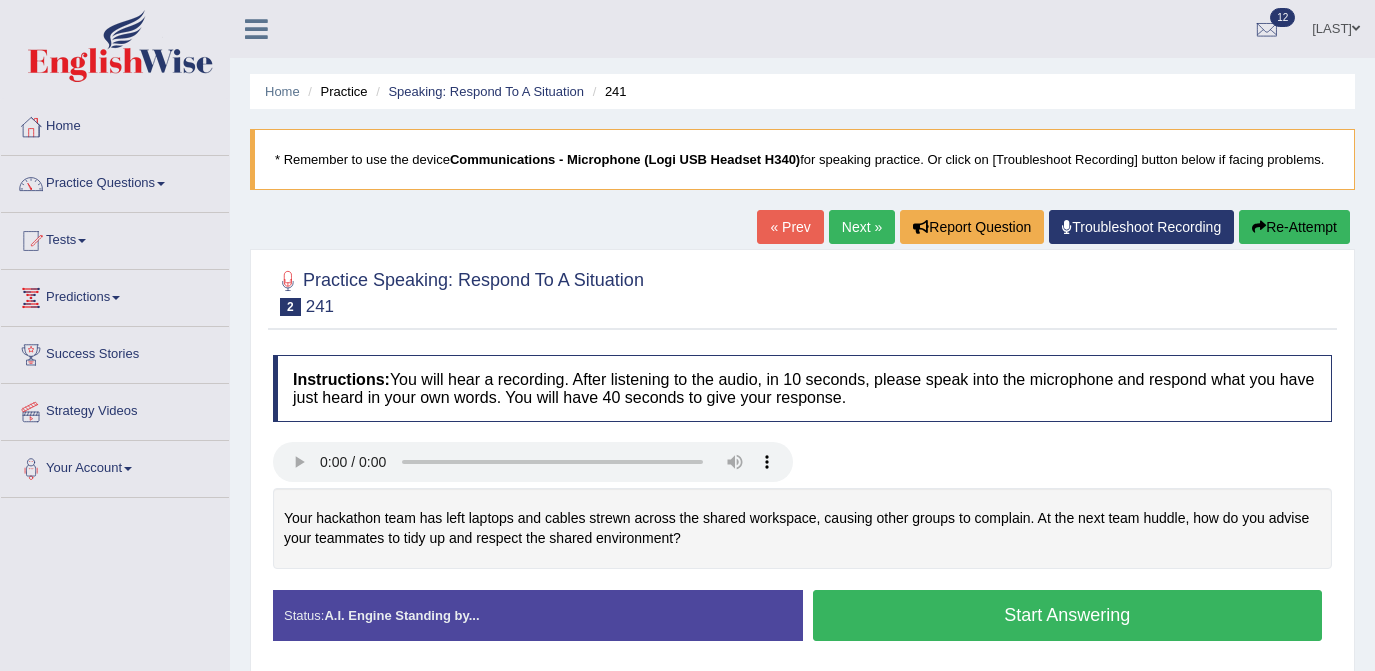 scroll, scrollTop: 0, scrollLeft: 0, axis: both 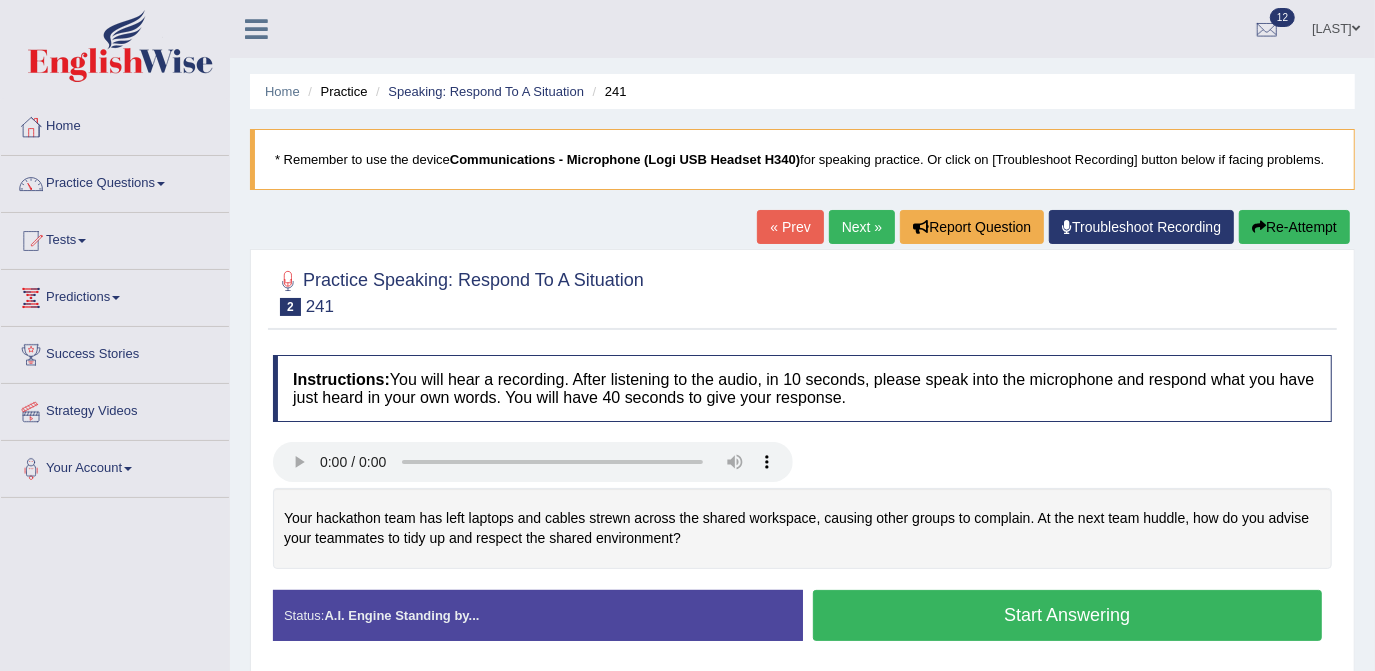 click on "« Prev" at bounding box center [790, 227] 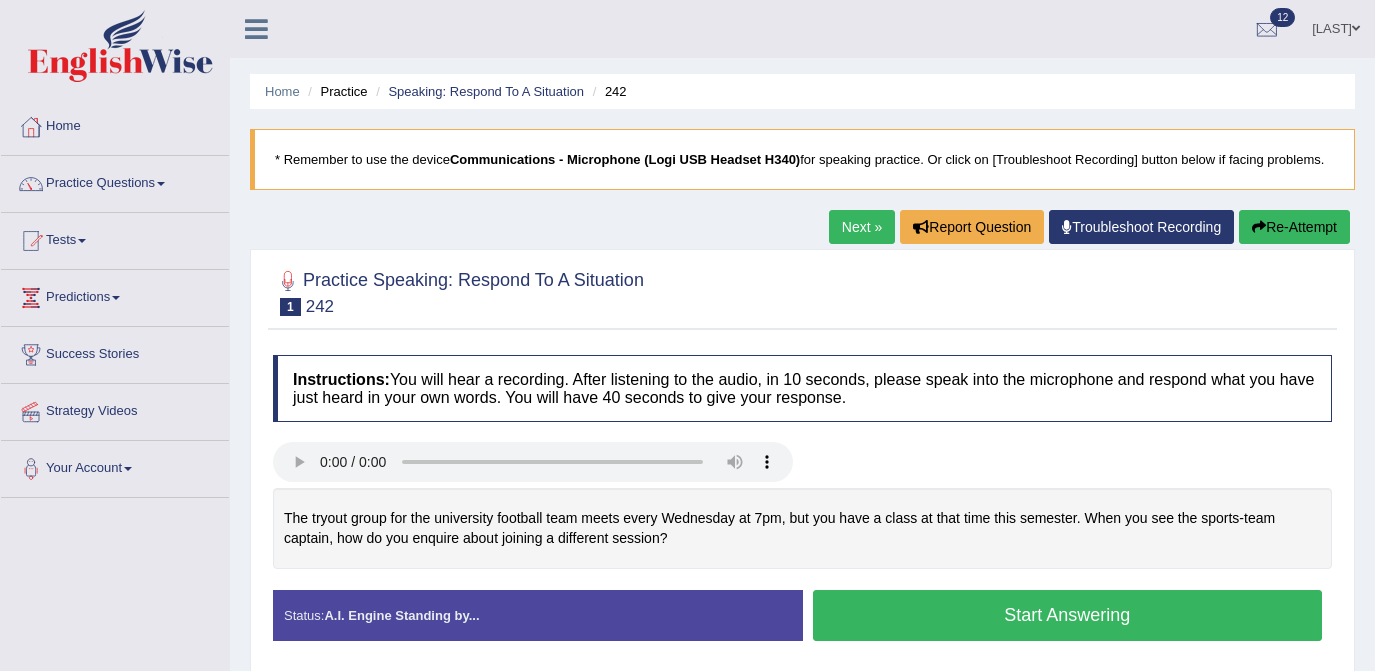 scroll, scrollTop: 0, scrollLeft: 0, axis: both 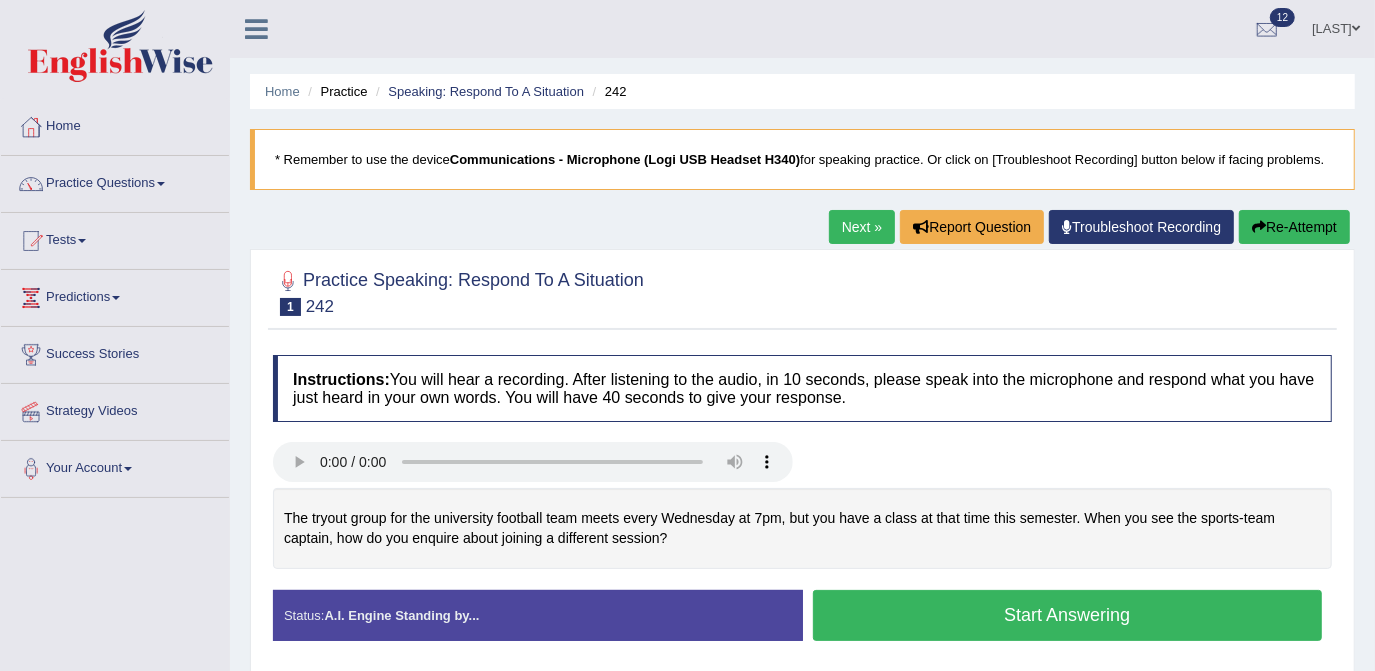 click on "Start Answering" at bounding box center [1068, 615] 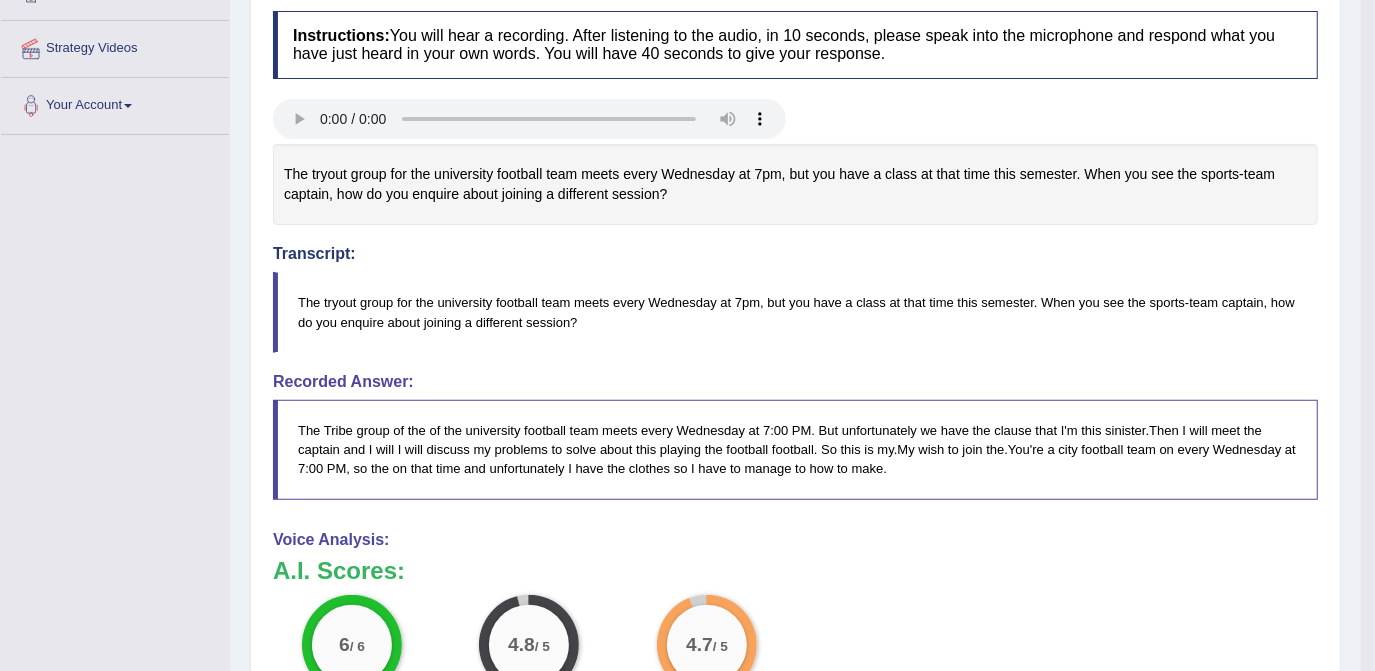 scroll, scrollTop: 400, scrollLeft: 0, axis: vertical 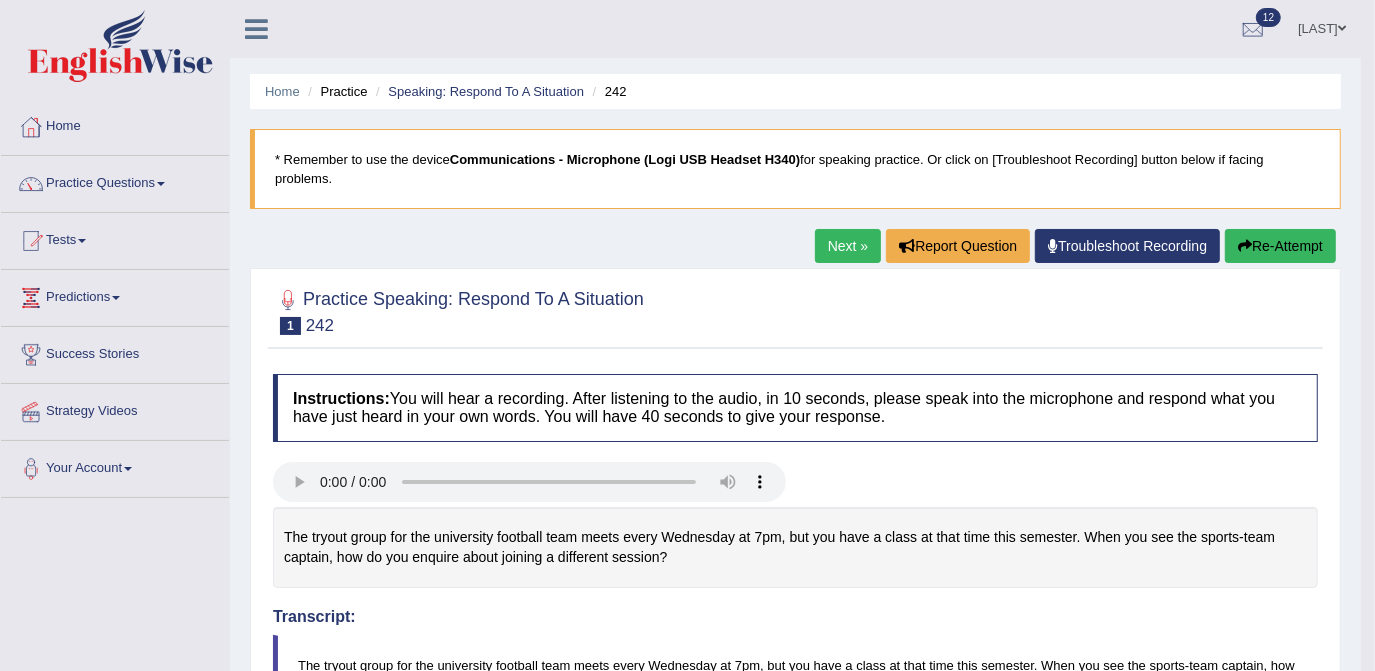 click on "Next »" at bounding box center (848, 246) 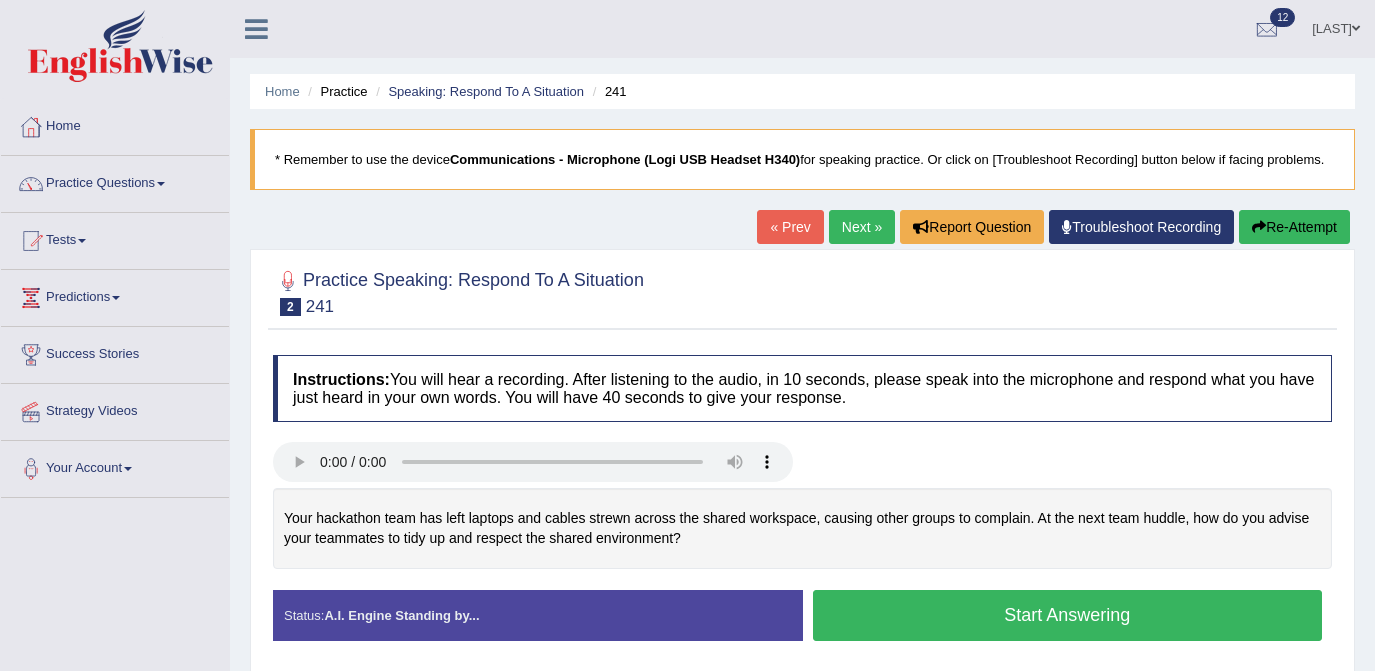 scroll, scrollTop: 0, scrollLeft: 0, axis: both 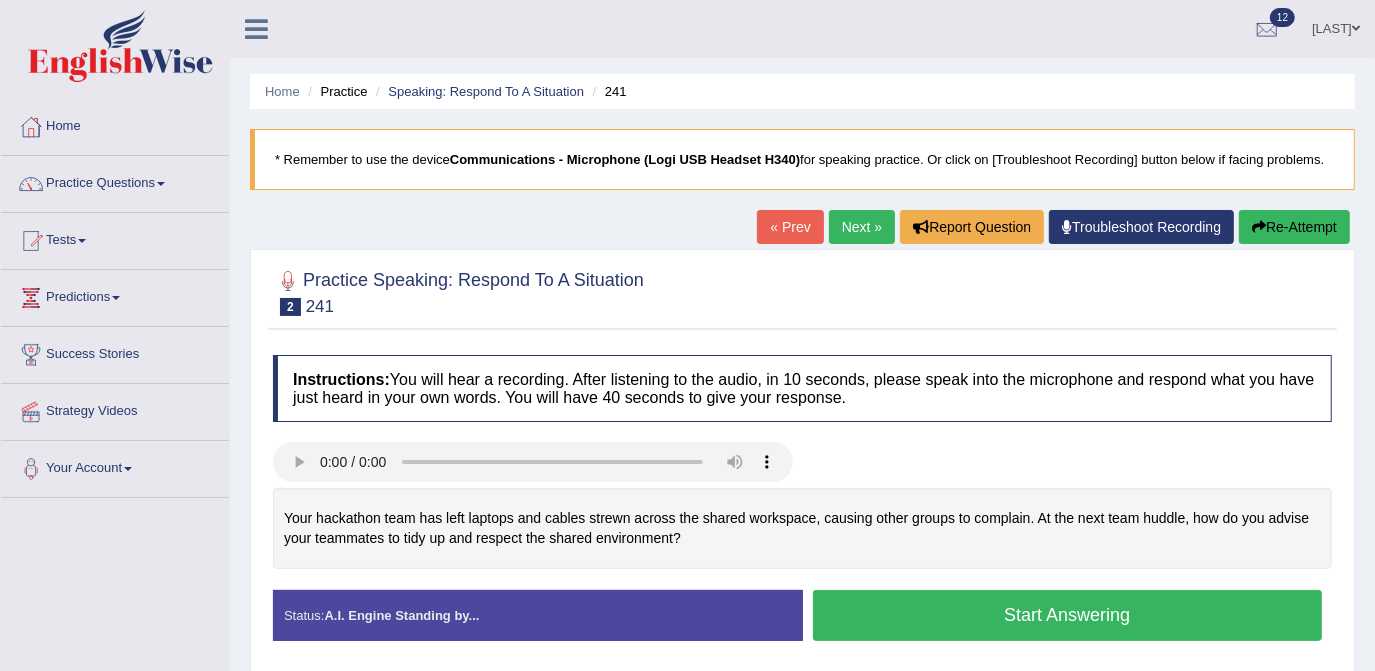 click on "Start Answering" at bounding box center [1068, 615] 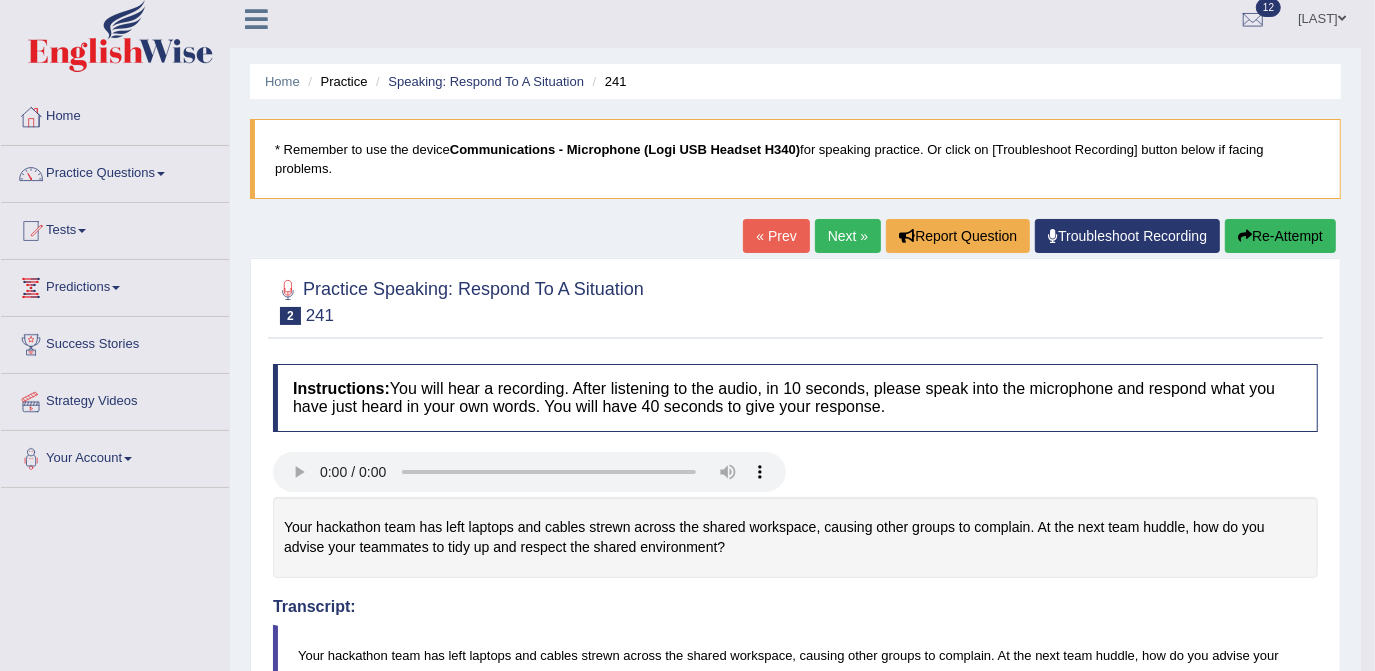 scroll, scrollTop: 0, scrollLeft: 0, axis: both 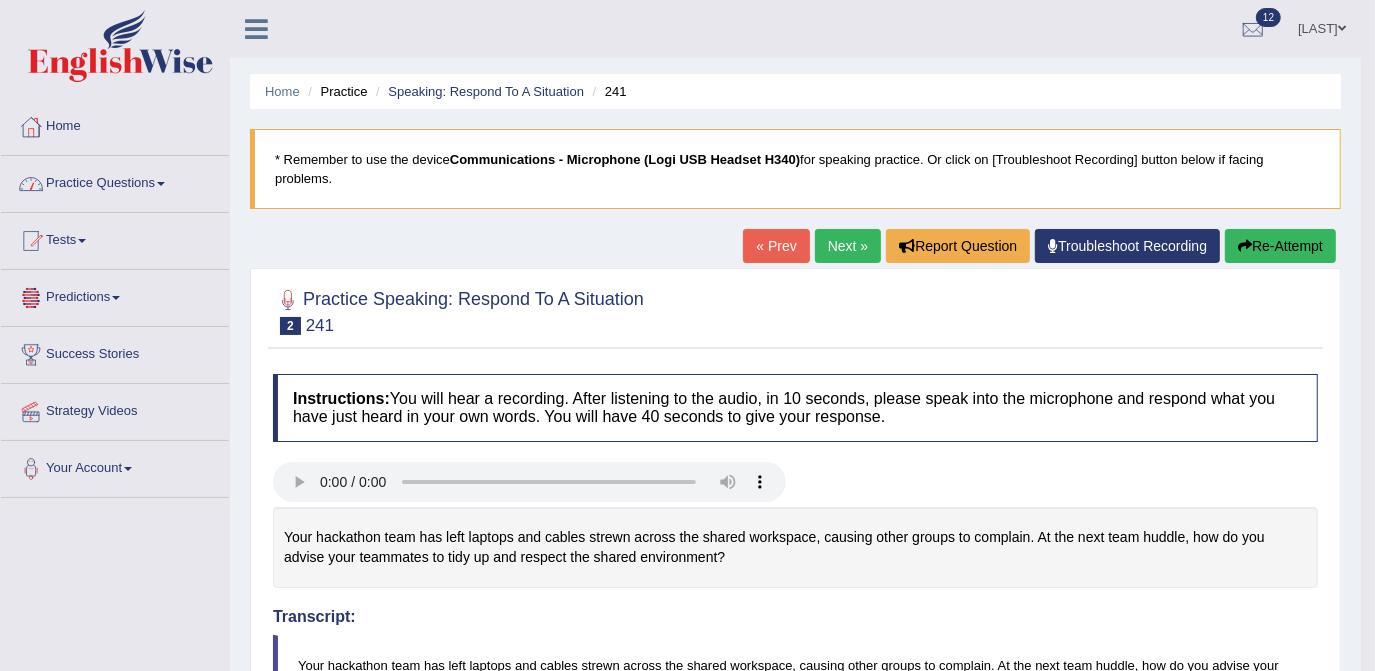 click on "Practice Questions" at bounding box center [115, 181] 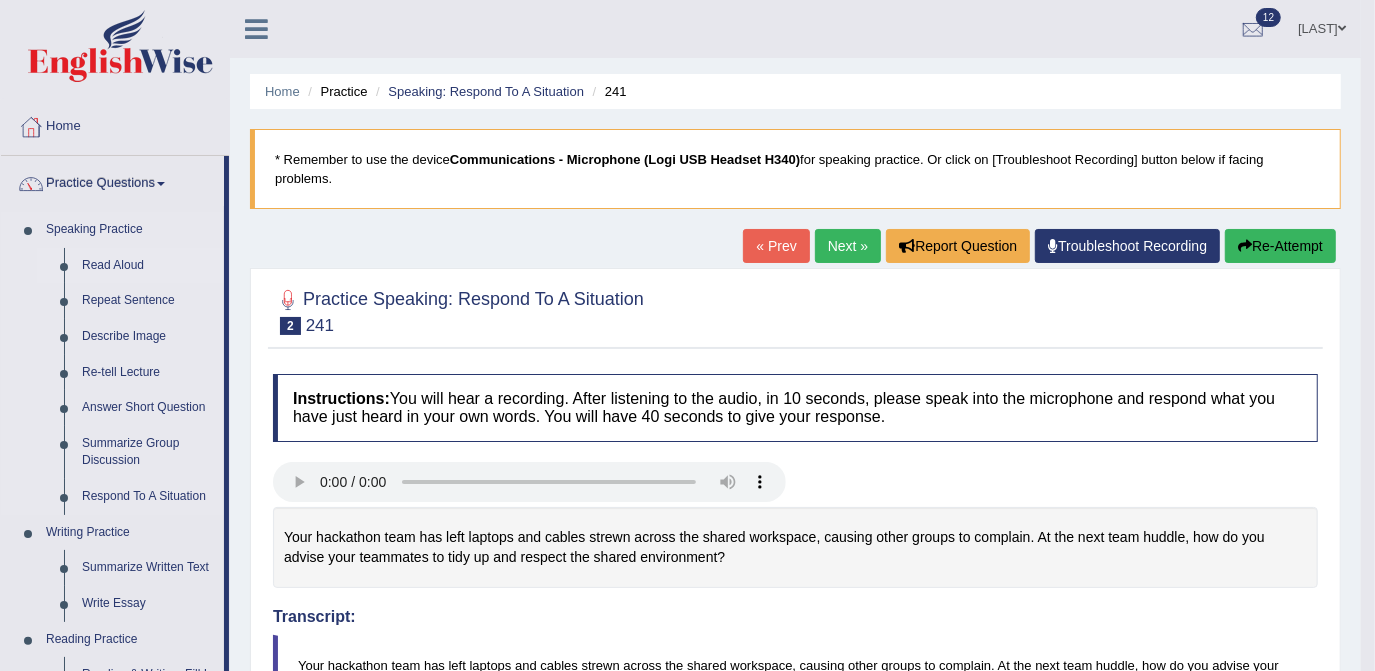 click on "Read Aloud" at bounding box center [148, 266] 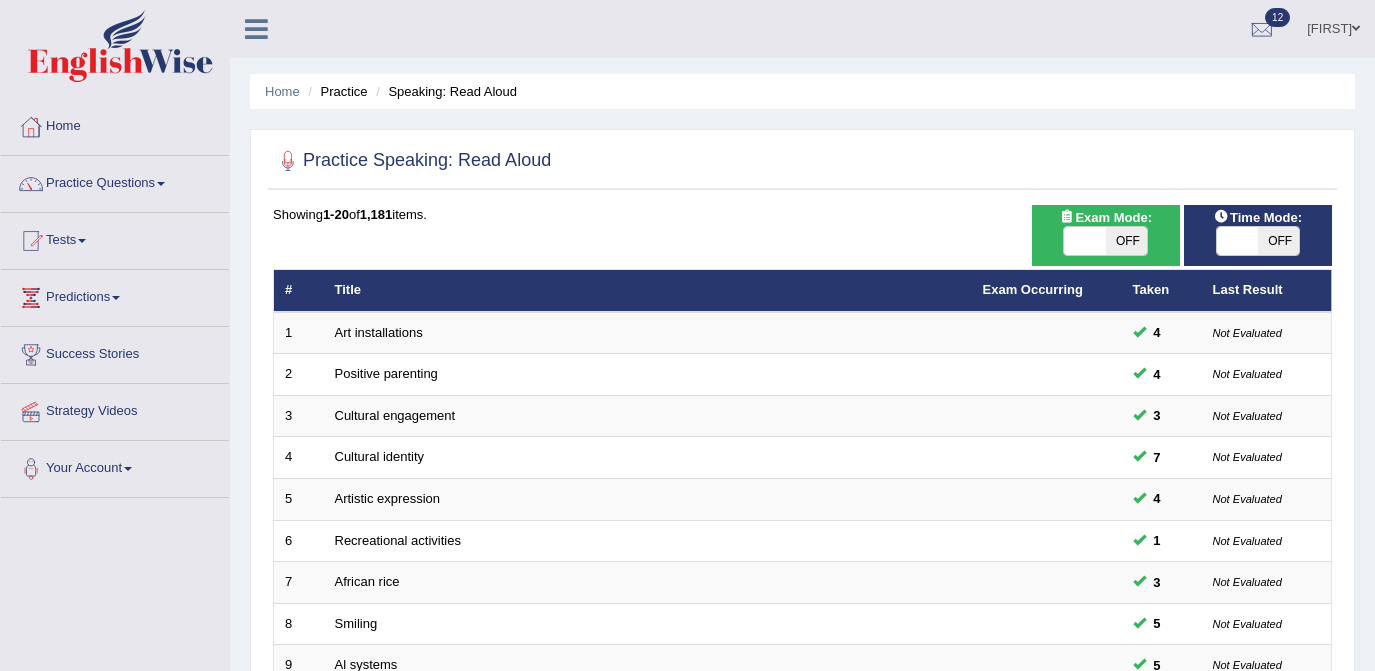 scroll, scrollTop: 0, scrollLeft: 0, axis: both 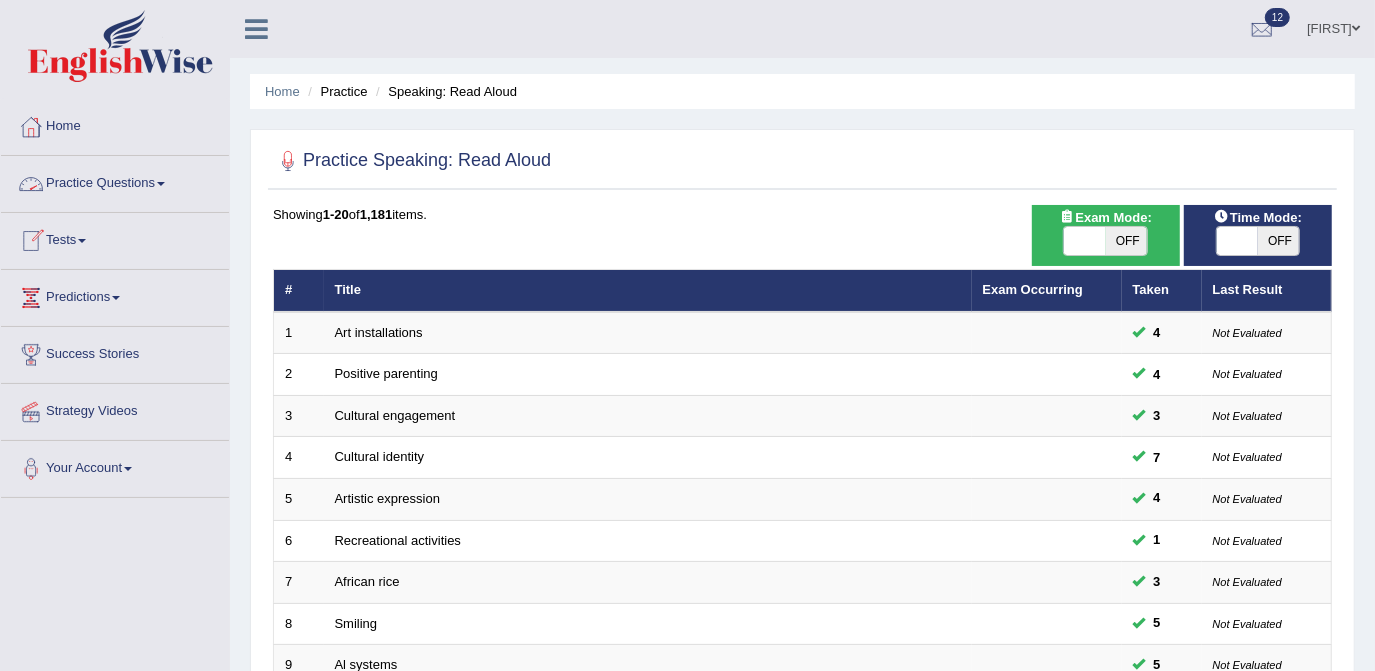 click on "Practice Questions" at bounding box center (115, 181) 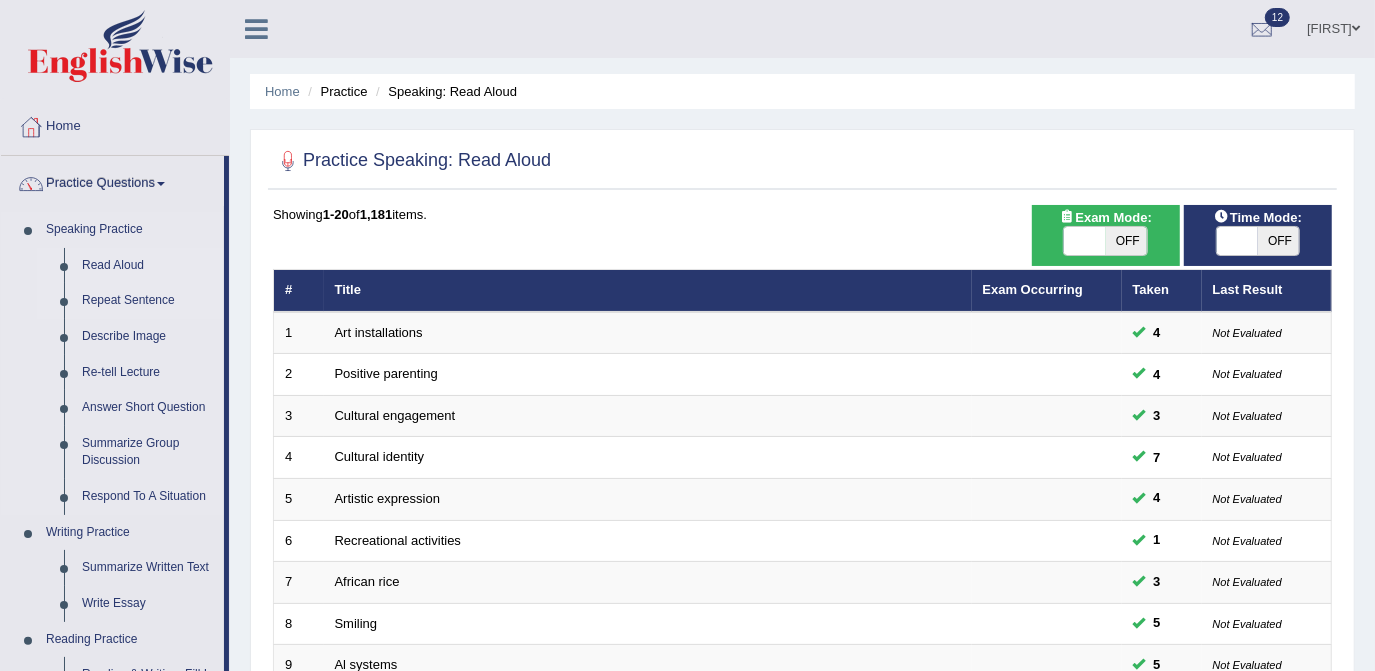 click on "Repeat Sentence" at bounding box center (148, 301) 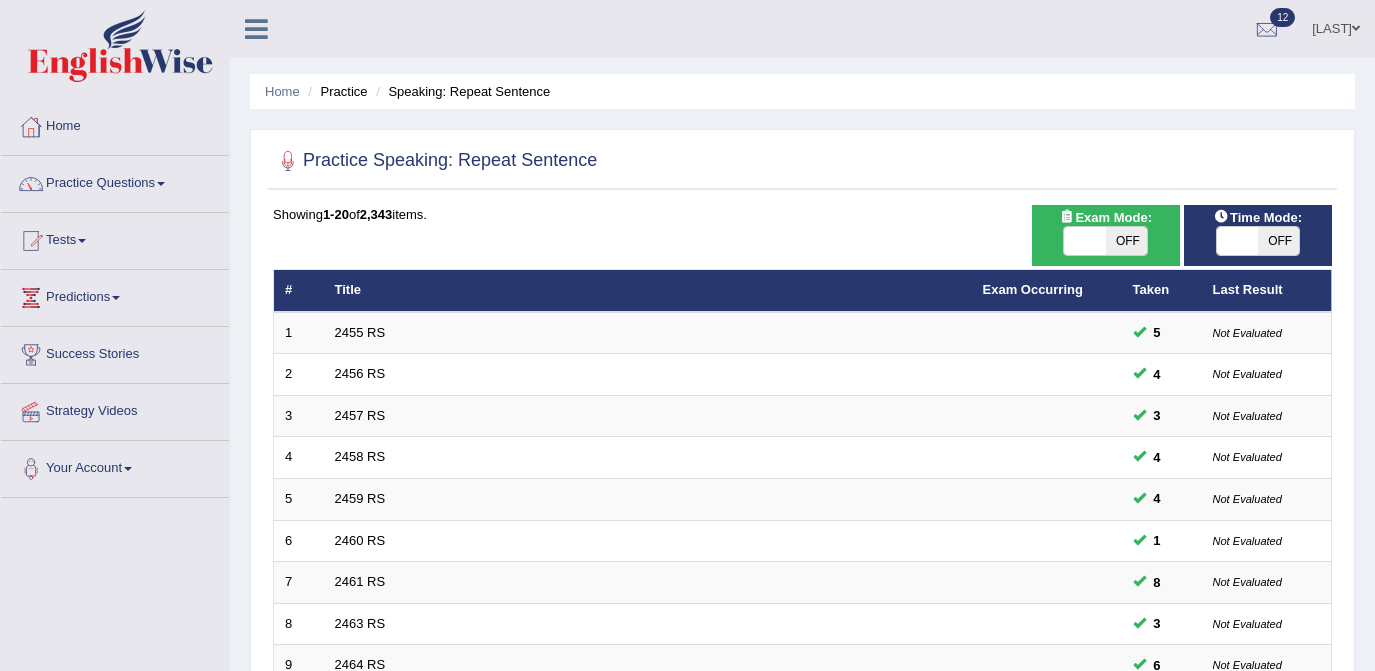 scroll, scrollTop: 0, scrollLeft: 0, axis: both 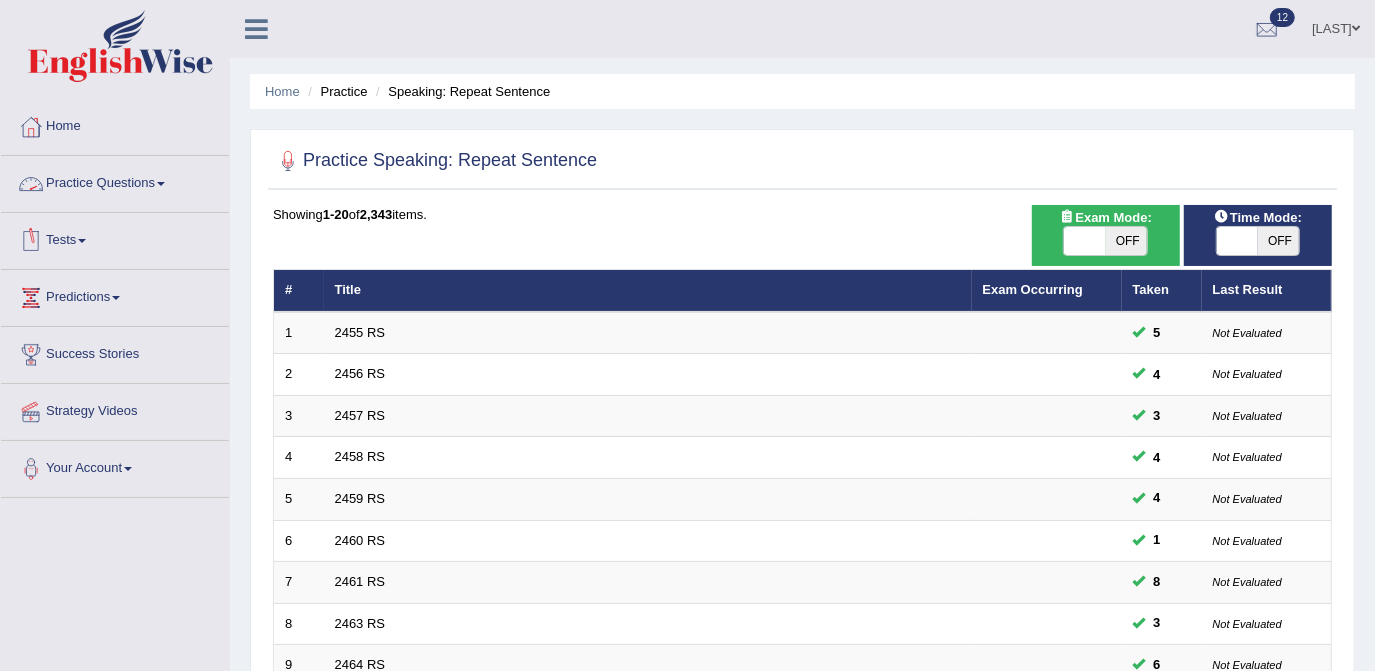click at bounding box center (161, 184) 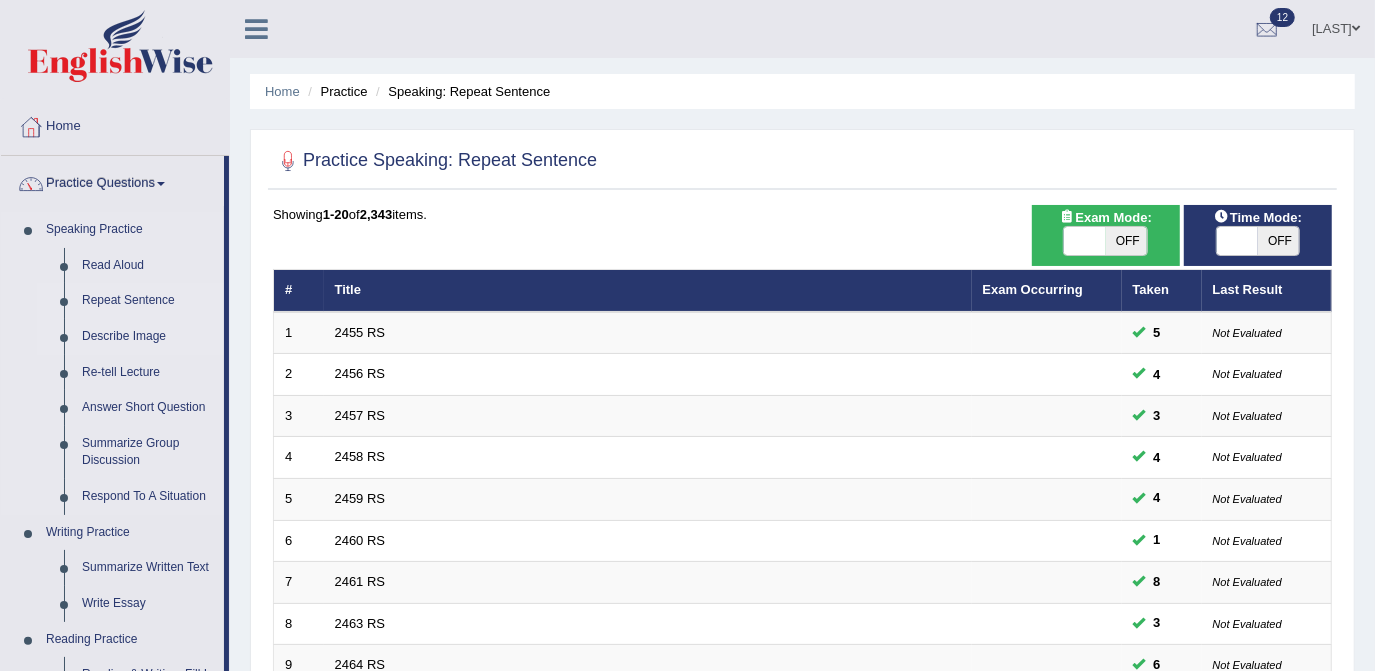 click on "Describe Image" at bounding box center (148, 337) 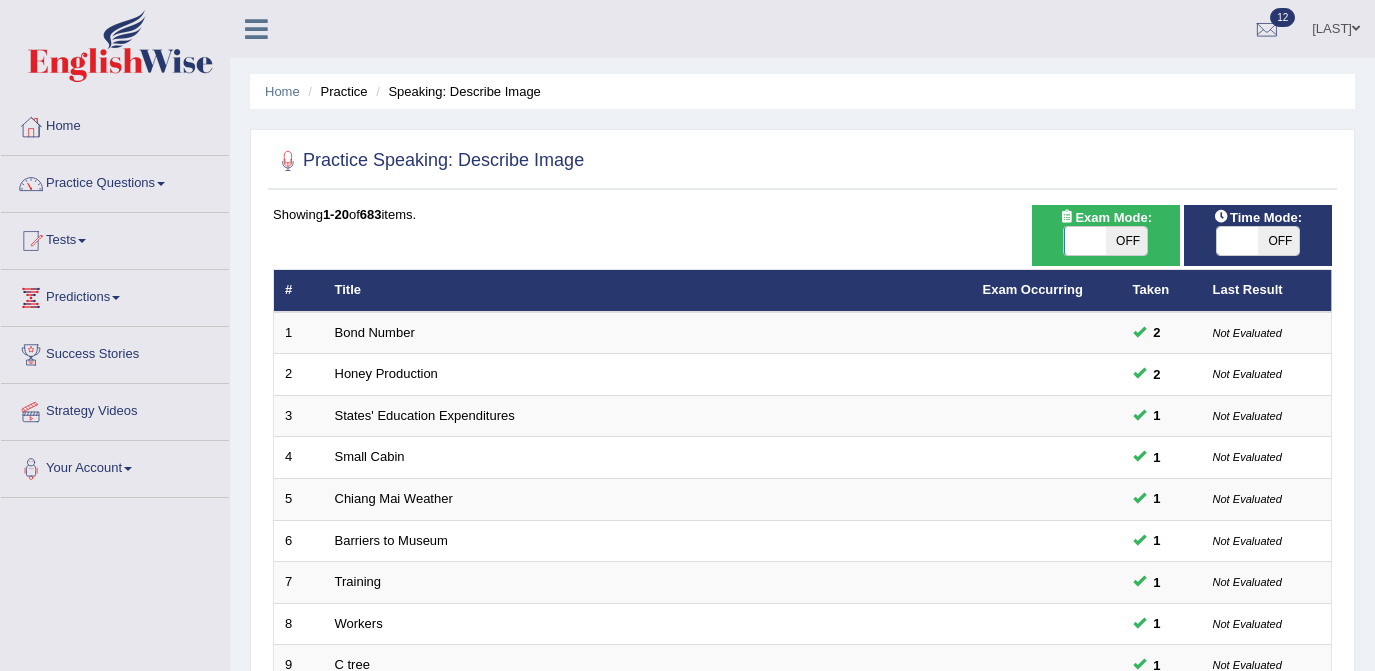 scroll, scrollTop: 0, scrollLeft: 0, axis: both 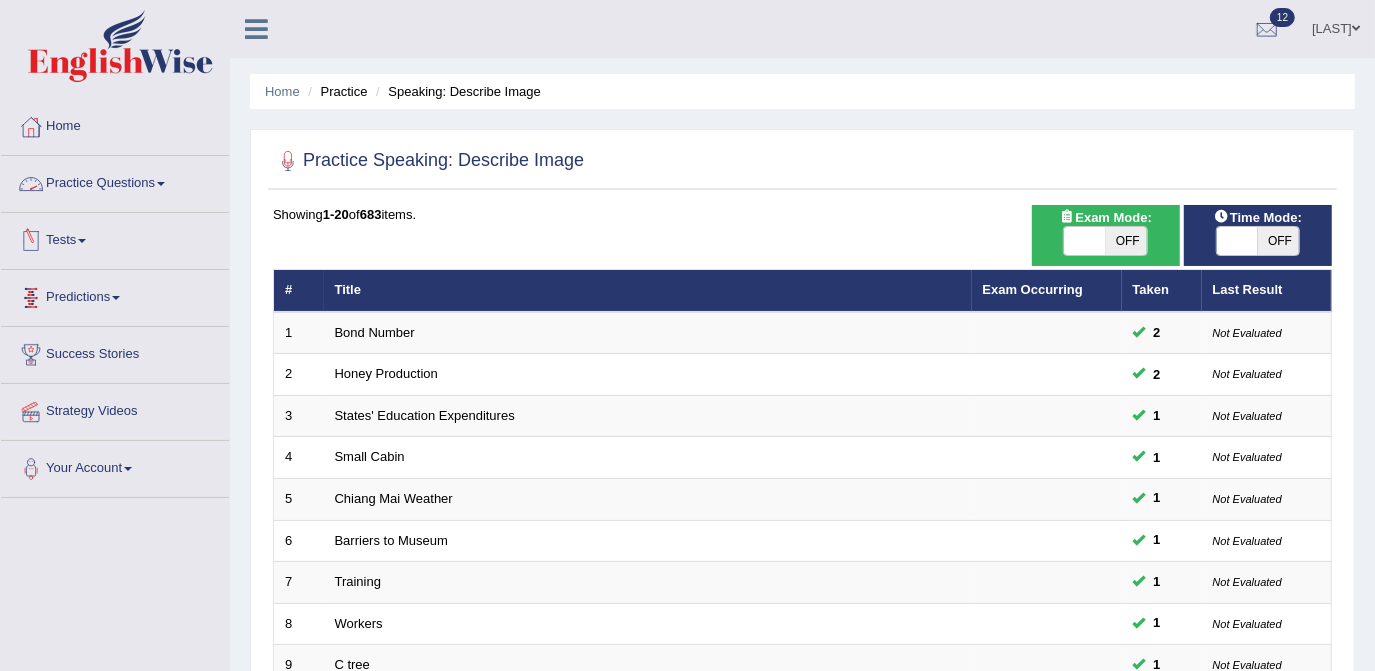 click on "Practice Questions" at bounding box center (115, 181) 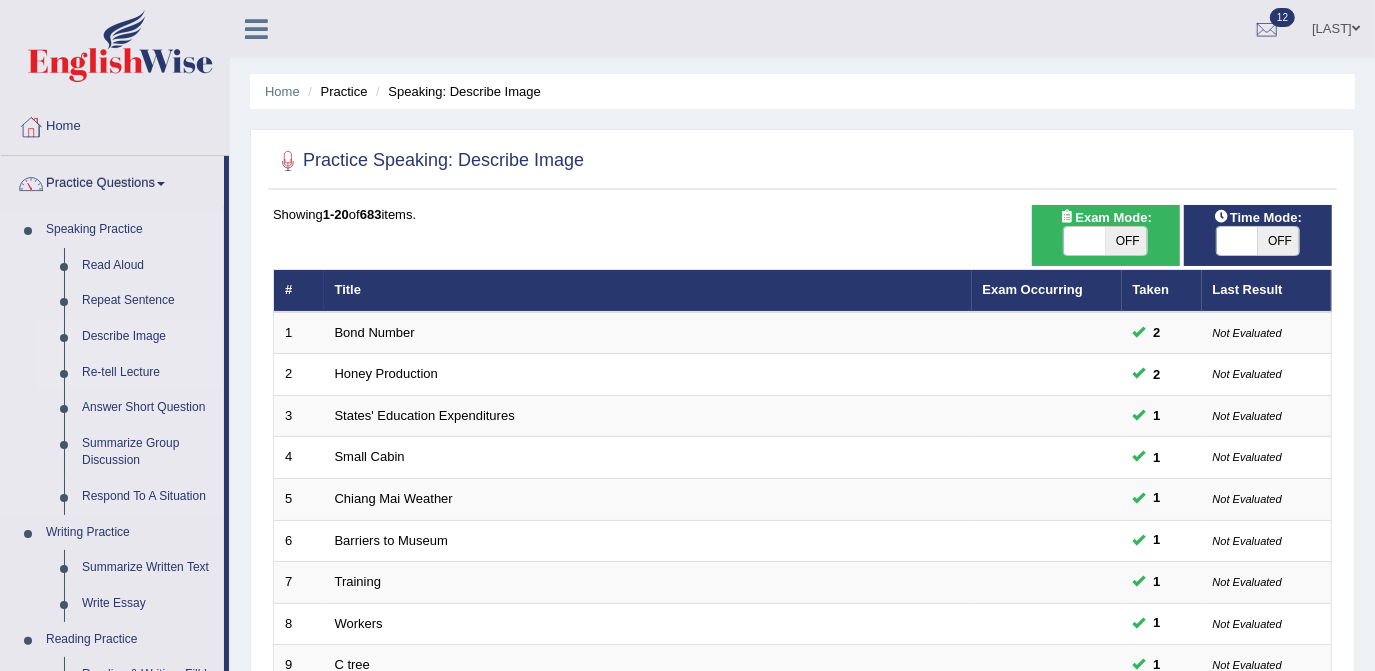 click on "Re-tell Lecture" at bounding box center (148, 373) 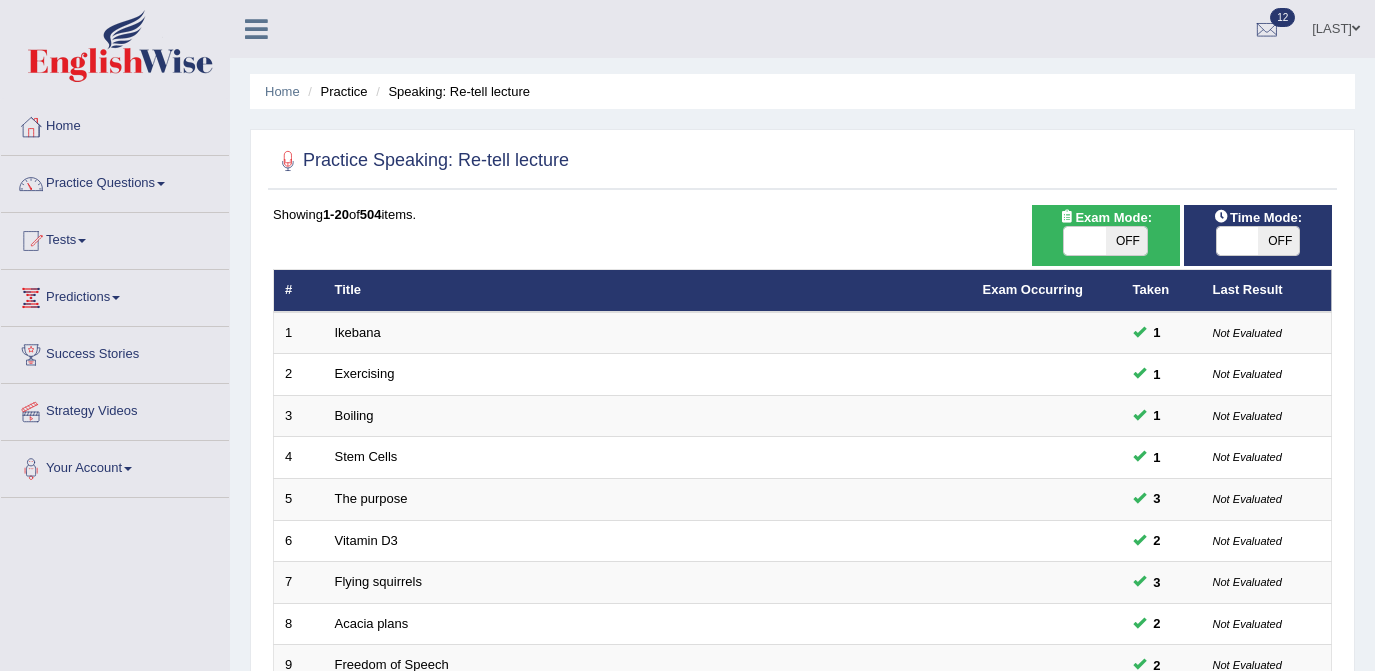 scroll, scrollTop: 0, scrollLeft: 0, axis: both 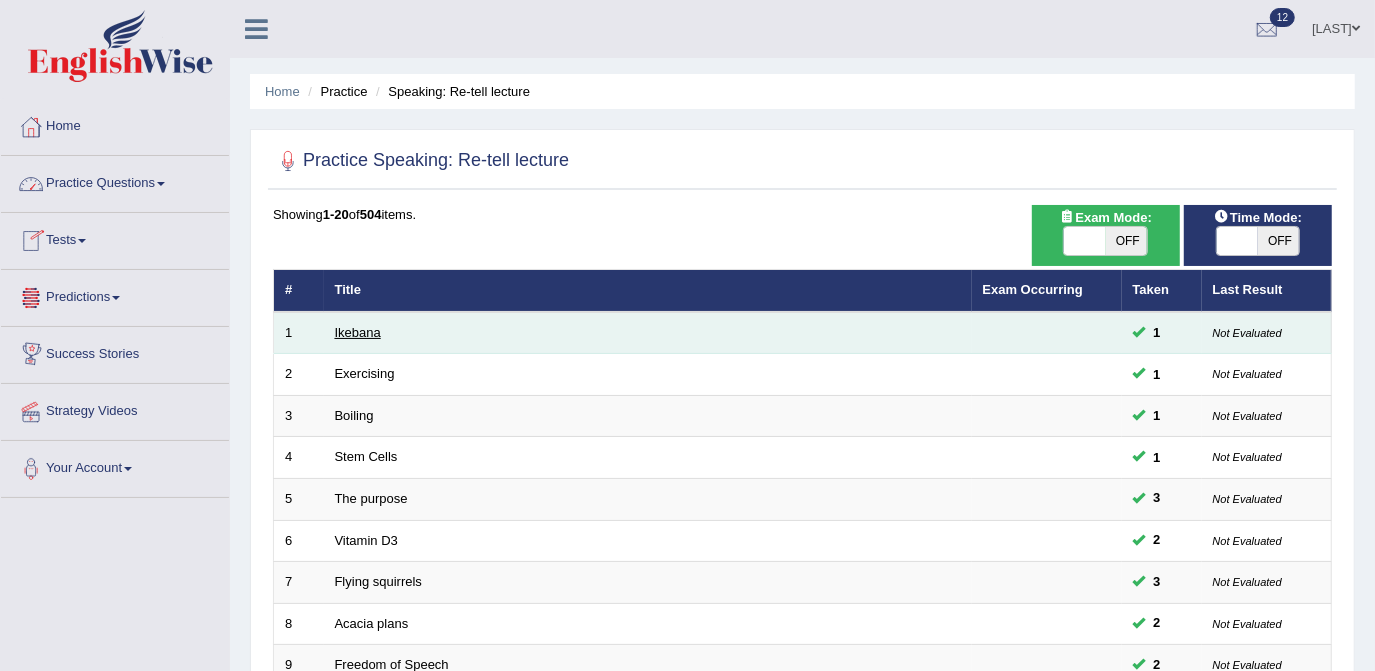 click on "Ikebana" at bounding box center [358, 332] 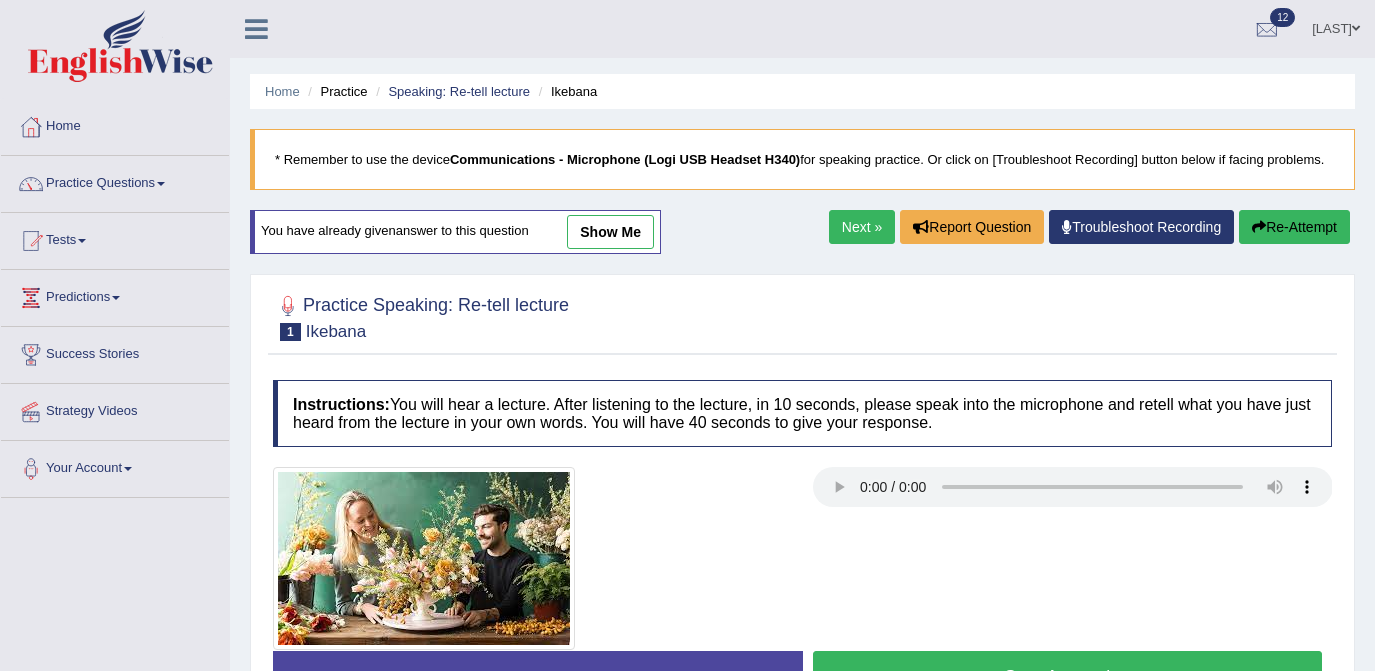 scroll, scrollTop: 0, scrollLeft: 0, axis: both 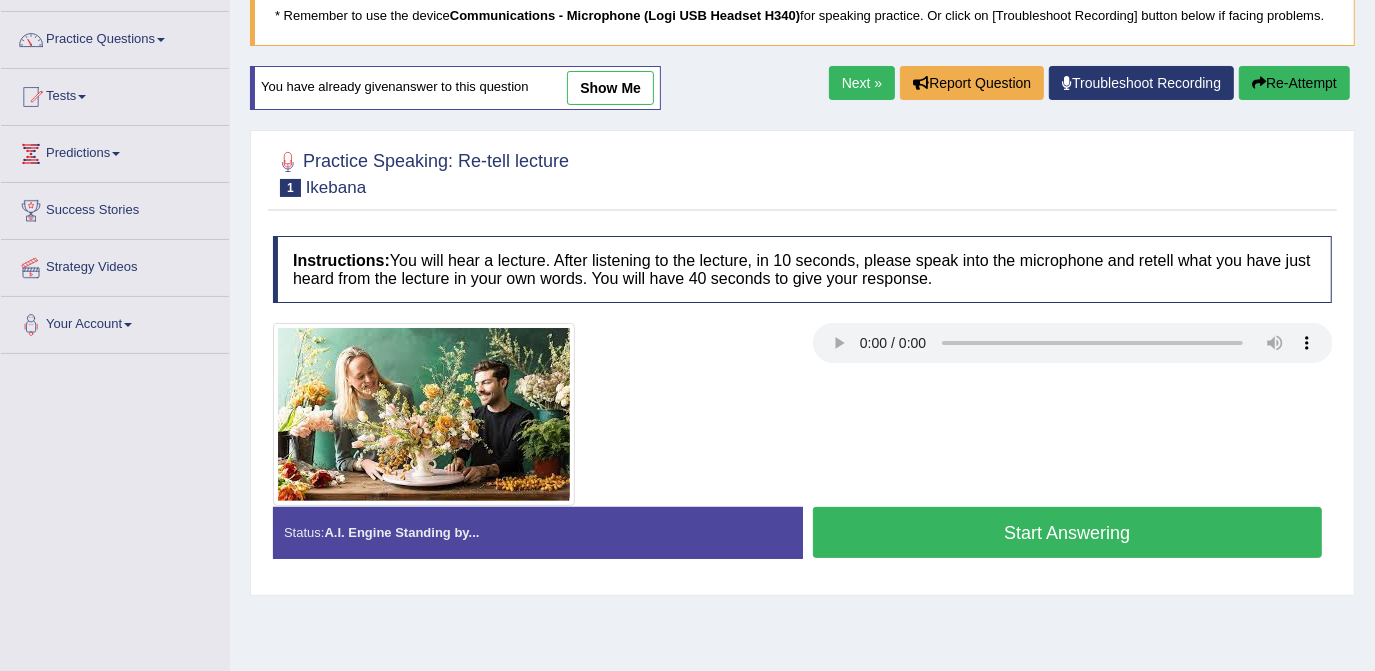 type 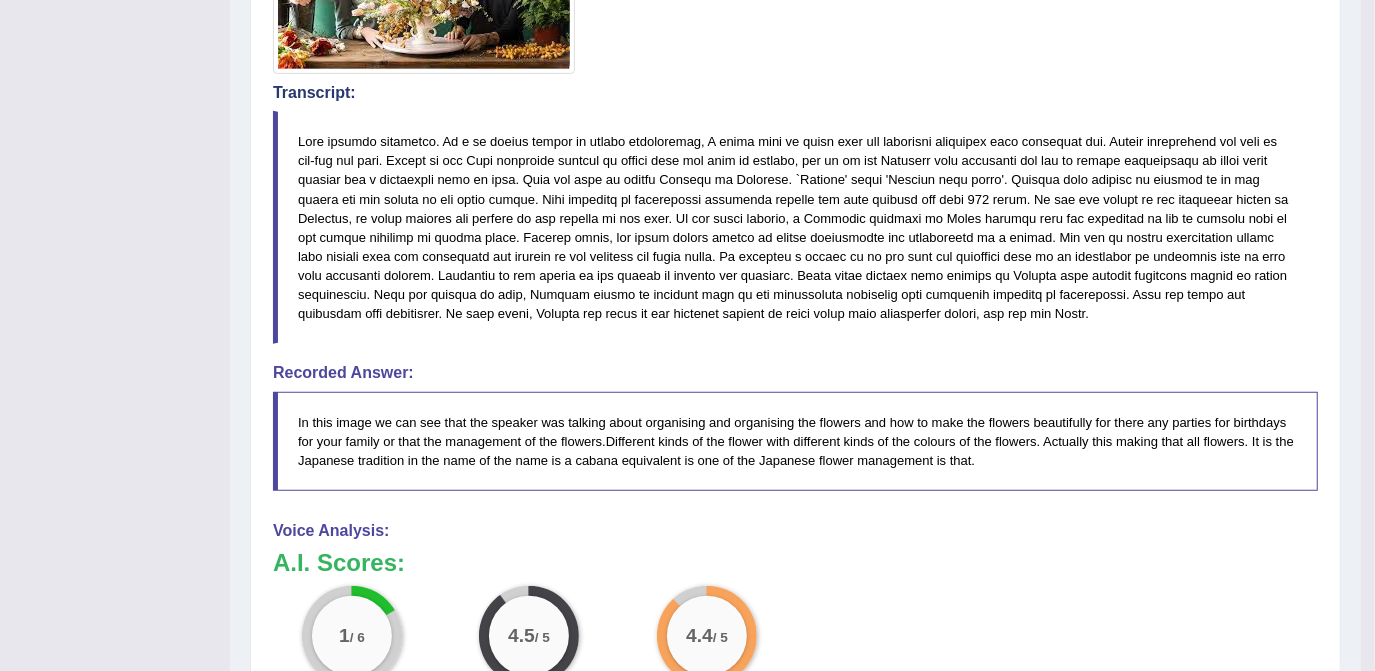 scroll, scrollTop: 580, scrollLeft: 0, axis: vertical 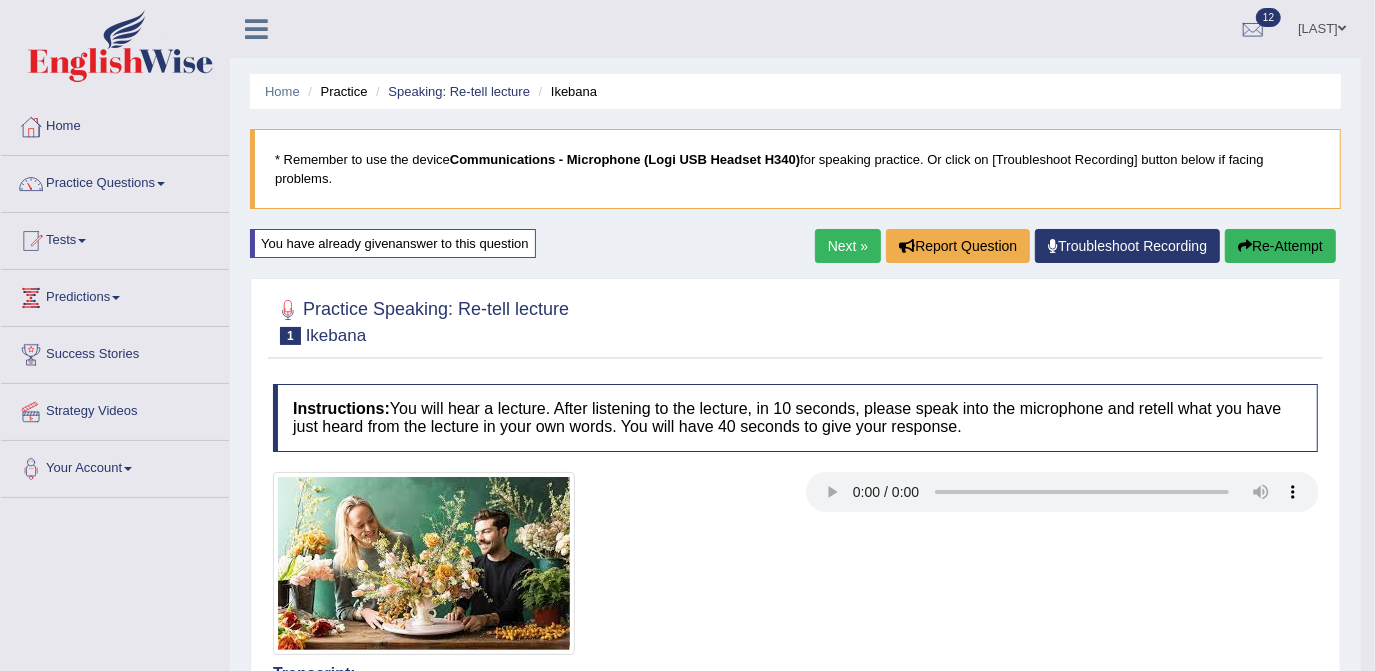 click on "Re-Attempt" at bounding box center [1280, 246] 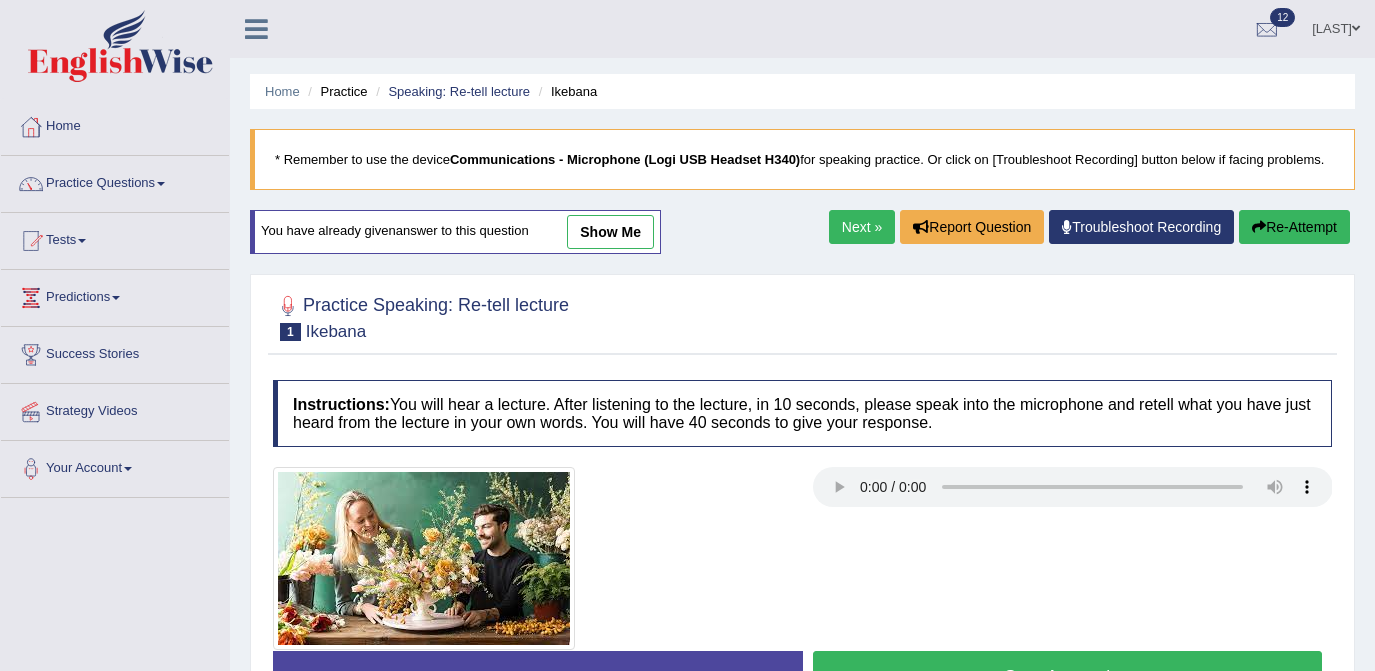 scroll, scrollTop: 0, scrollLeft: 0, axis: both 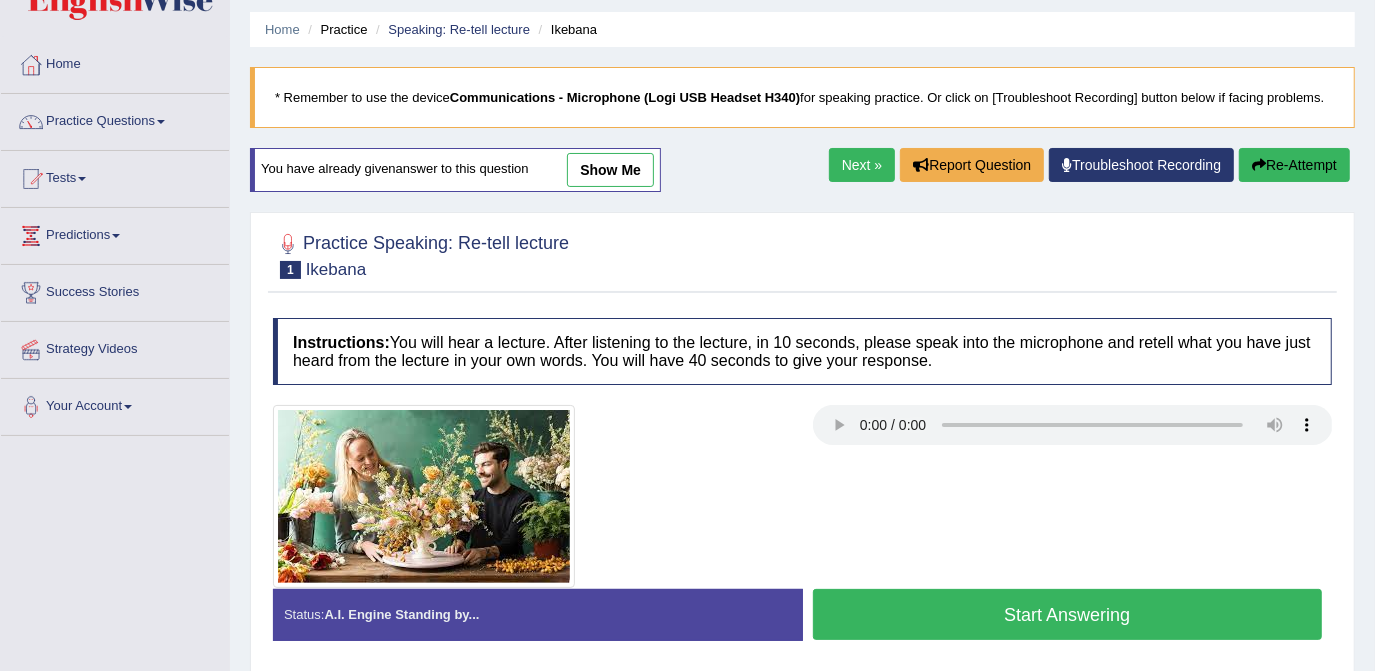 click on "Start Answering" at bounding box center (1068, 614) 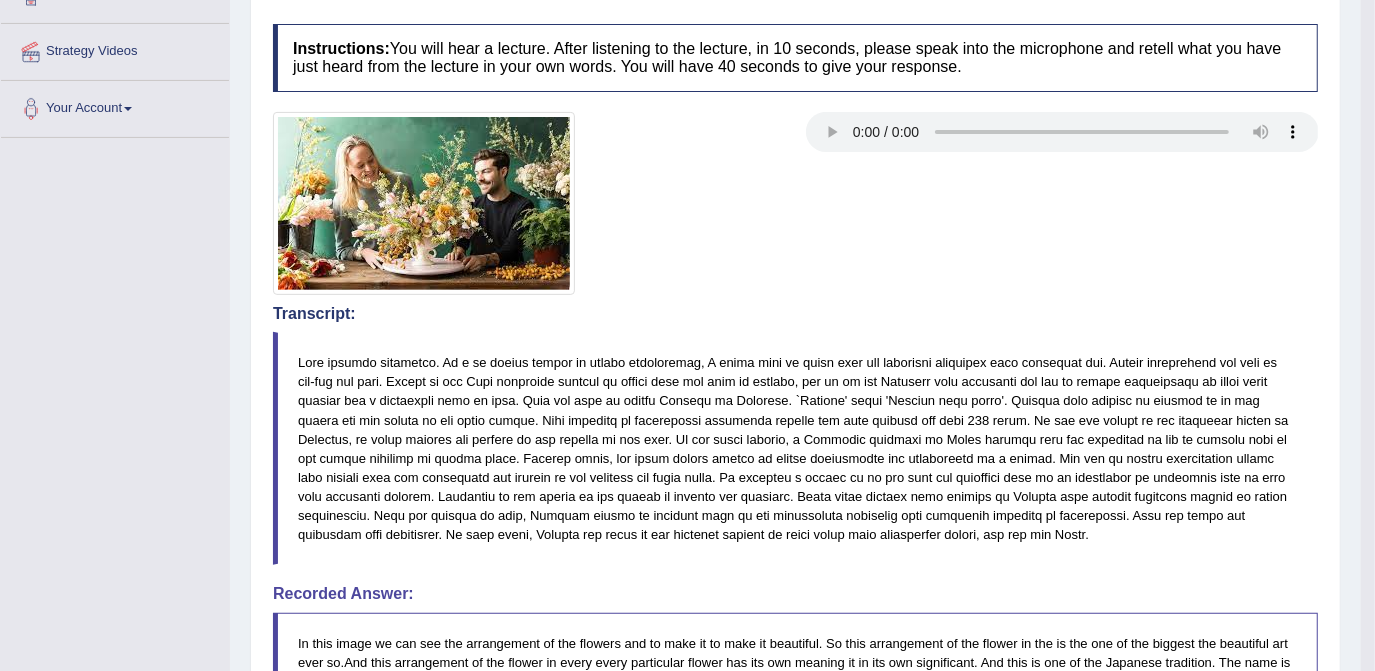 scroll, scrollTop: 363, scrollLeft: 0, axis: vertical 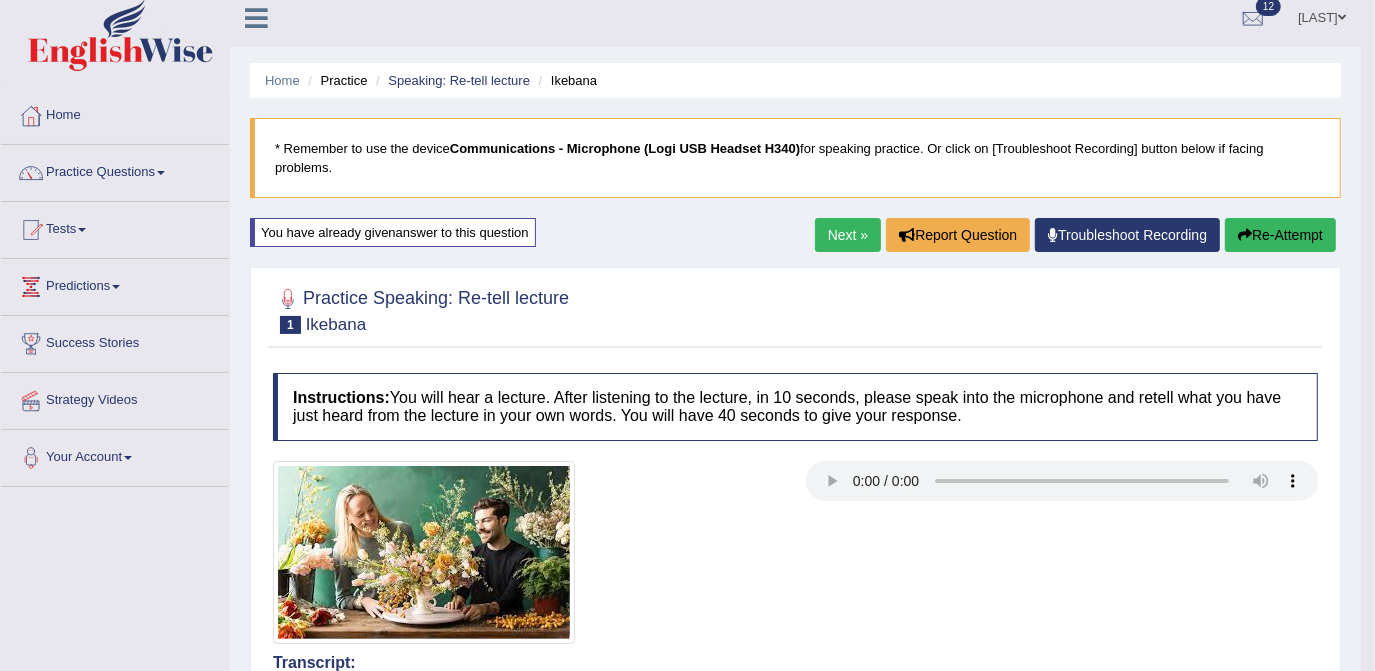 click on "Re-Attempt" at bounding box center (1280, 235) 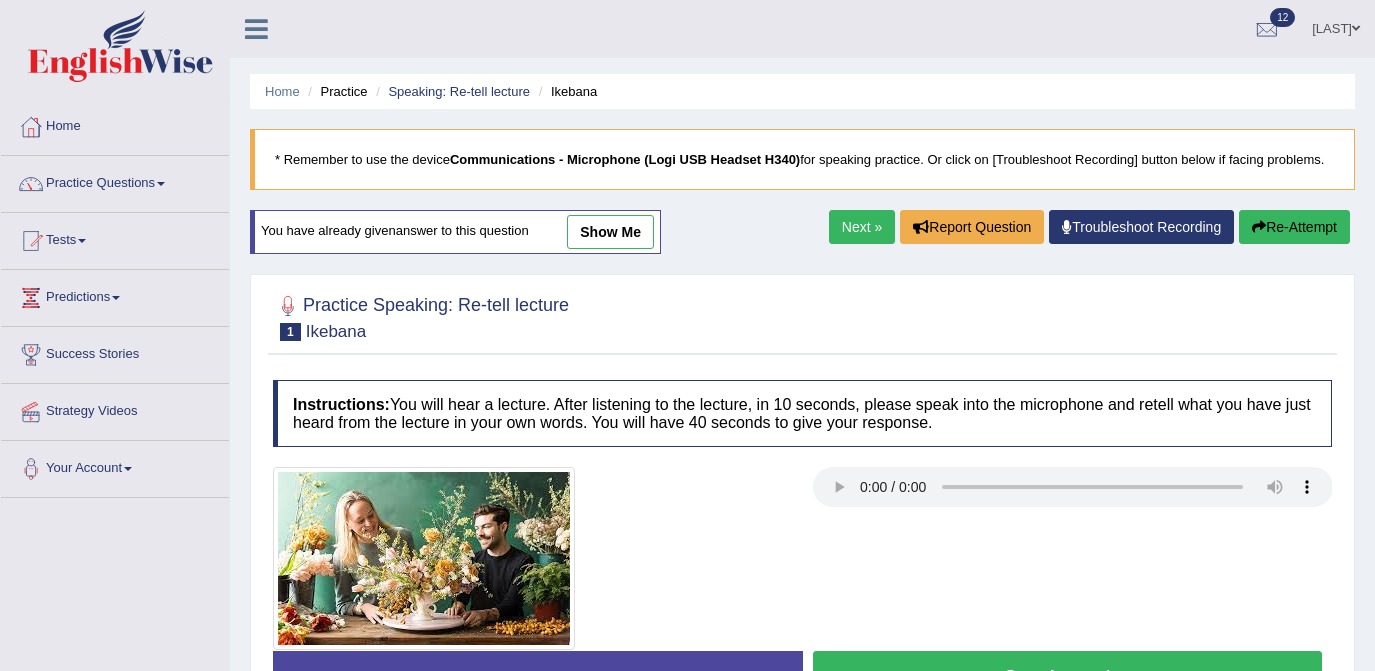 scroll, scrollTop: 11, scrollLeft: 0, axis: vertical 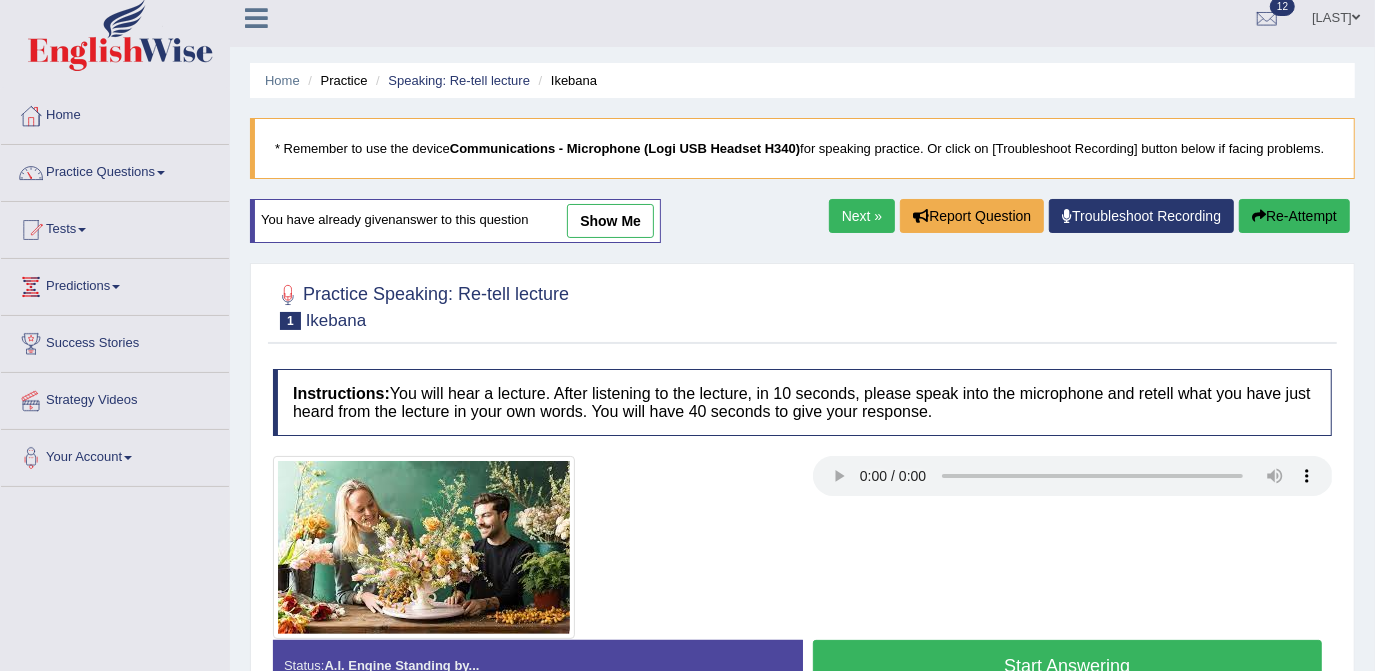 click on "Start Answering" at bounding box center [1068, 665] 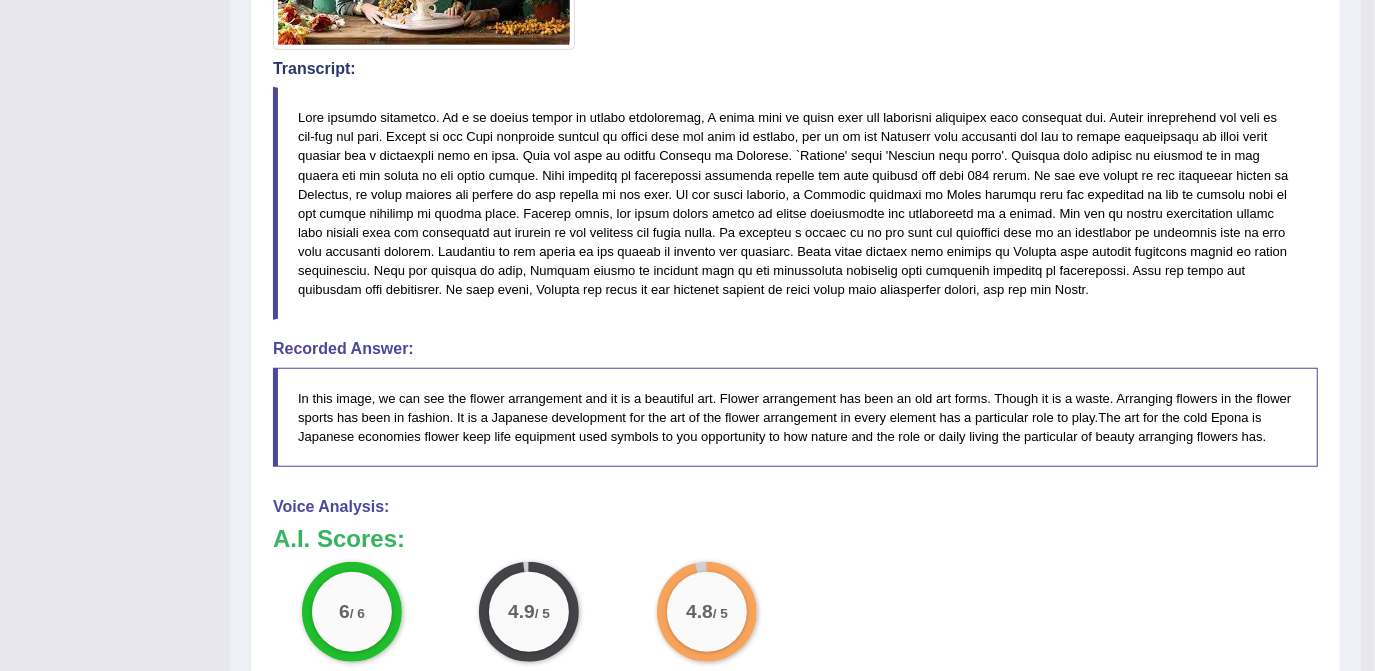 scroll, scrollTop: 629, scrollLeft: 0, axis: vertical 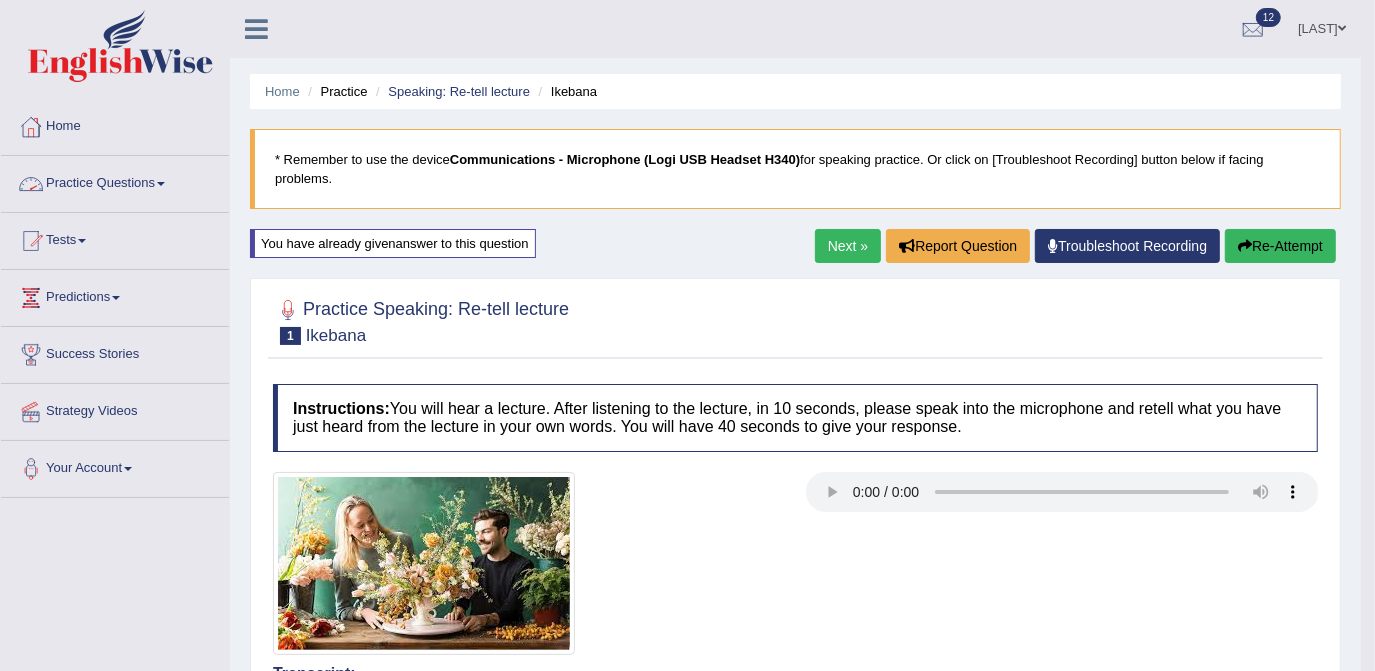click on "Practice Questions" at bounding box center [115, 181] 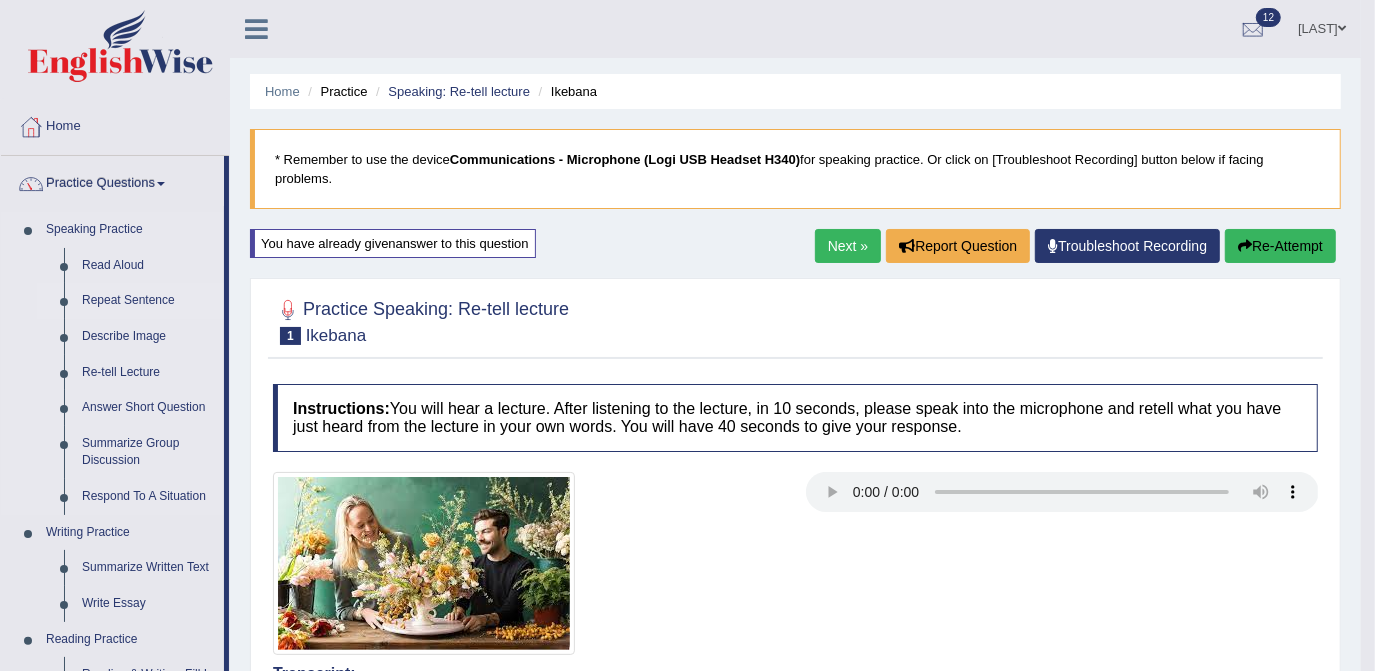 click on "Repeat Sentence" at bounding box center (148, 301) 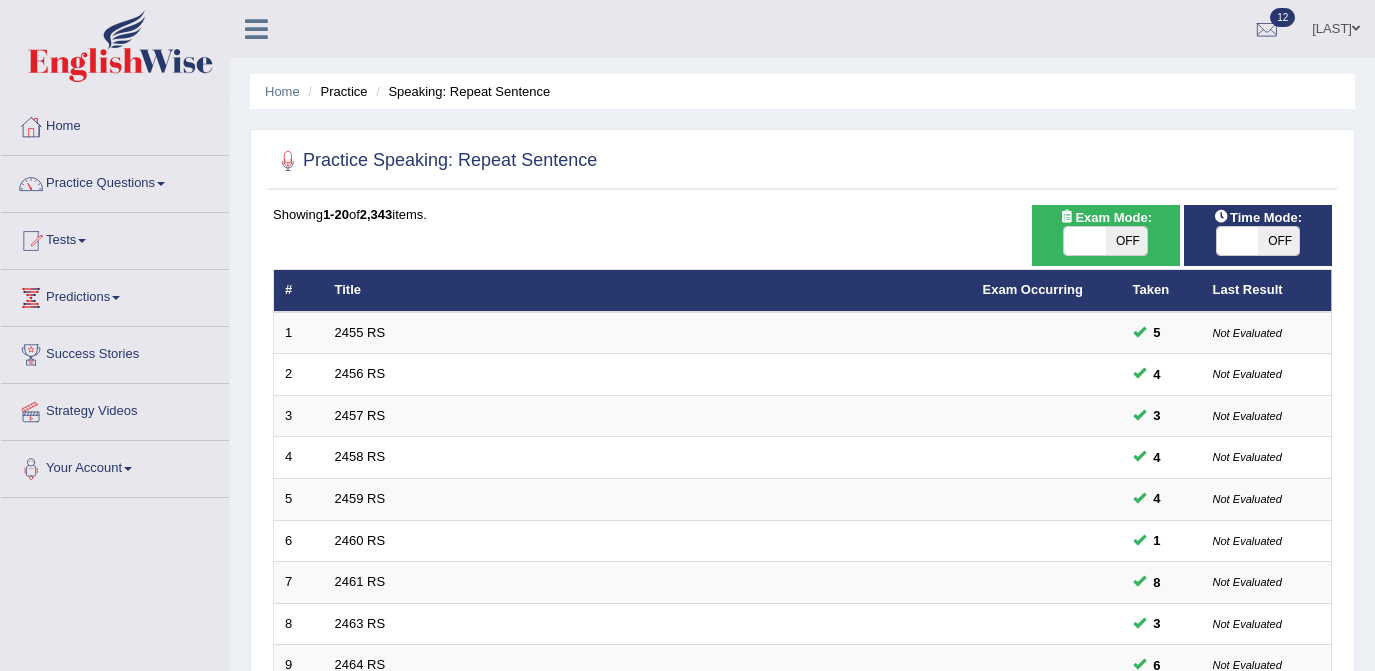 scroll, scrollTop: 0, scrollLeft: 0, axis: both 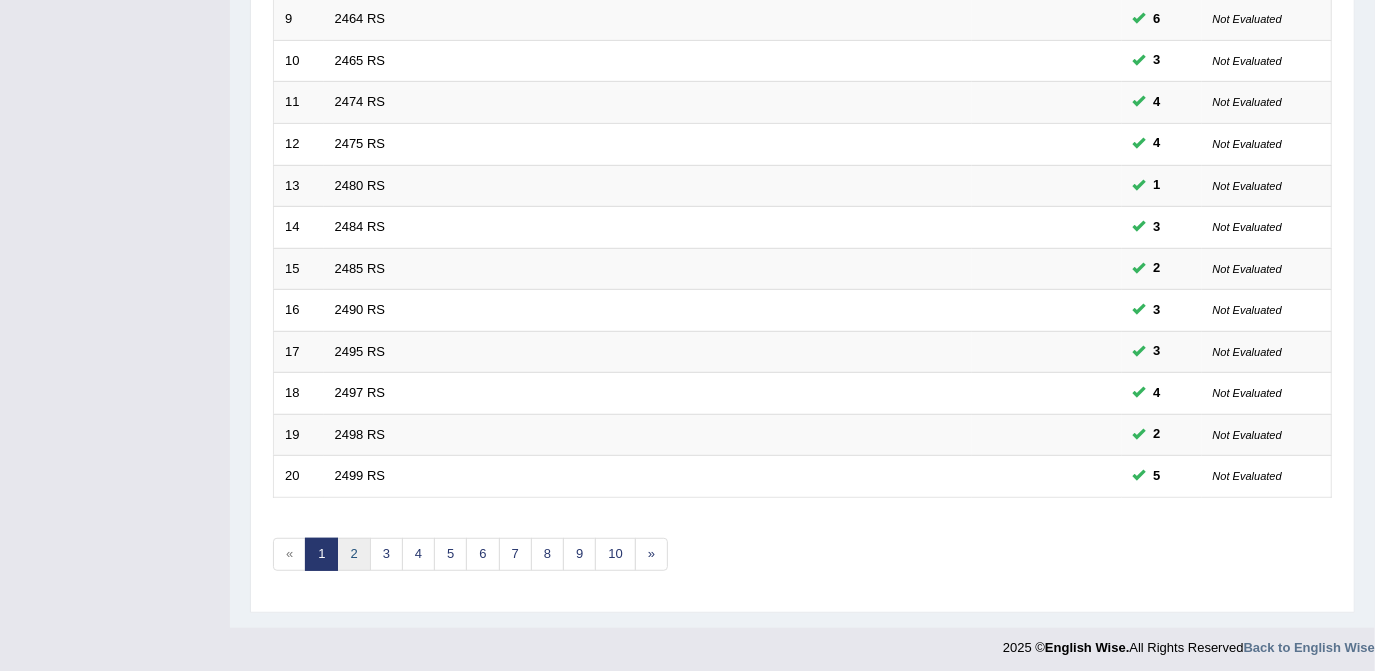 click on "2" at bounding box center [353, 554] 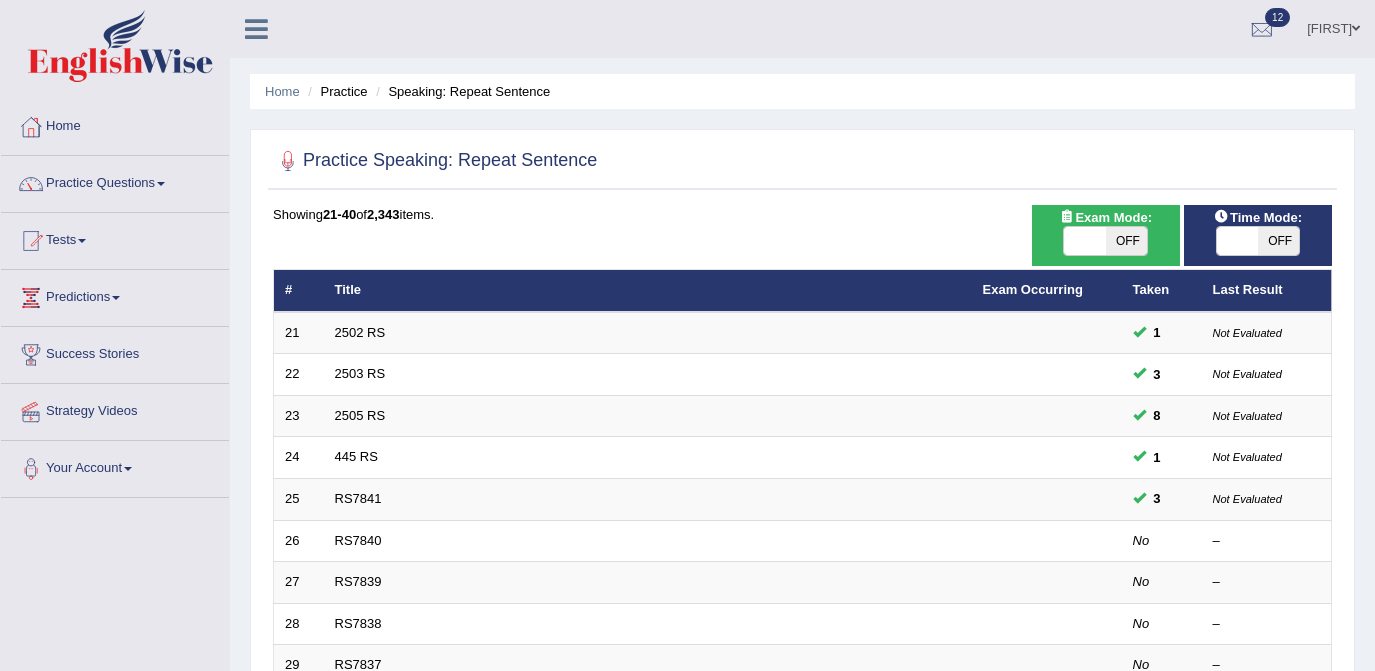 scroll, scrollTop: 0, scrollLeft: 0, axis: both 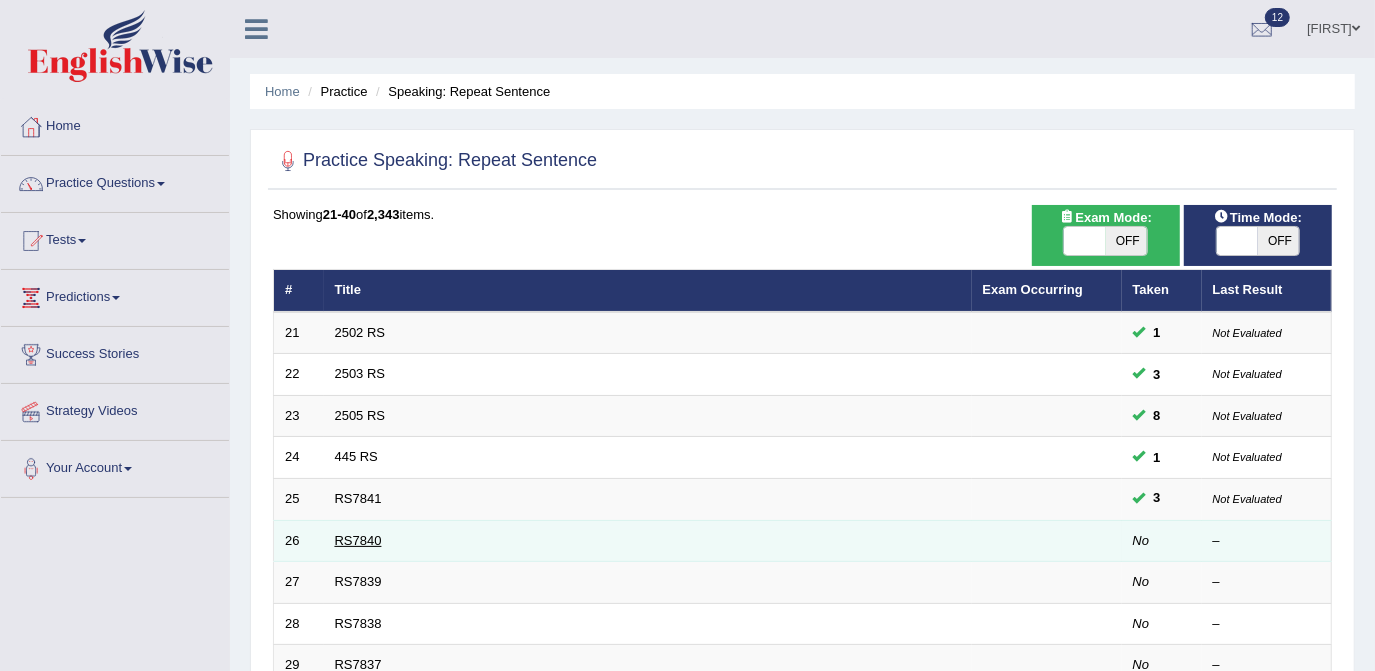 click on "RS7840" at bounding box center [358, 540] 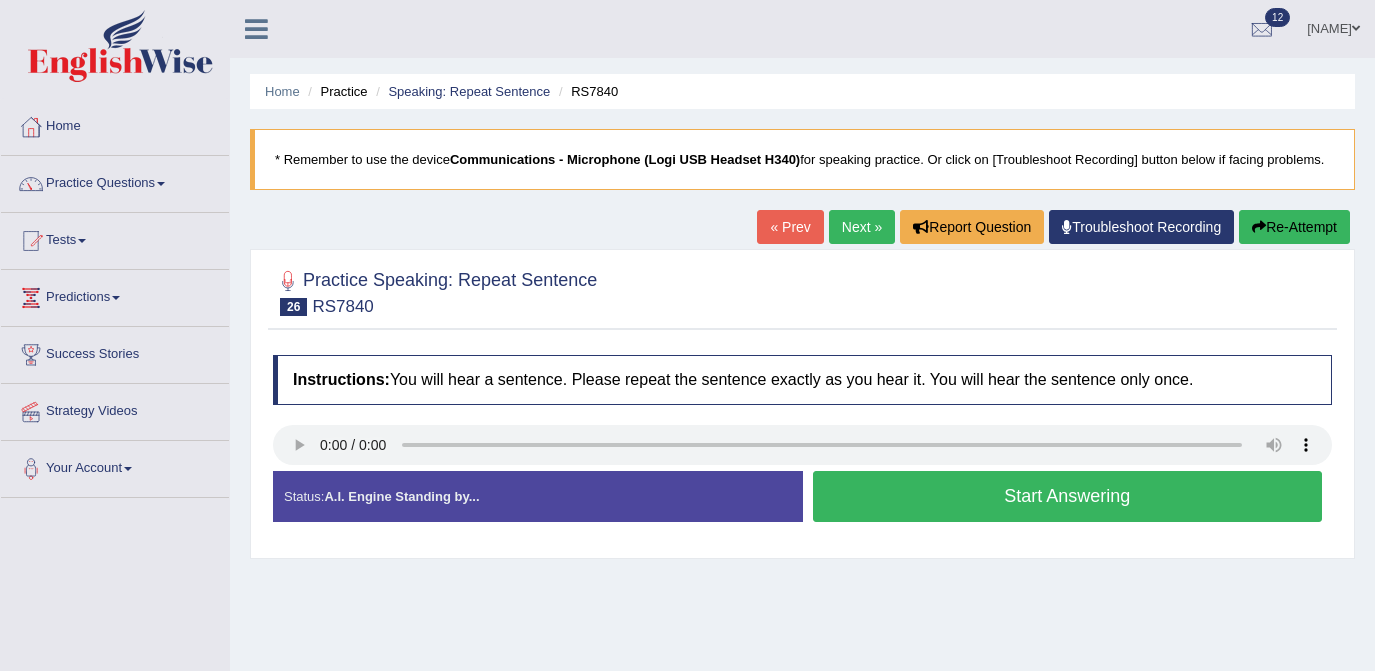 scroll, scrollTop: 0, scrollLeft: 0, axis: both 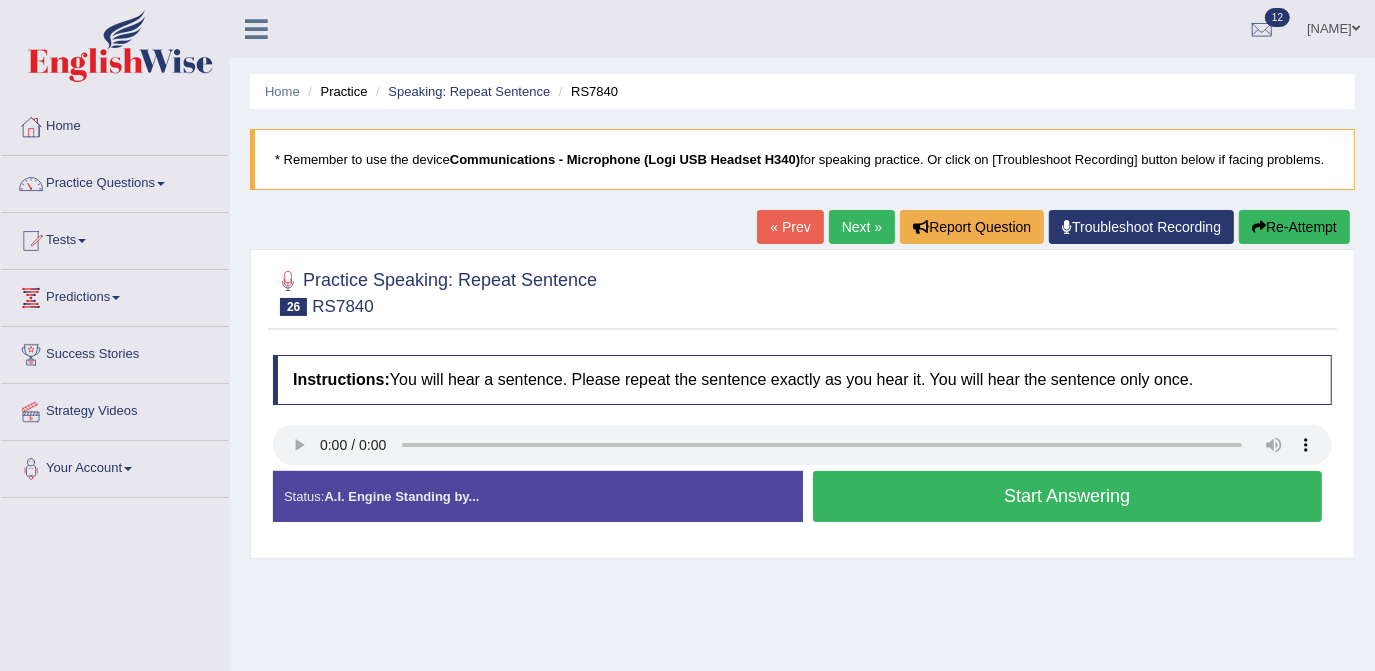 click on "Start Answering" at bounding box center [1068, 496] 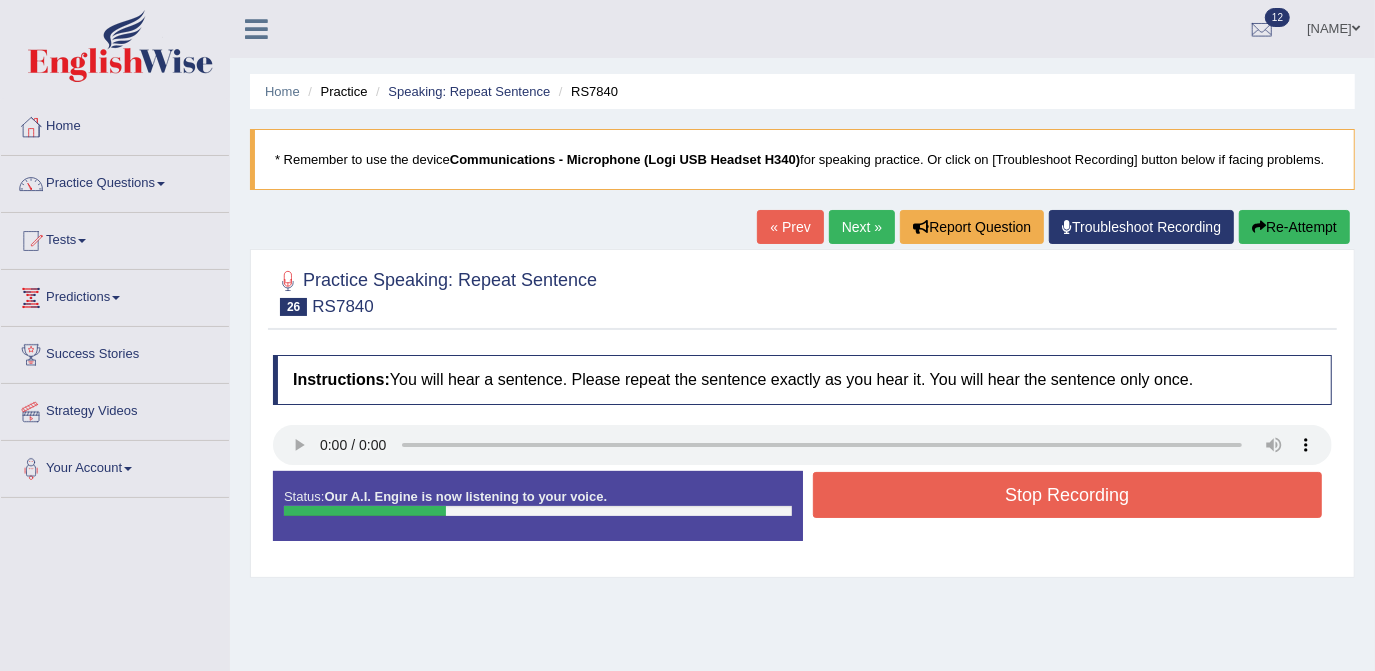 click on "Stop Recording" at bounding box center [1068, 495] 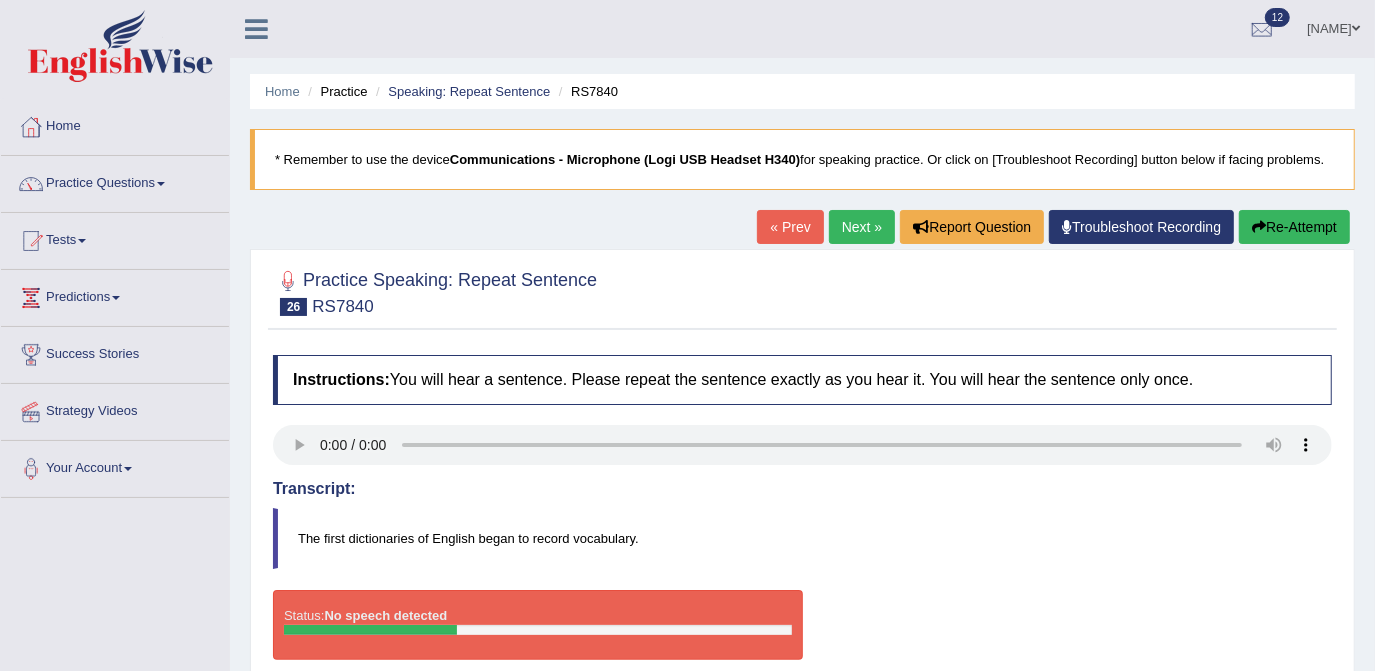 click at bounding box center [1259, 227] 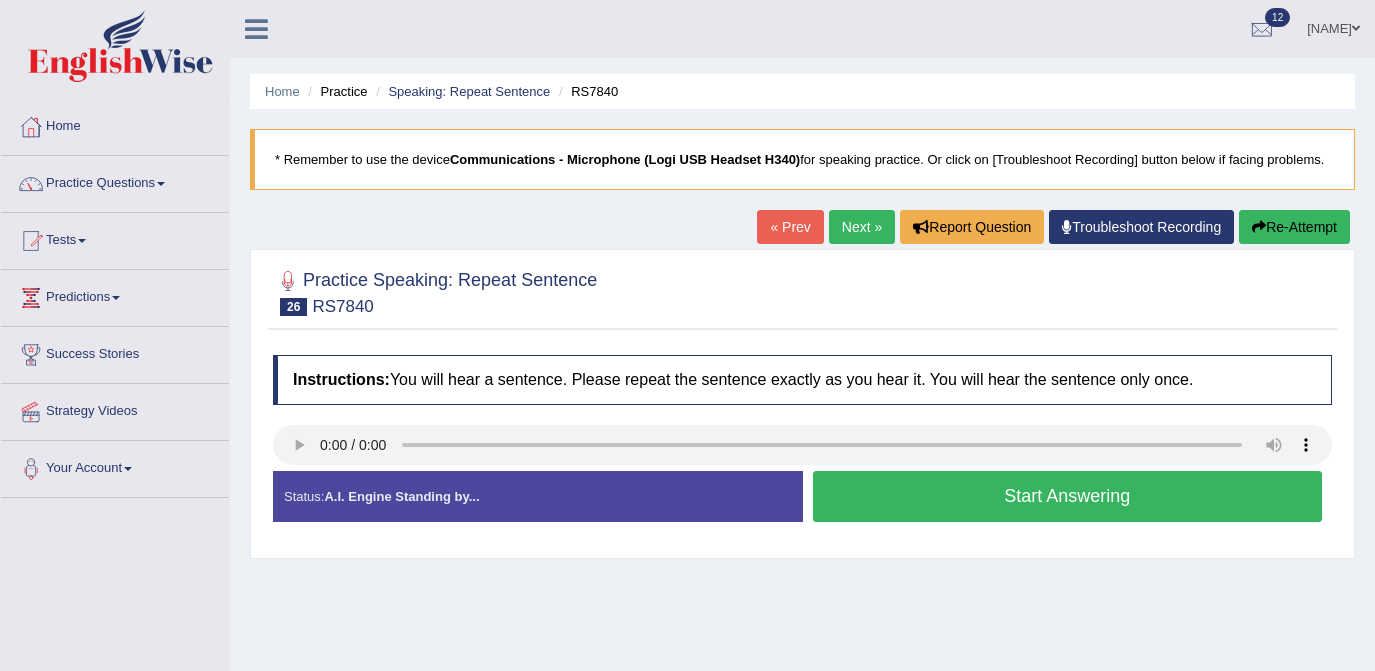 scroll, scrollTop: 0, scrollLeft: 0, axis: both 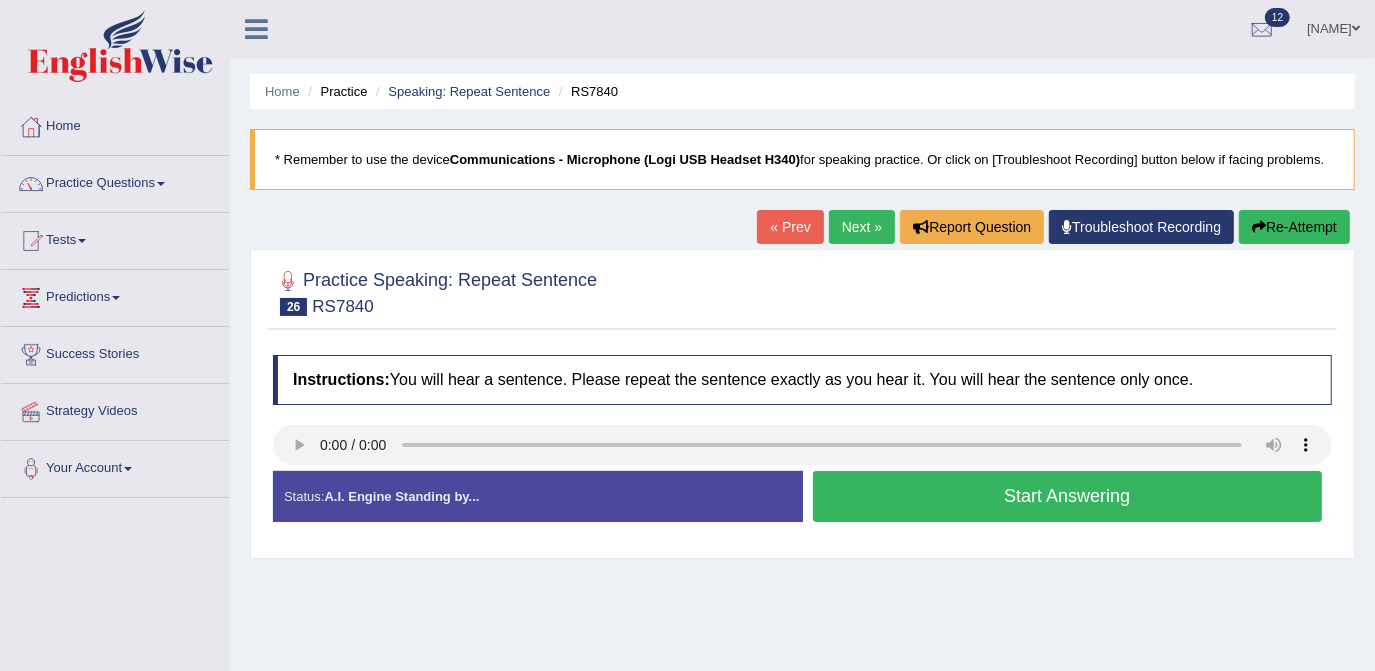 click on "Start Answering" at bounding box center (1068, 496) 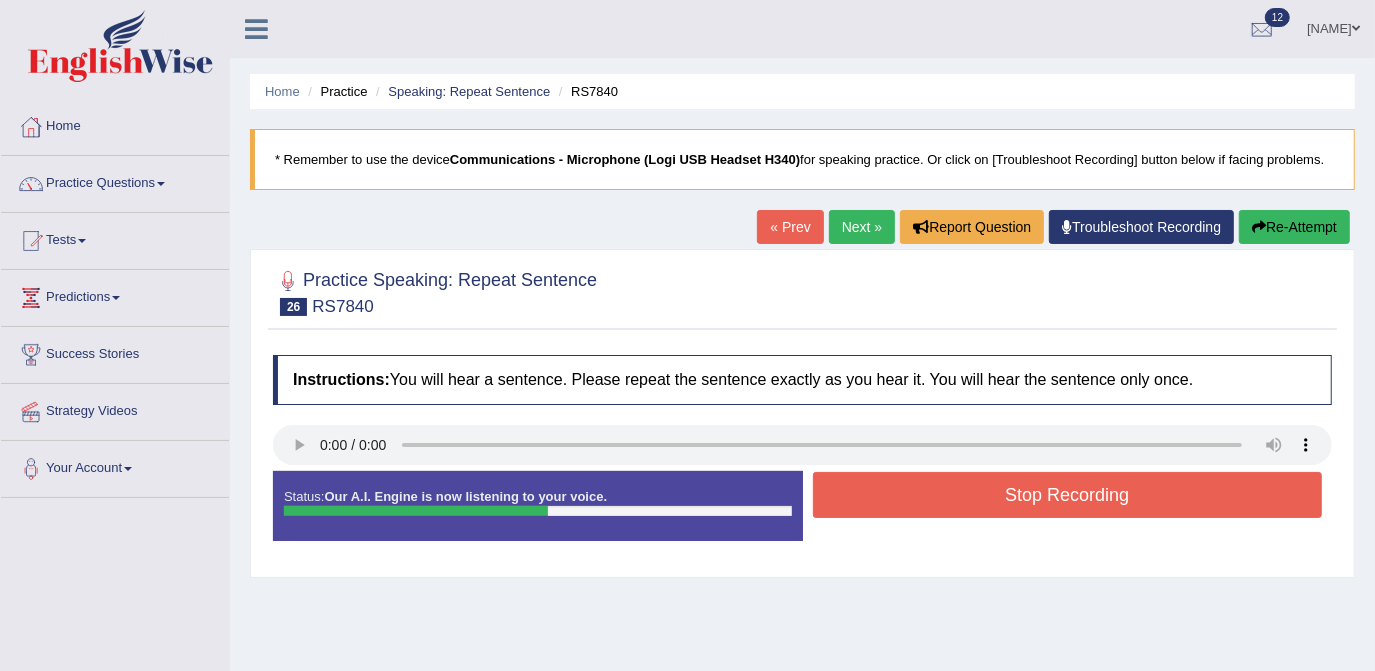 click on "Stop Recording" at bounding box center [1068, 495] 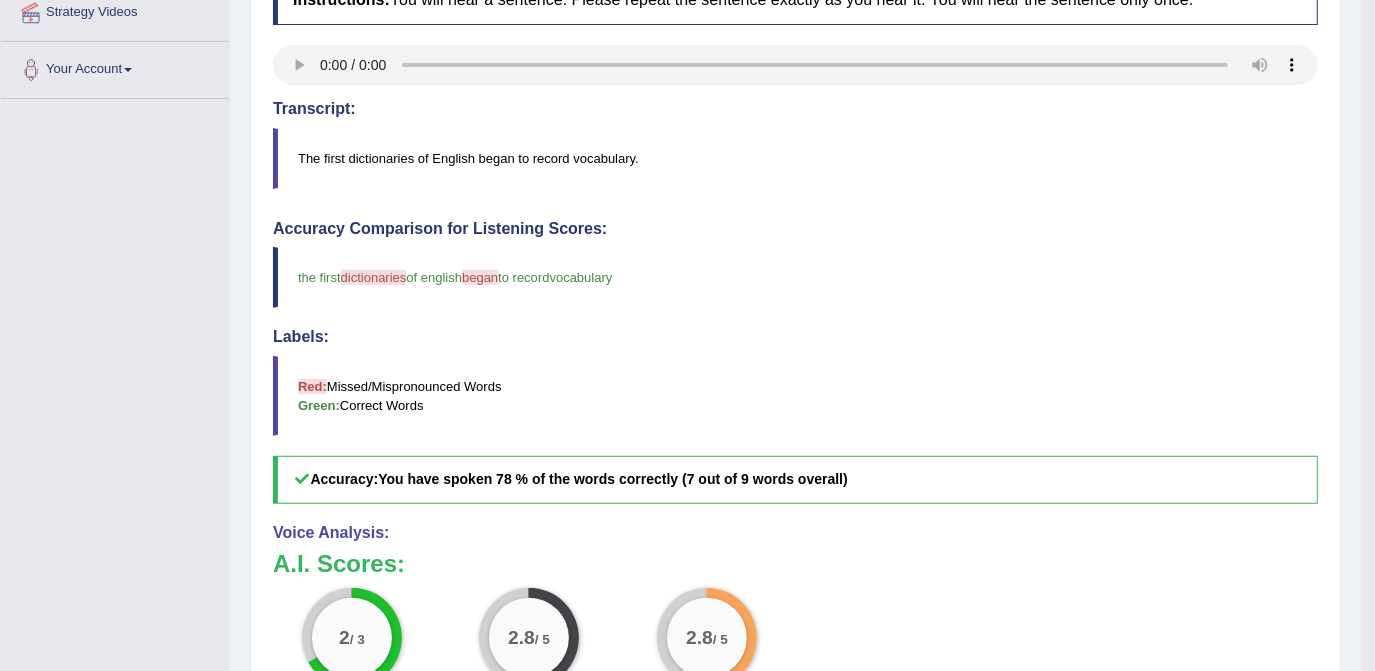 scroll, scrollTop: 400, scrollLeft: 0, axis: vertical 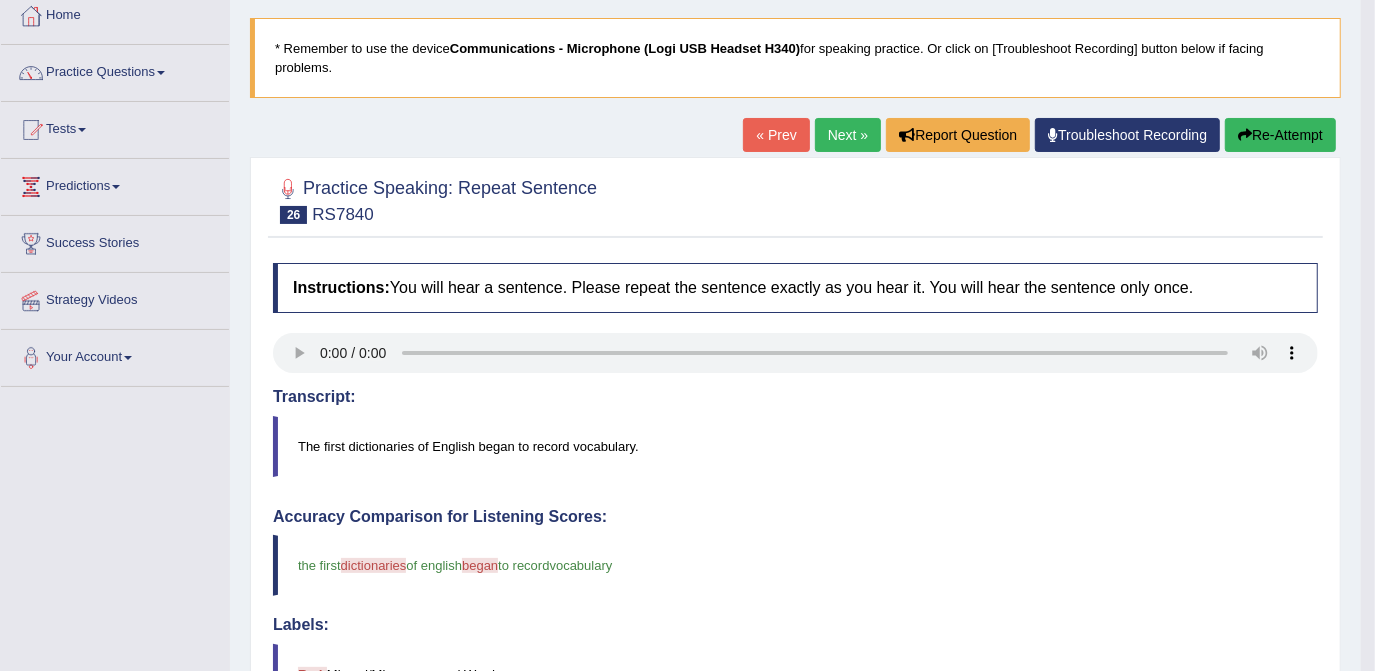 click at bounding box center (1245, 135) 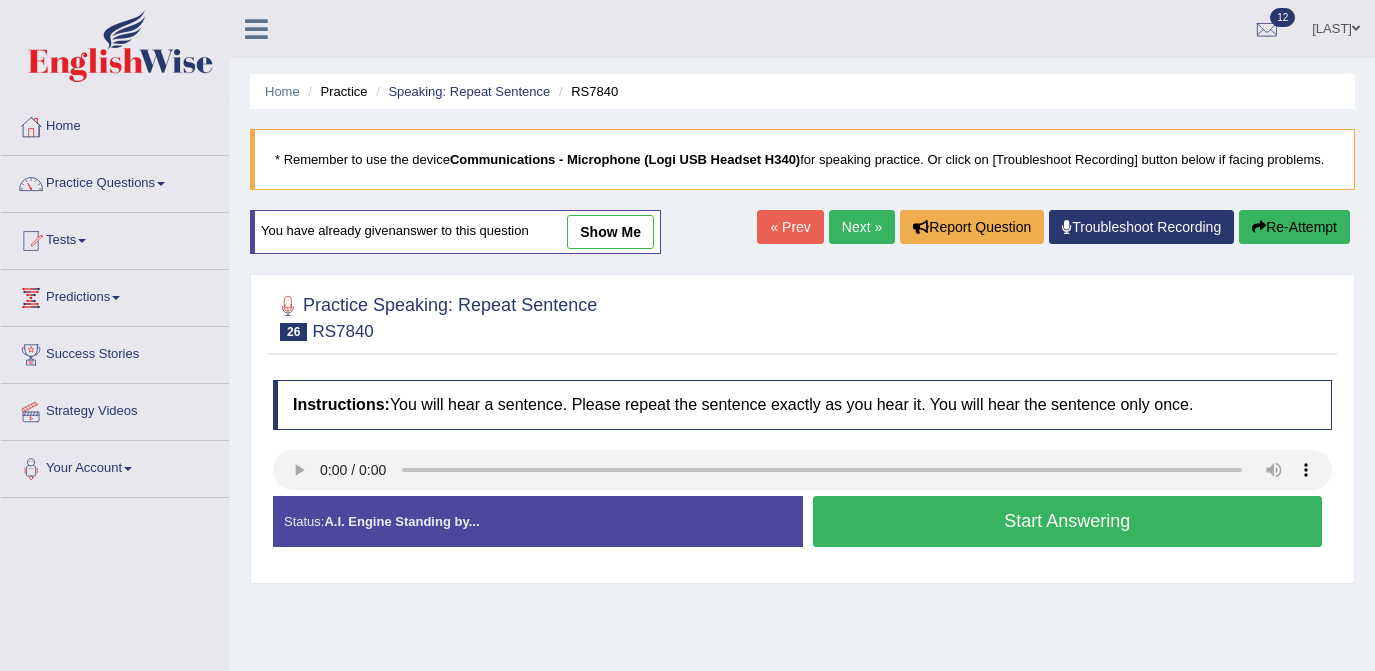 scroll, scrollTop: 111, scrollLeft: 0, axis: vertical 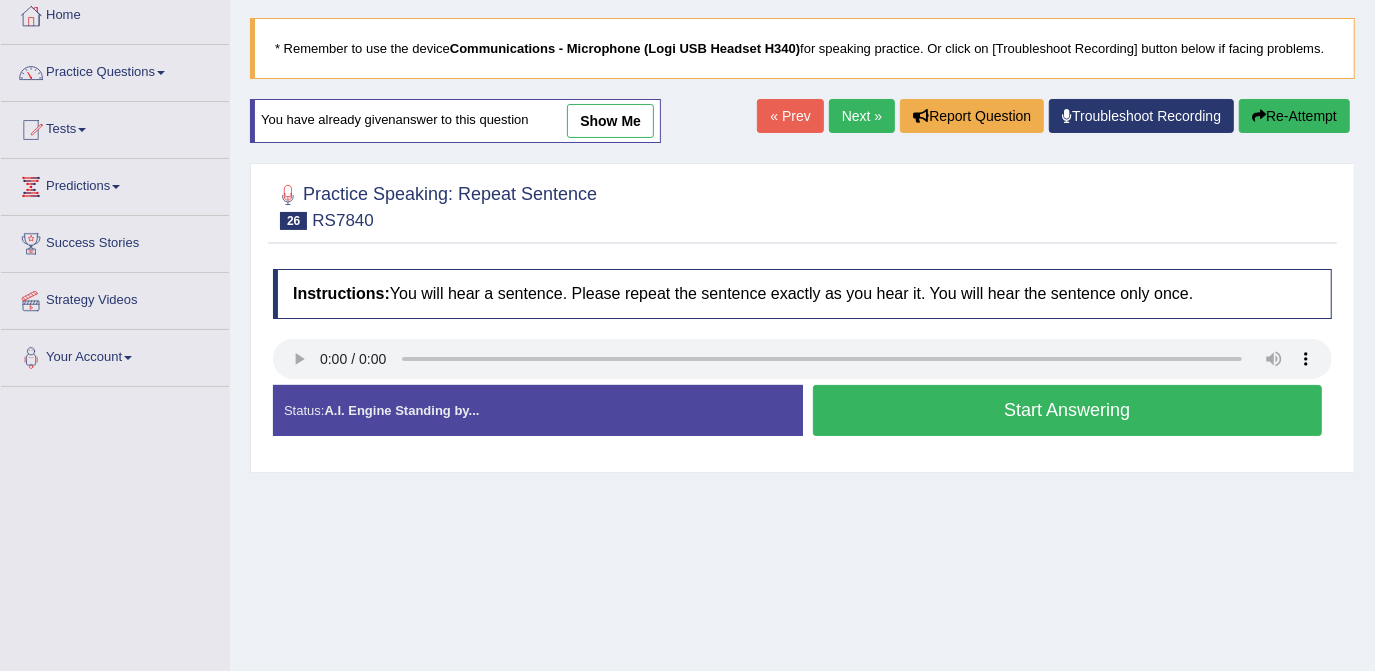click on "Start Answering" at bounding box center (1068, 410) 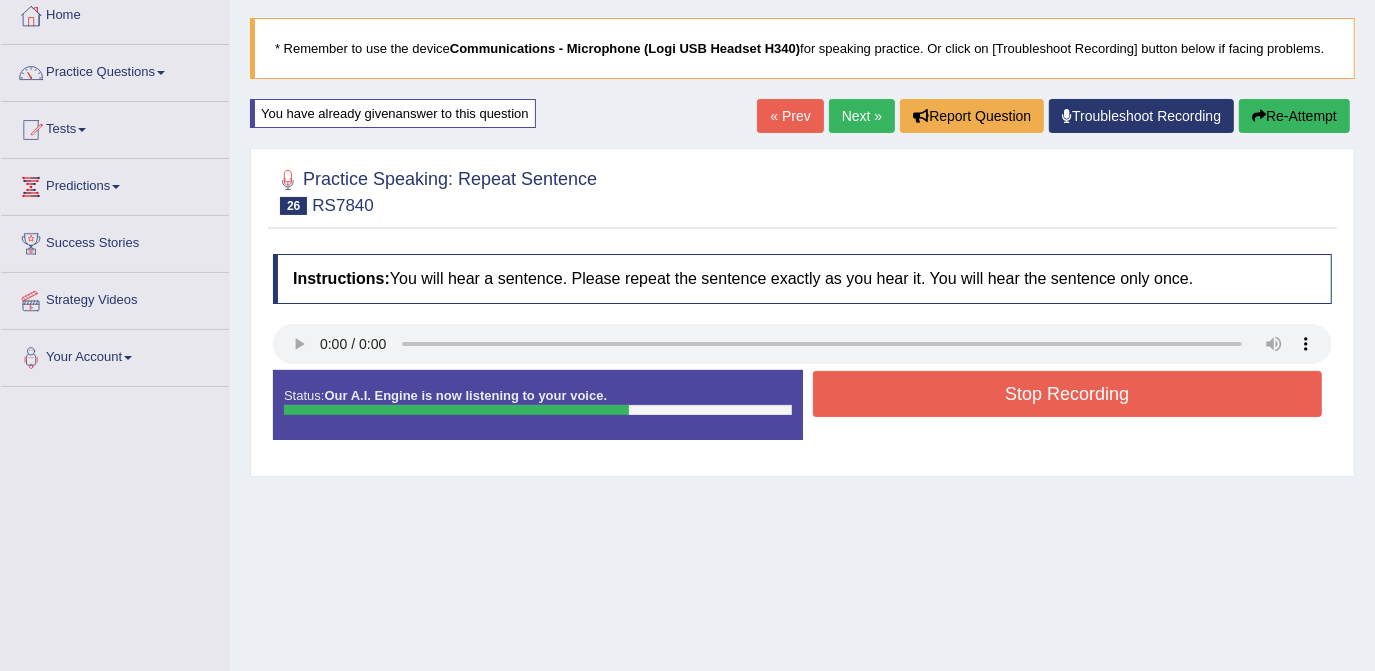 click on "Stop Recording" at bounding box center [1068, 394] 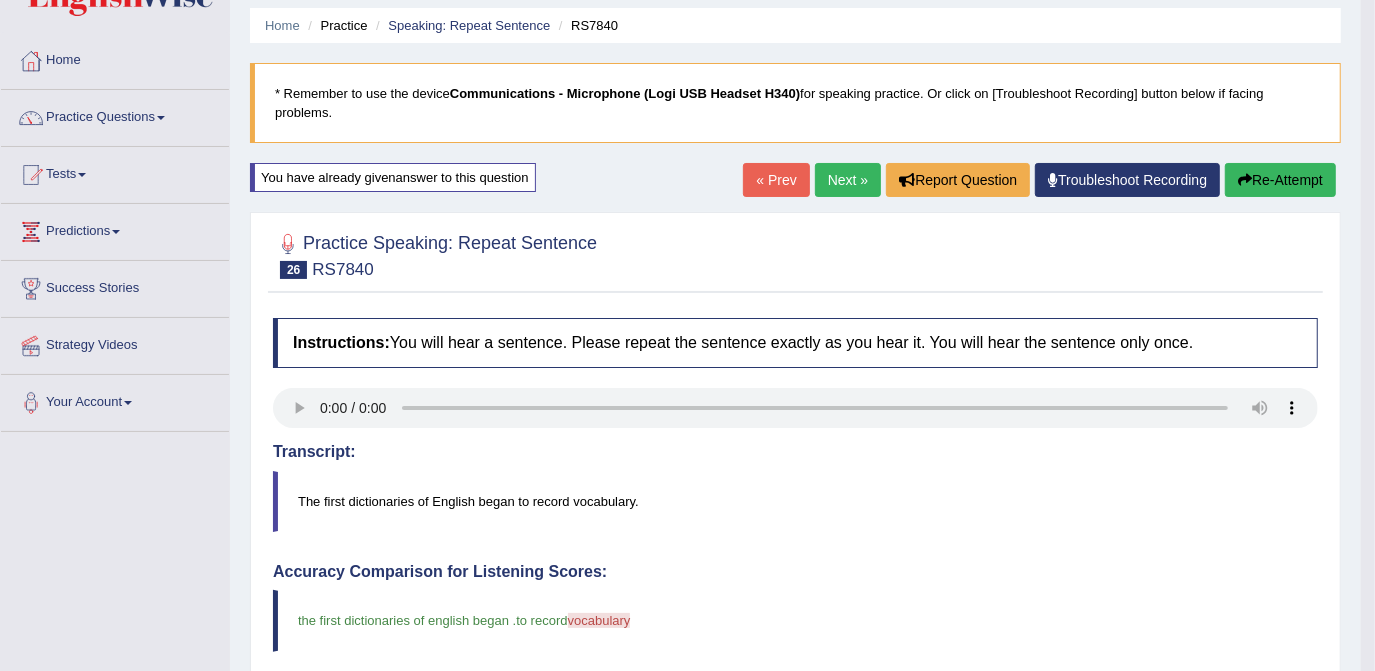 scroll, scrollTop: 0, scrollLeft: 0, axis: both 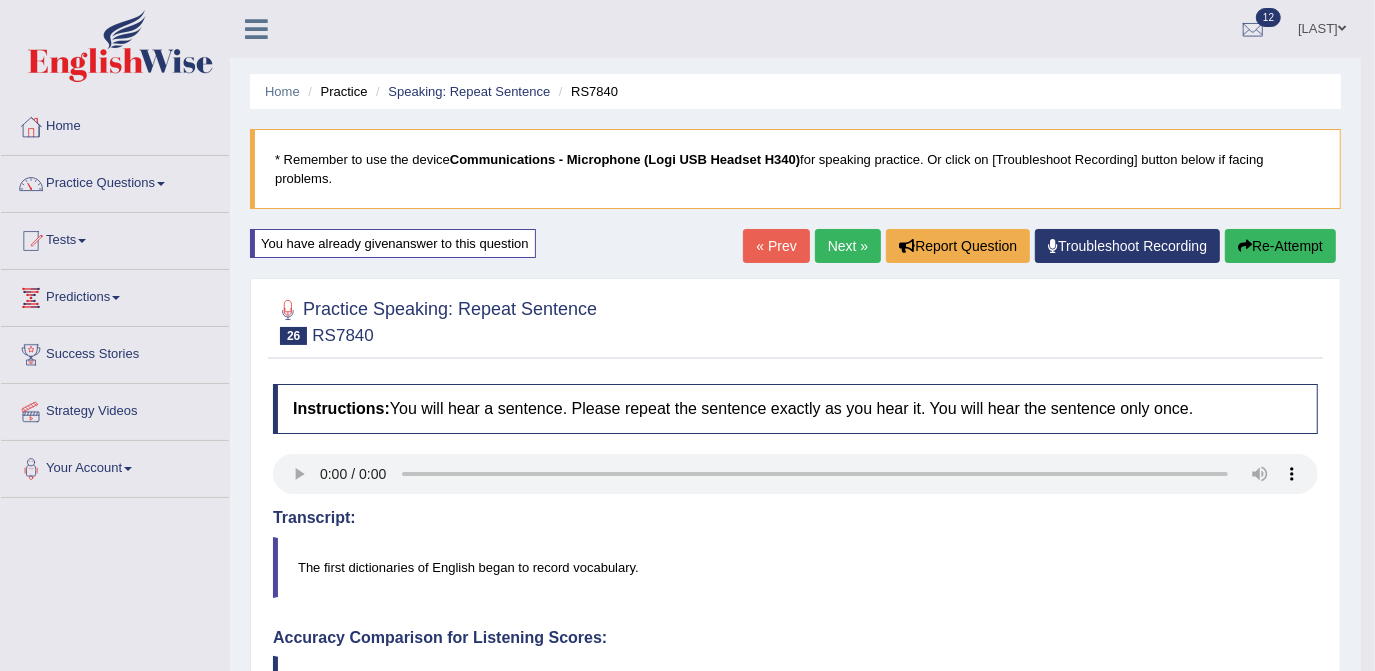 click on "Next »" at bounding box center (848, 246) 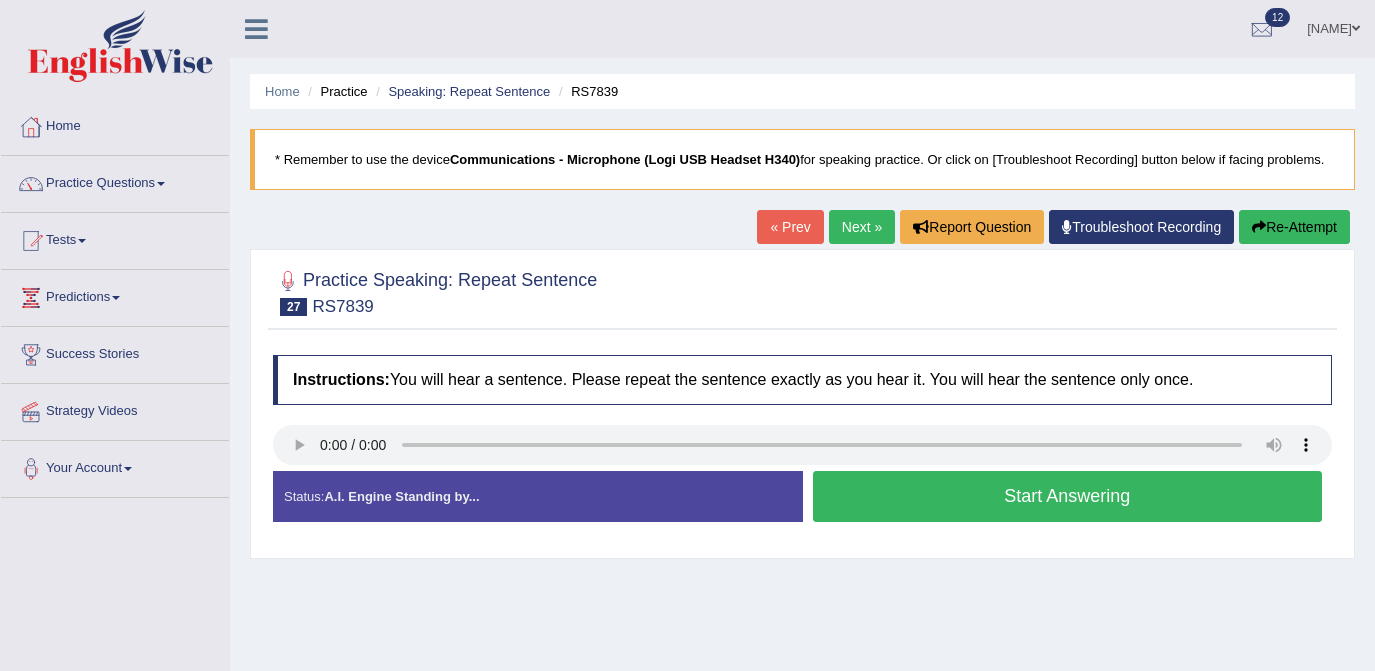 scroll, scrollTop: 0, scrollLeft: 0, axis: both 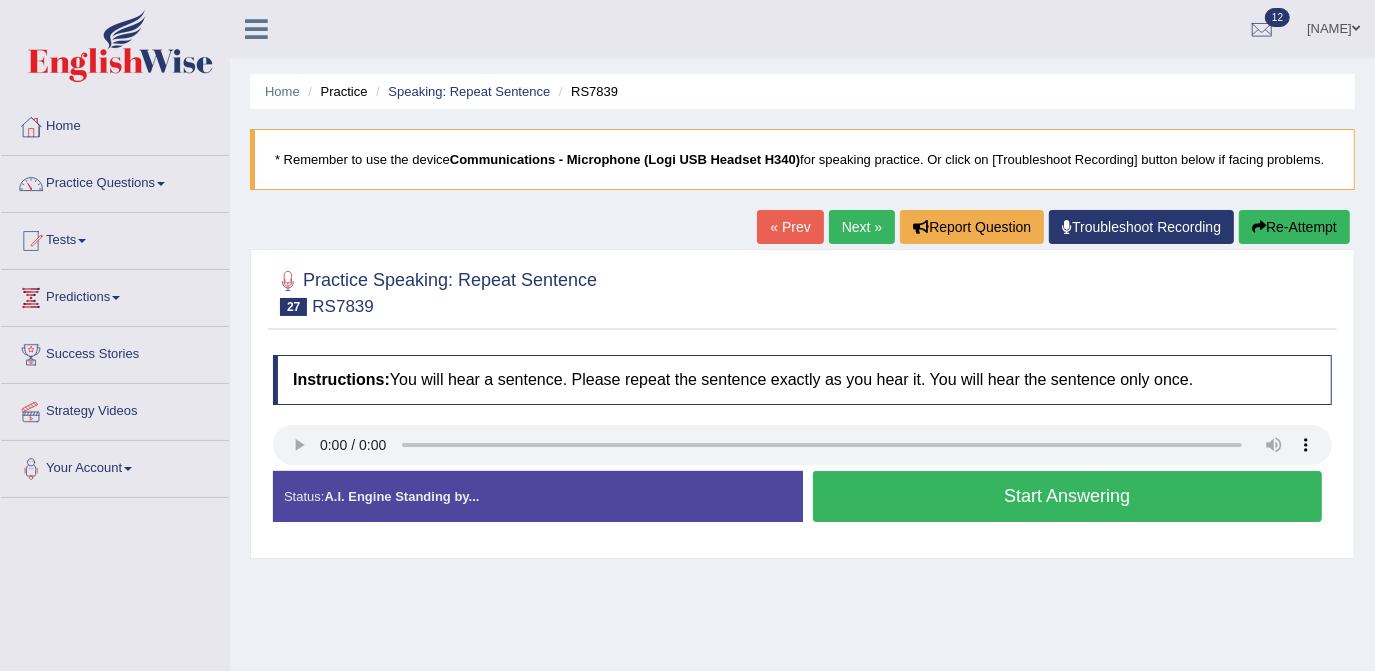 click on "Start Answering" at bounding box center (1068, 499) 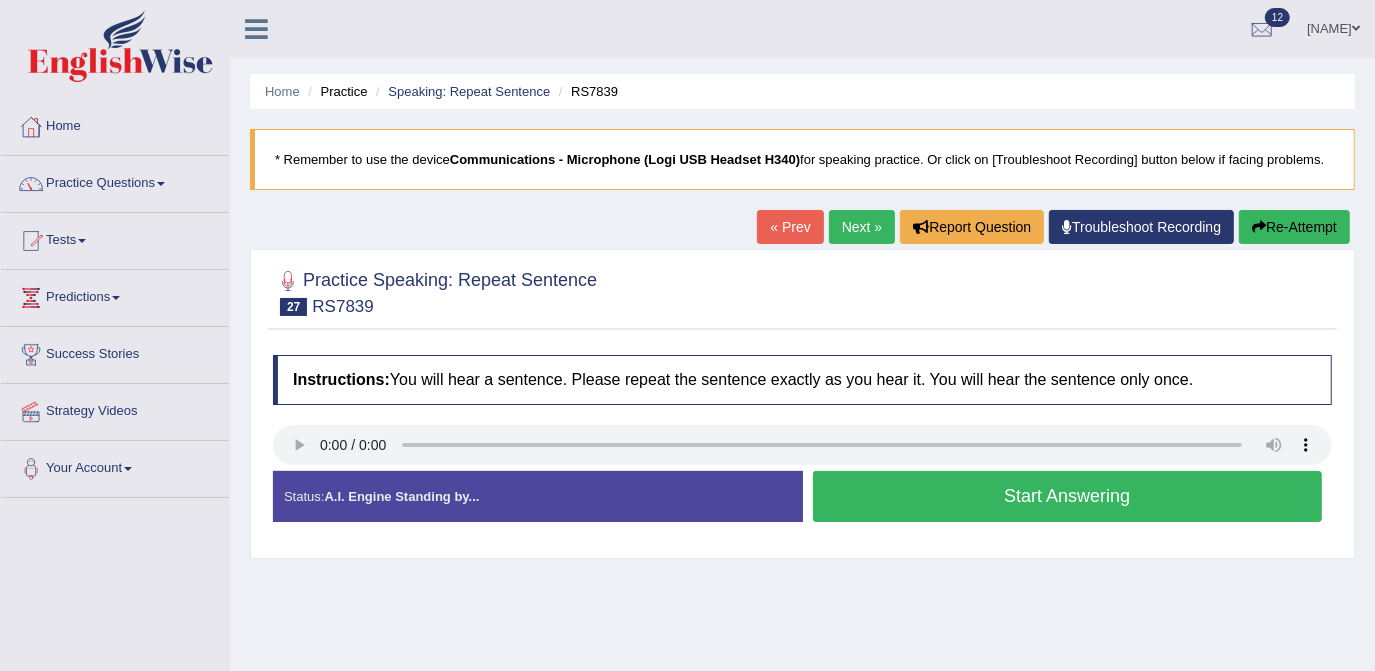 type 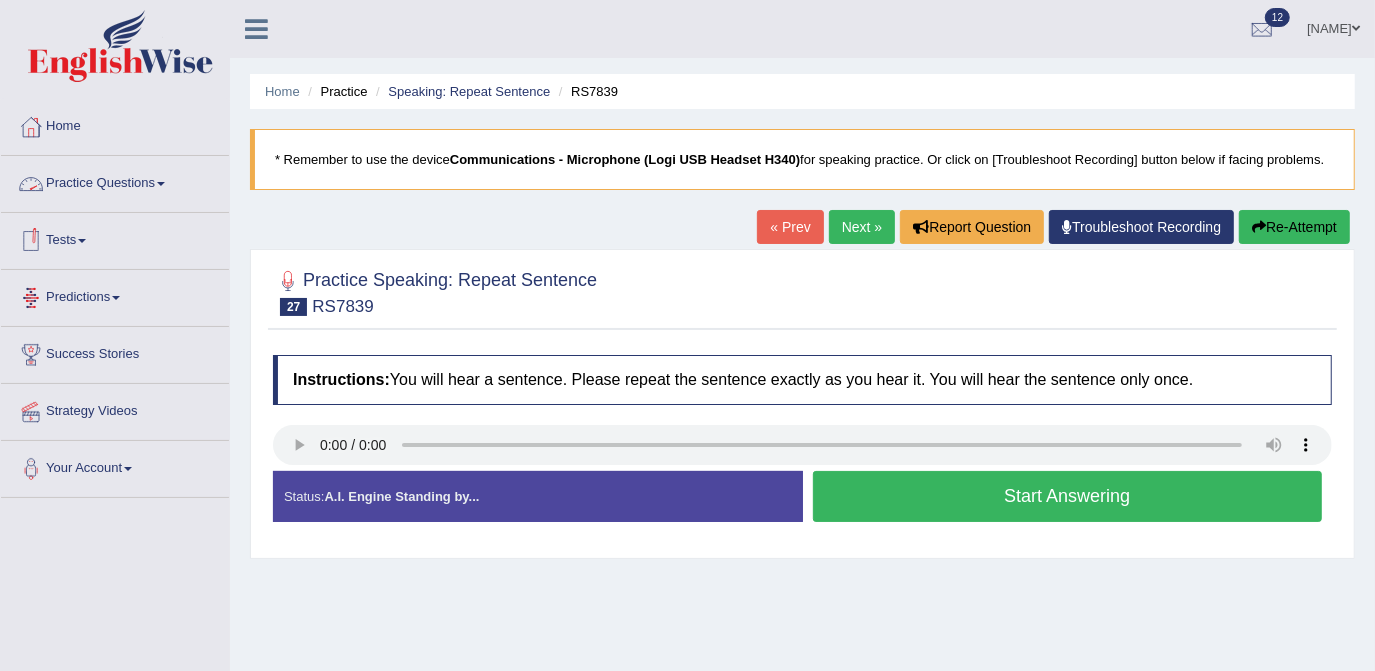 click on "Practice Questions" at bounding box center (115, 181) 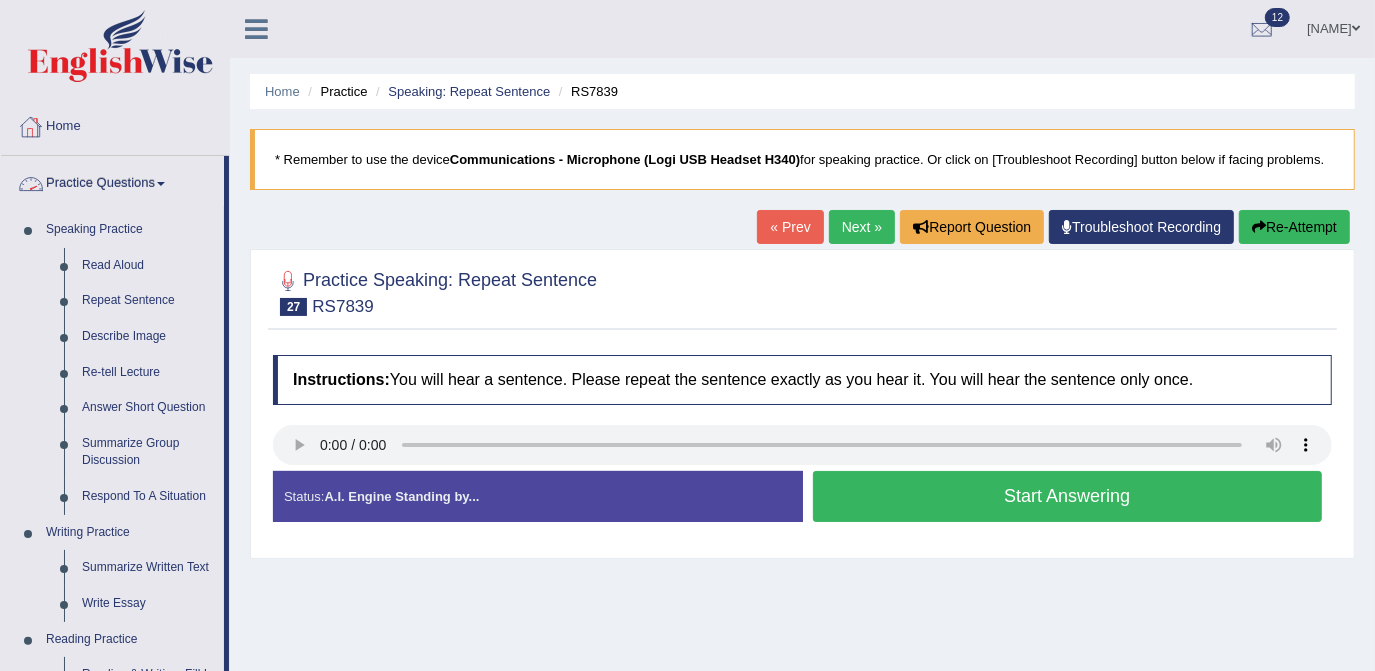 click on "Practice Questions" at bounding box center [112, 181] 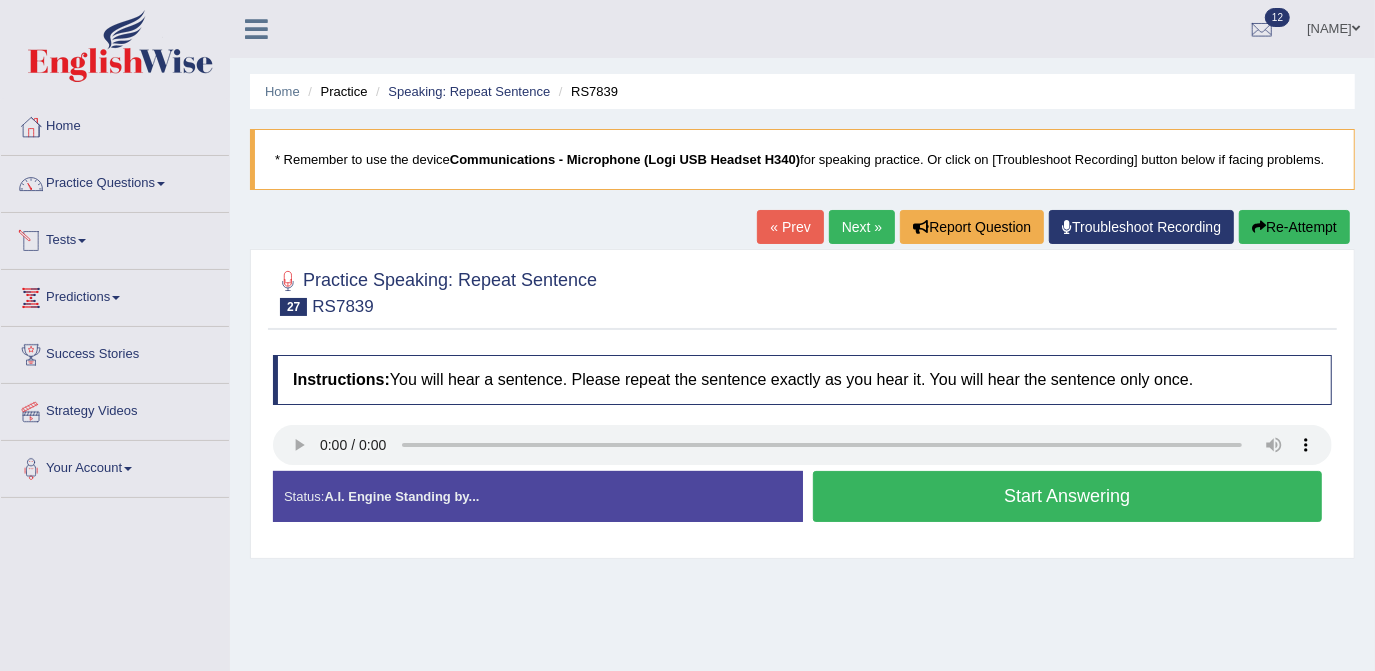 click on "Tests" at bounding box center [115, 238] 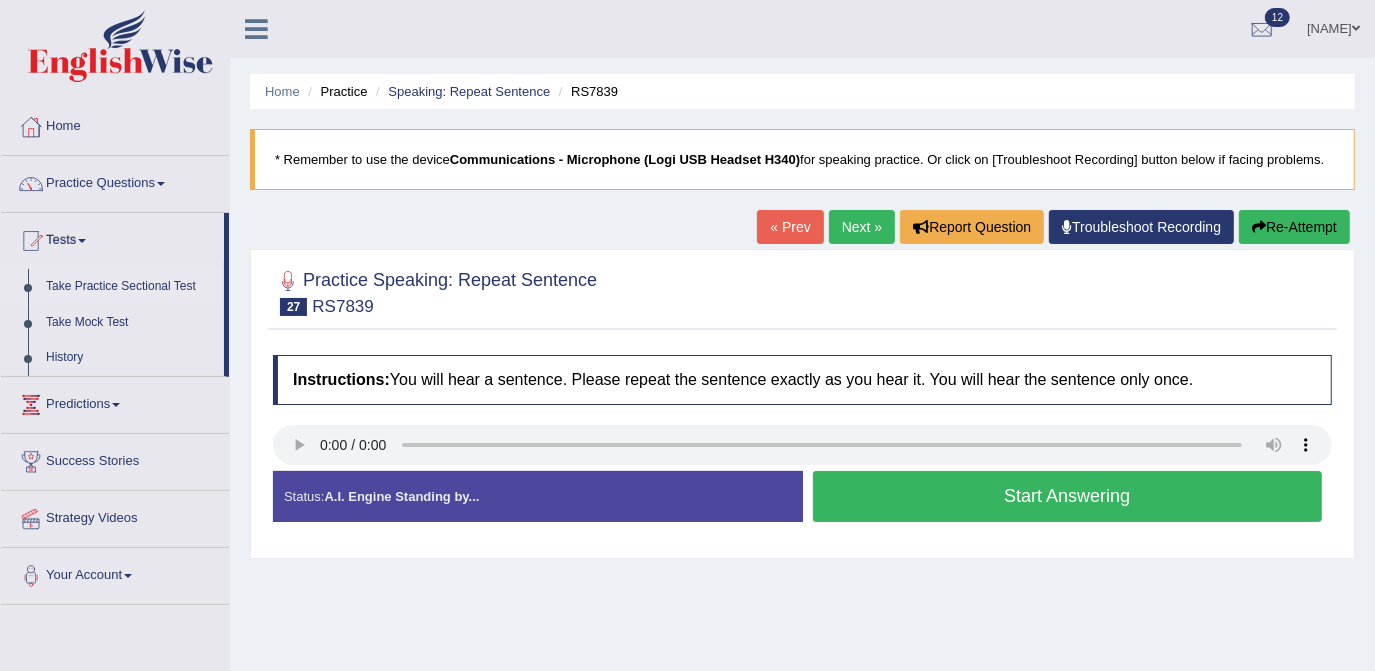 click on "Take Practice Sectional Test" at bounding box center (130, 287) 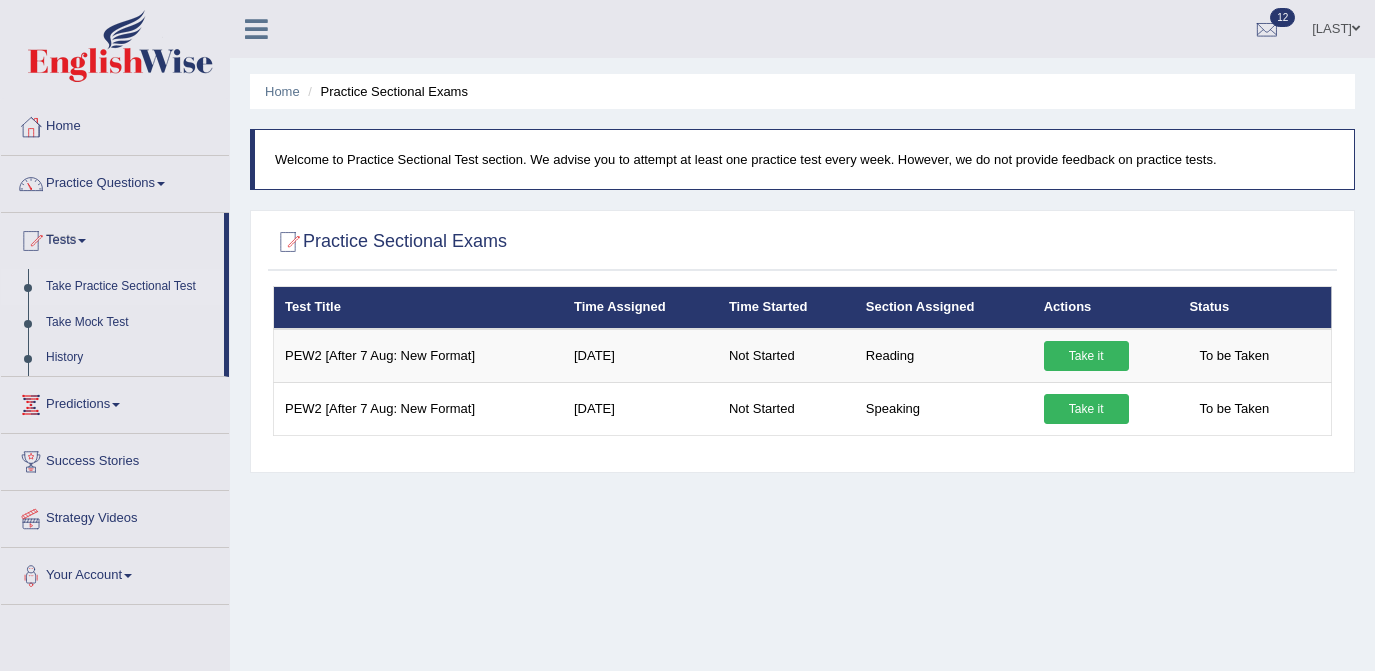scroll, scrollTop: 0, scrollLeft: 0, axis: both 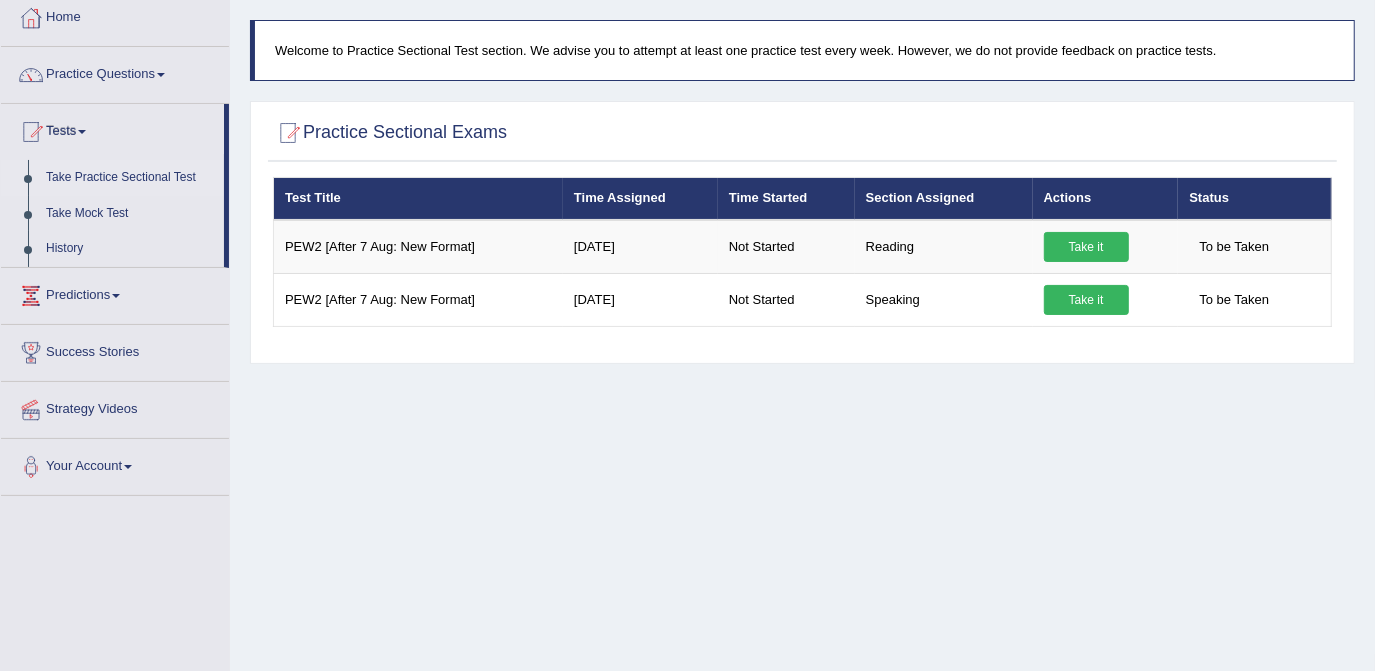 click on "Take Practice Sectional Test" at bounding box center (130, 178) 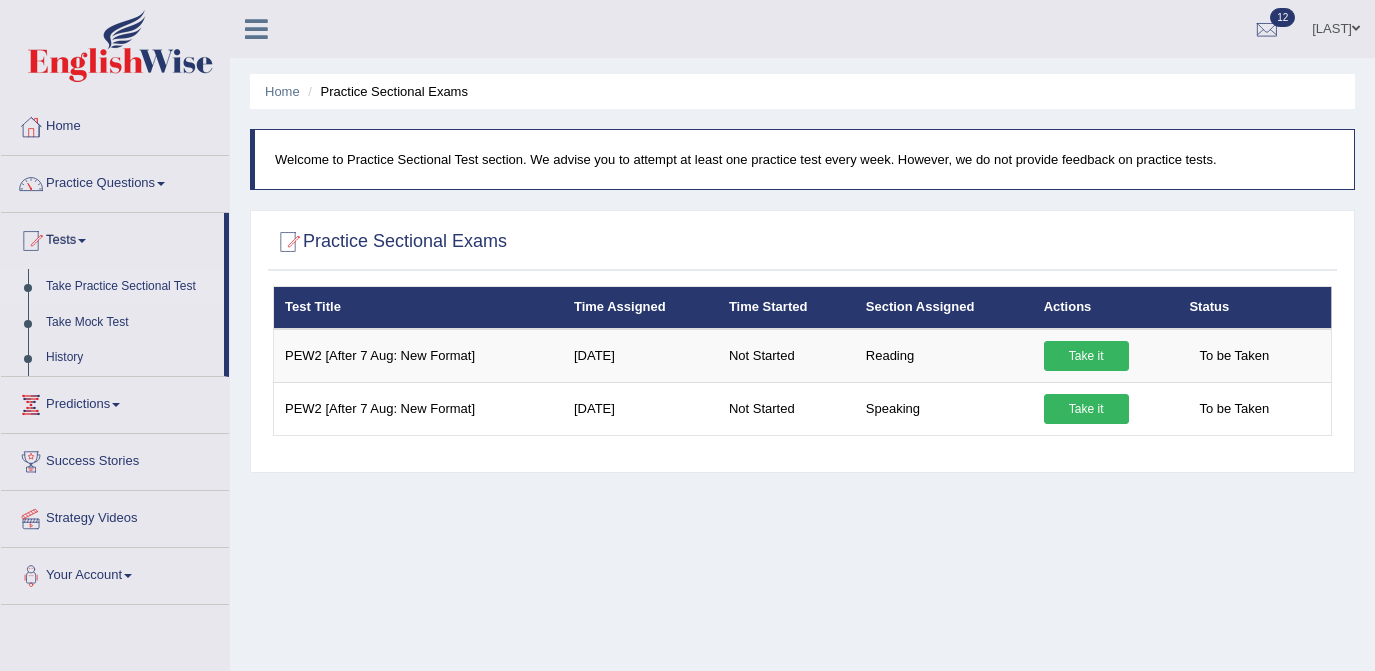 scroll, scrollTop: 0, scrollLeft: 0, axis: both 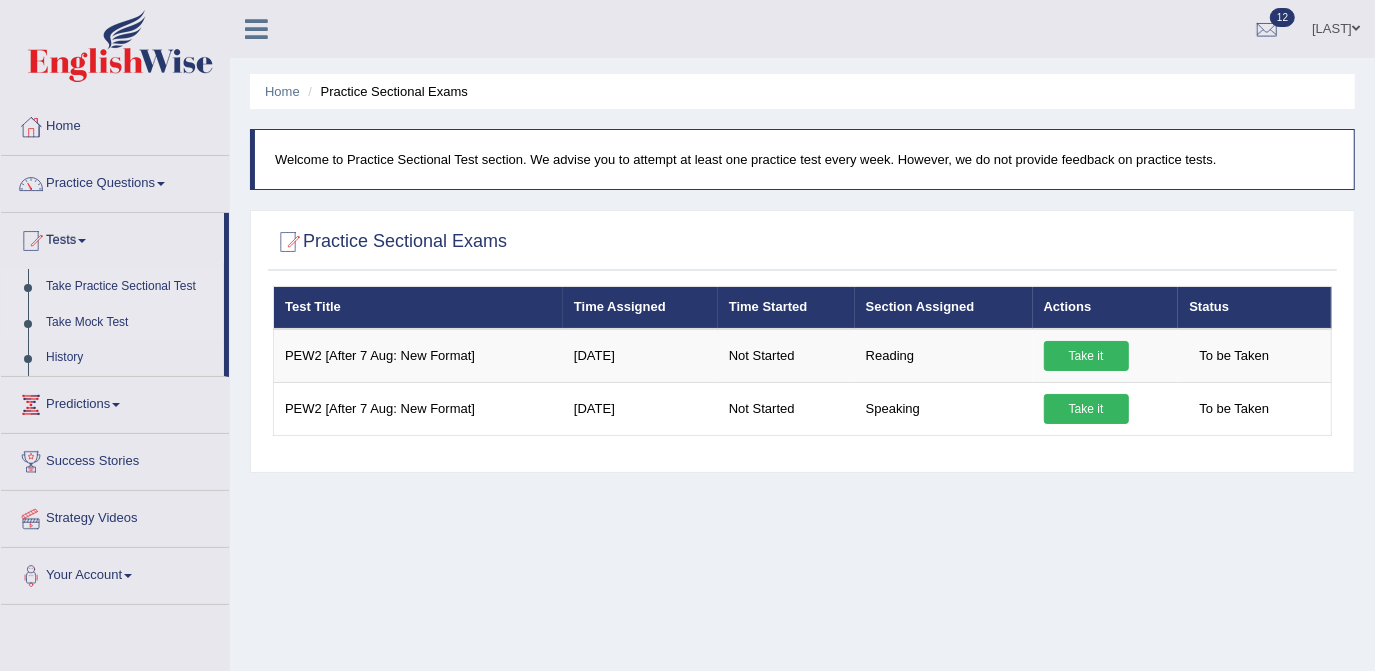 click on "Take Mock Test" at bounding box center [130, 323] 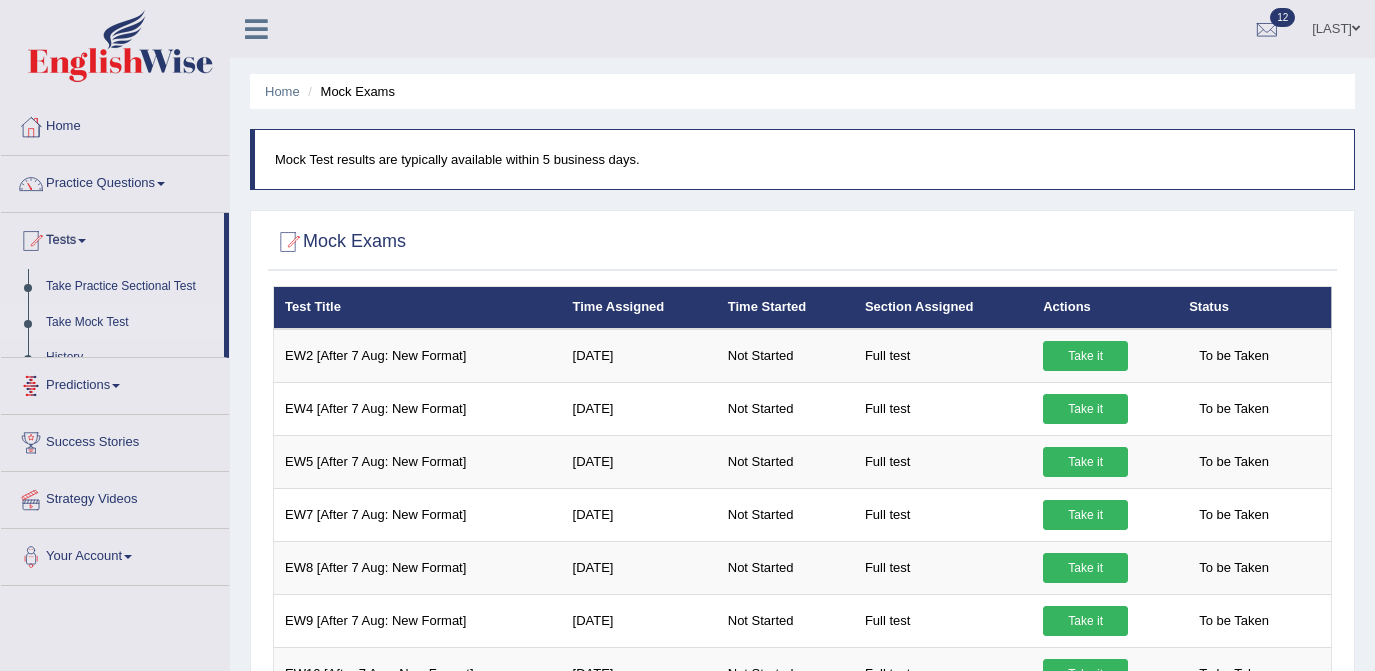 scroll, scrollTop: 0, scrollLeft: 0, axis: both 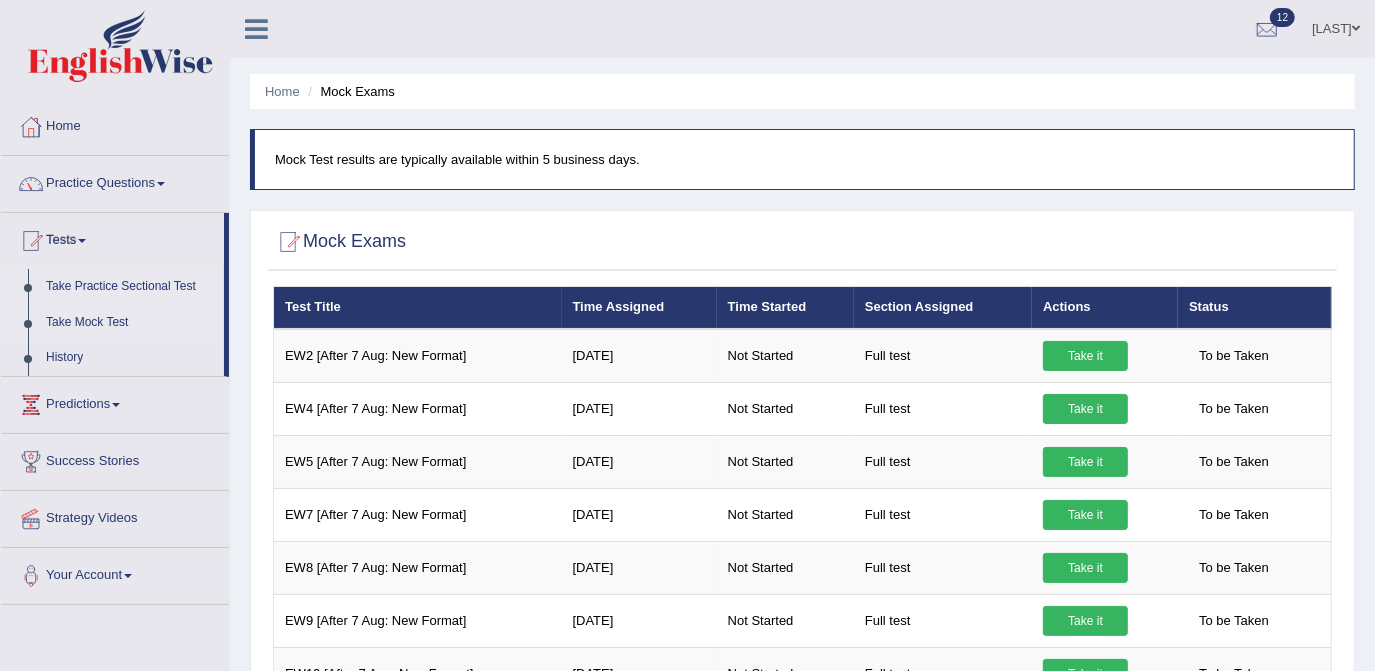 click on "Take Practice Sectional Test" at bounding box center (130, 287) 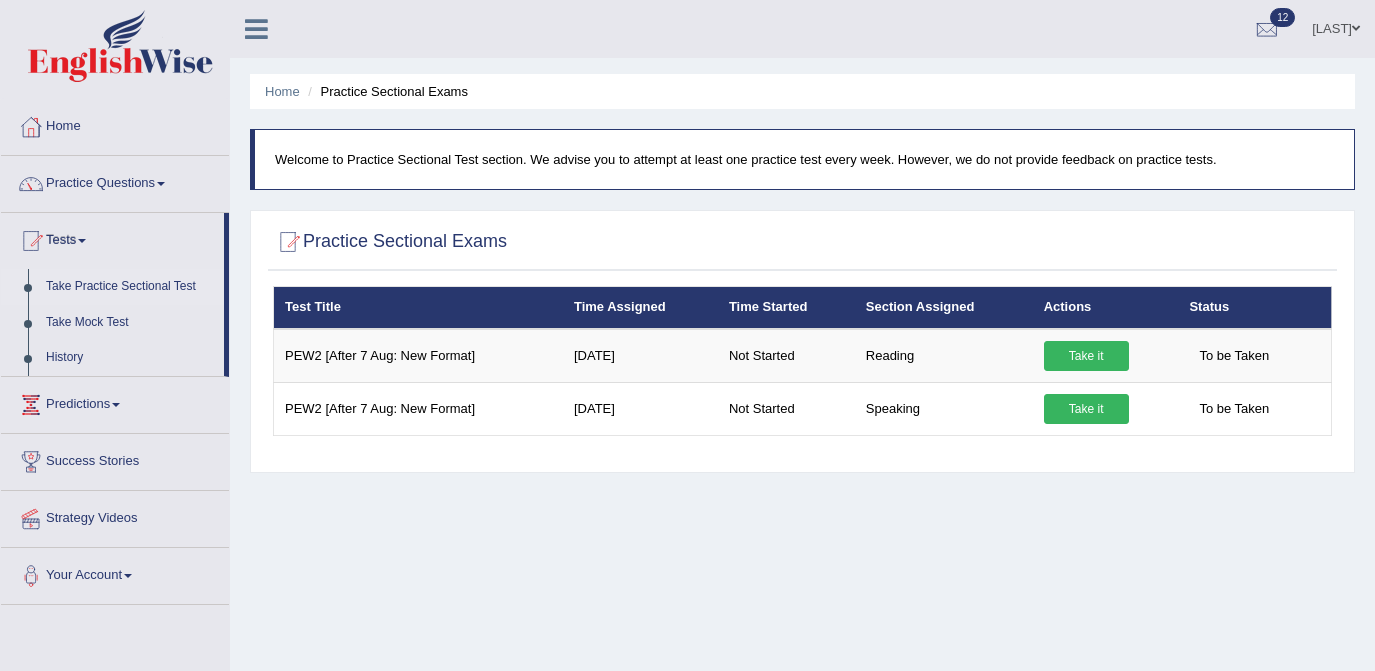 scroll, scrollTop: 0, scrollLeft: 0, axis: both 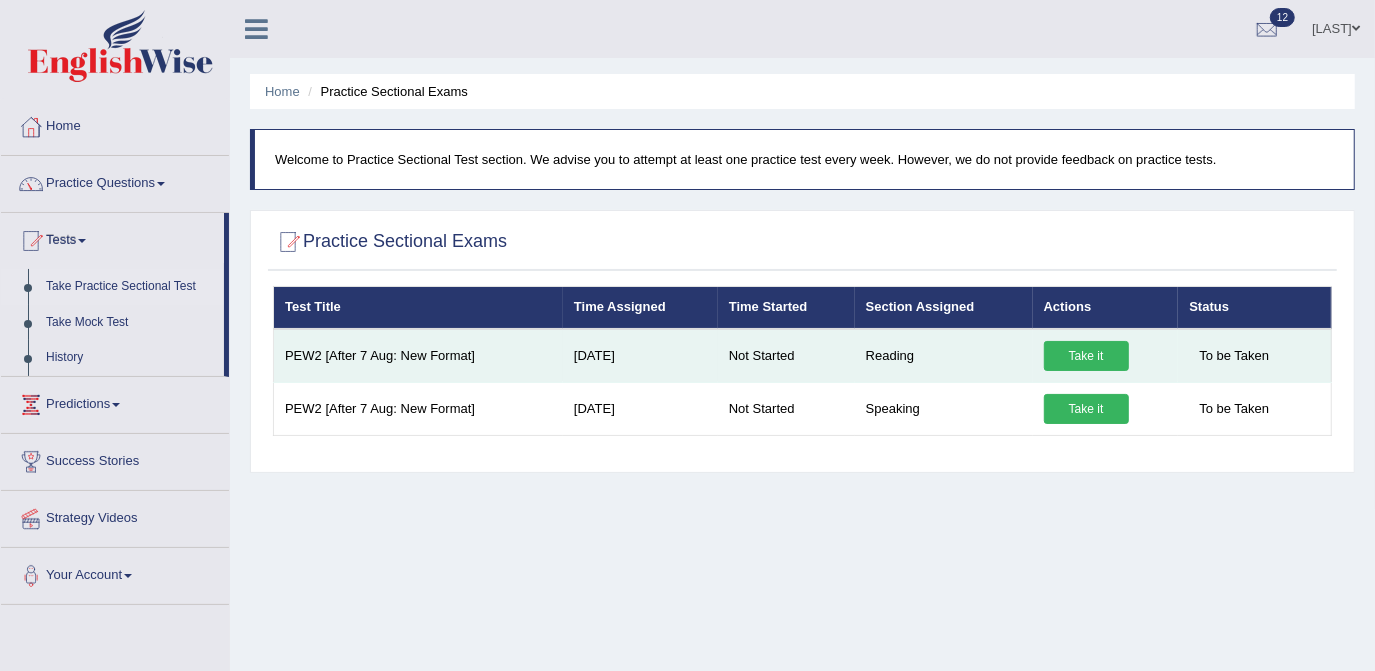 click on "Take it" at bounding box center (1086, 356) 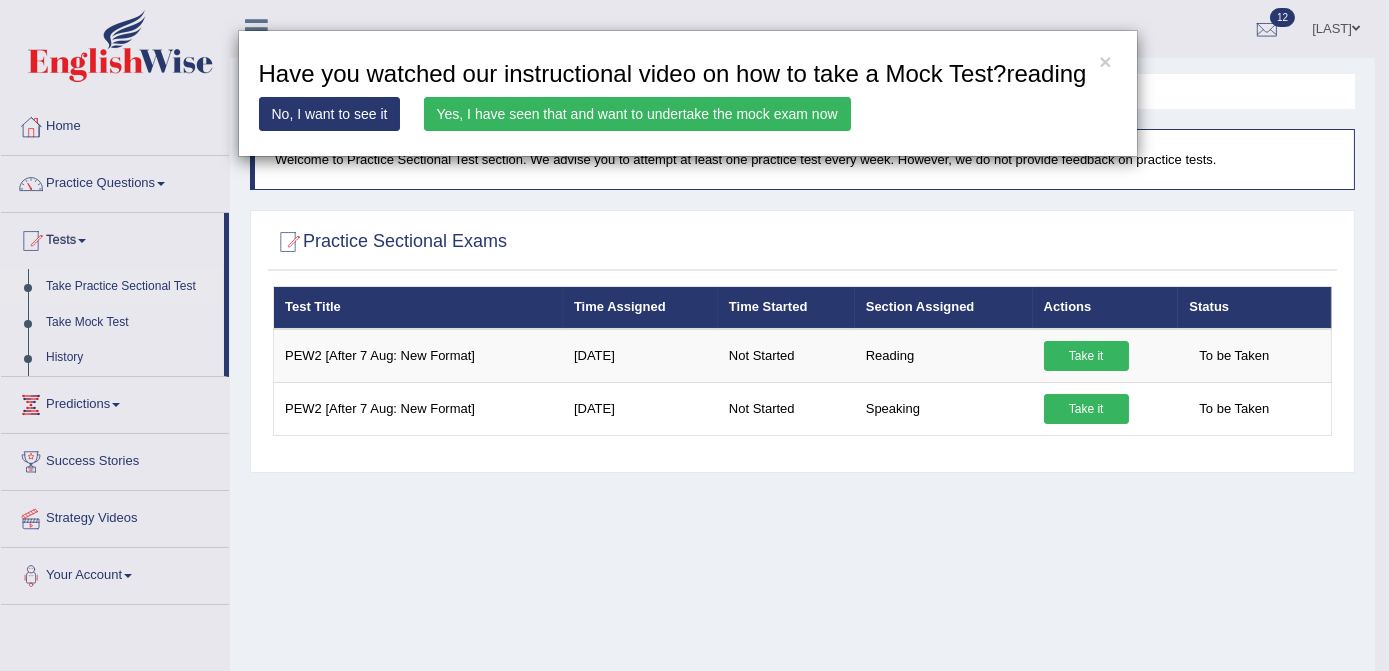click on "Yes, I have seen that and want to undertake the mock exam now" at bounding box center (637, 114) 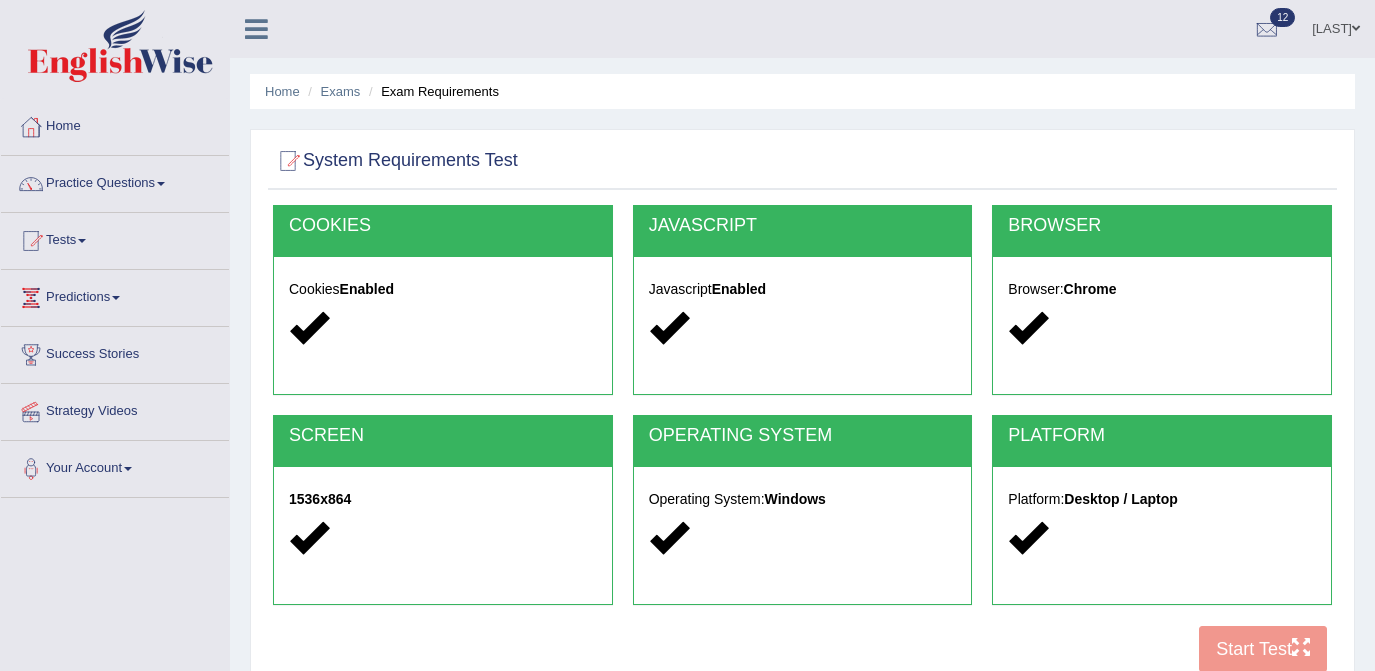scroll, scrollTop: 0, scrollLeft: 0, axis: both 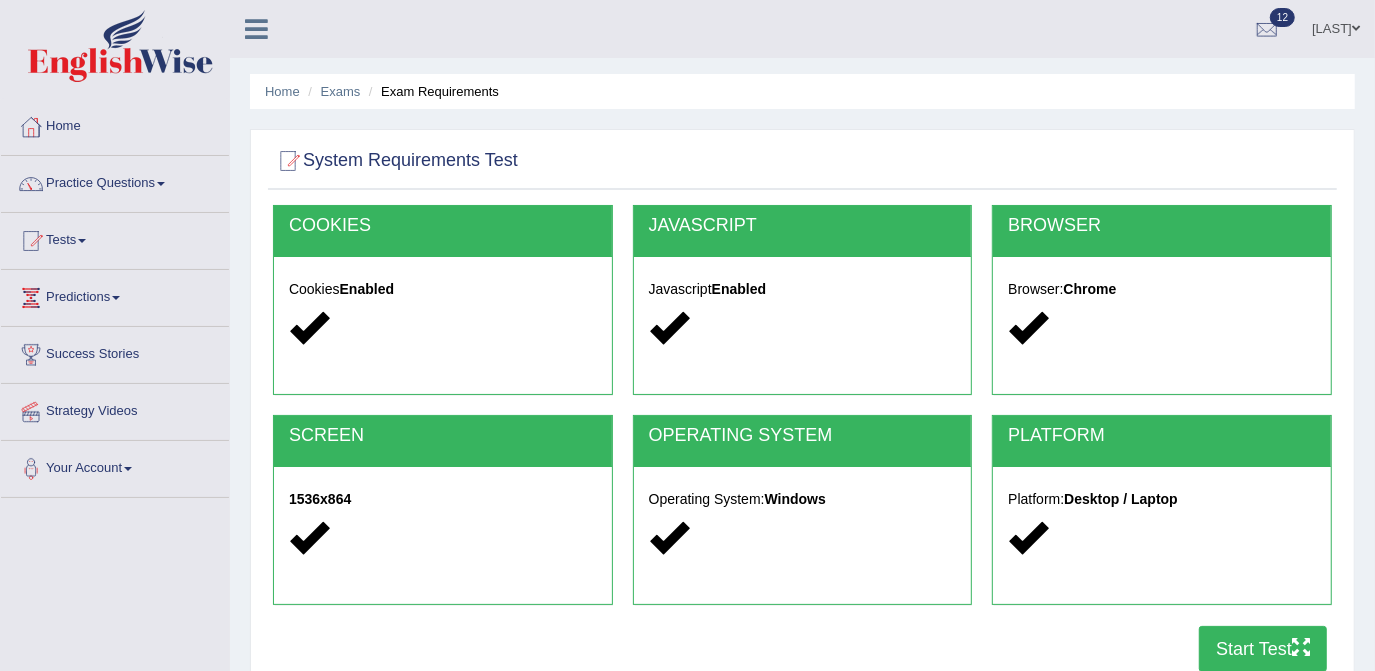 click on "Start Test" at bounding box center (1263, 649) 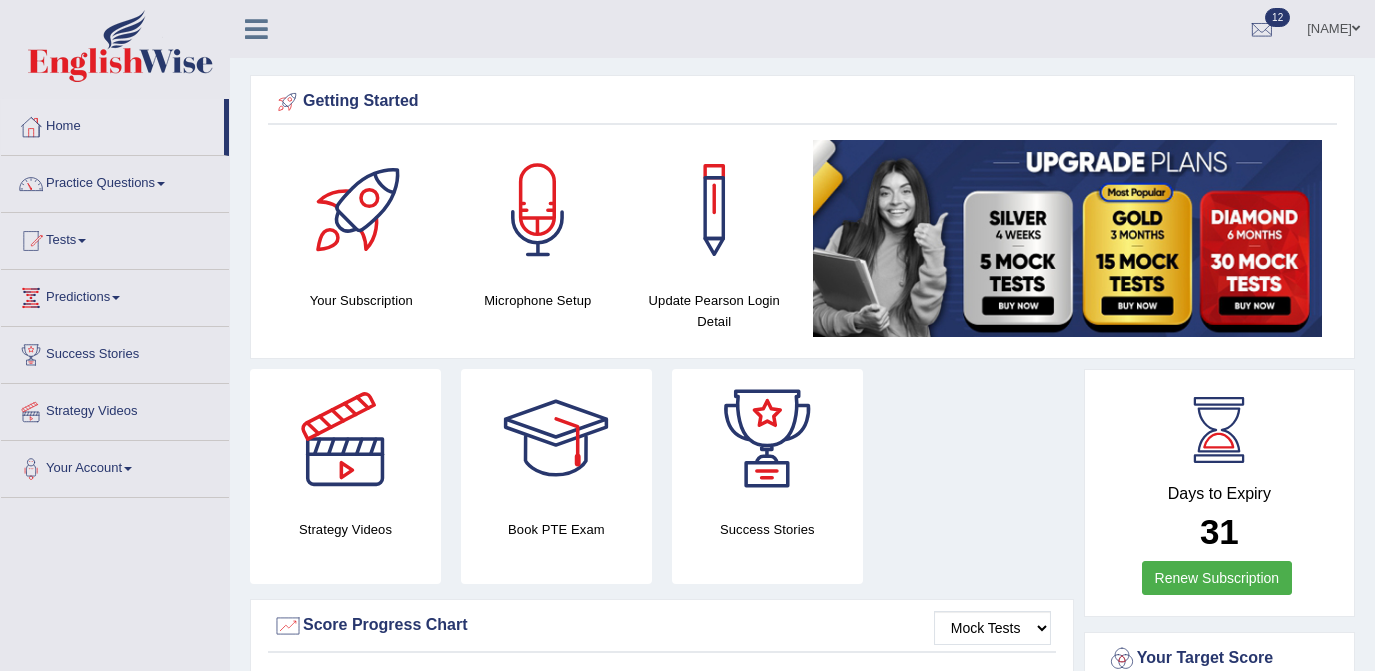 scroll, scrollTop: 36, scrollLeft: 0, axis: vertical 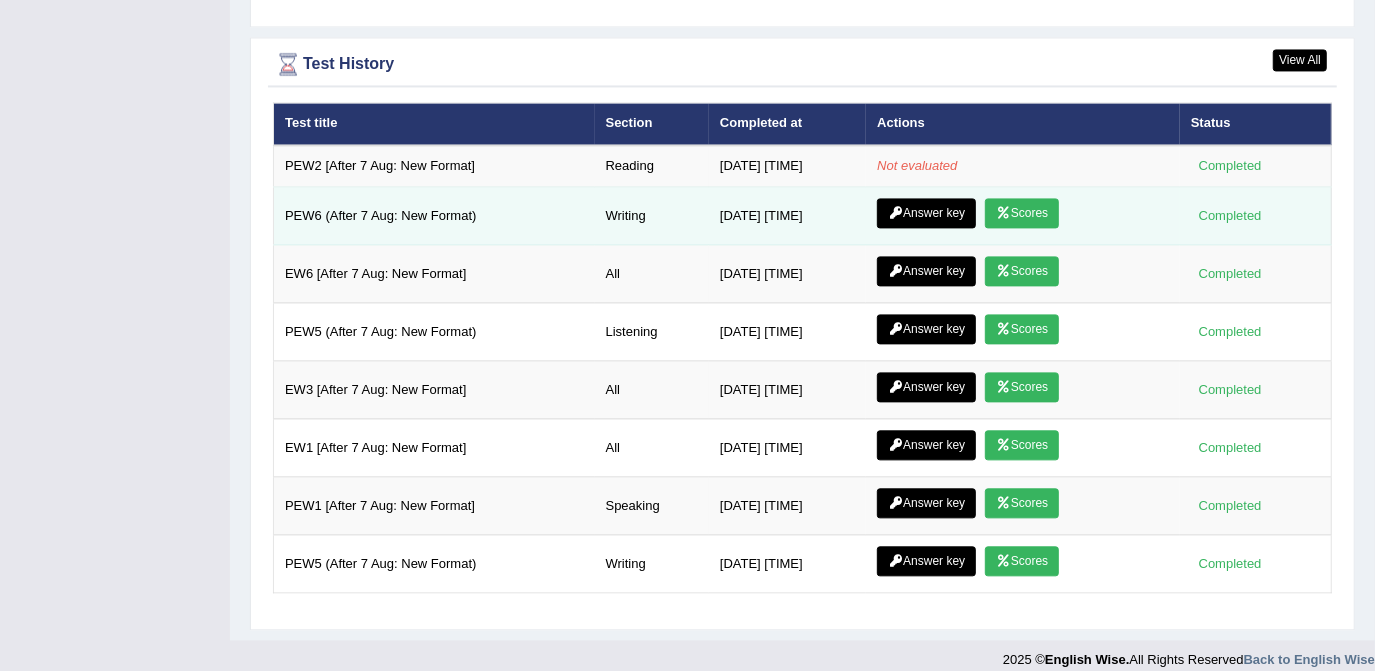 click on "Scores" at bounding box center [1022, 213] 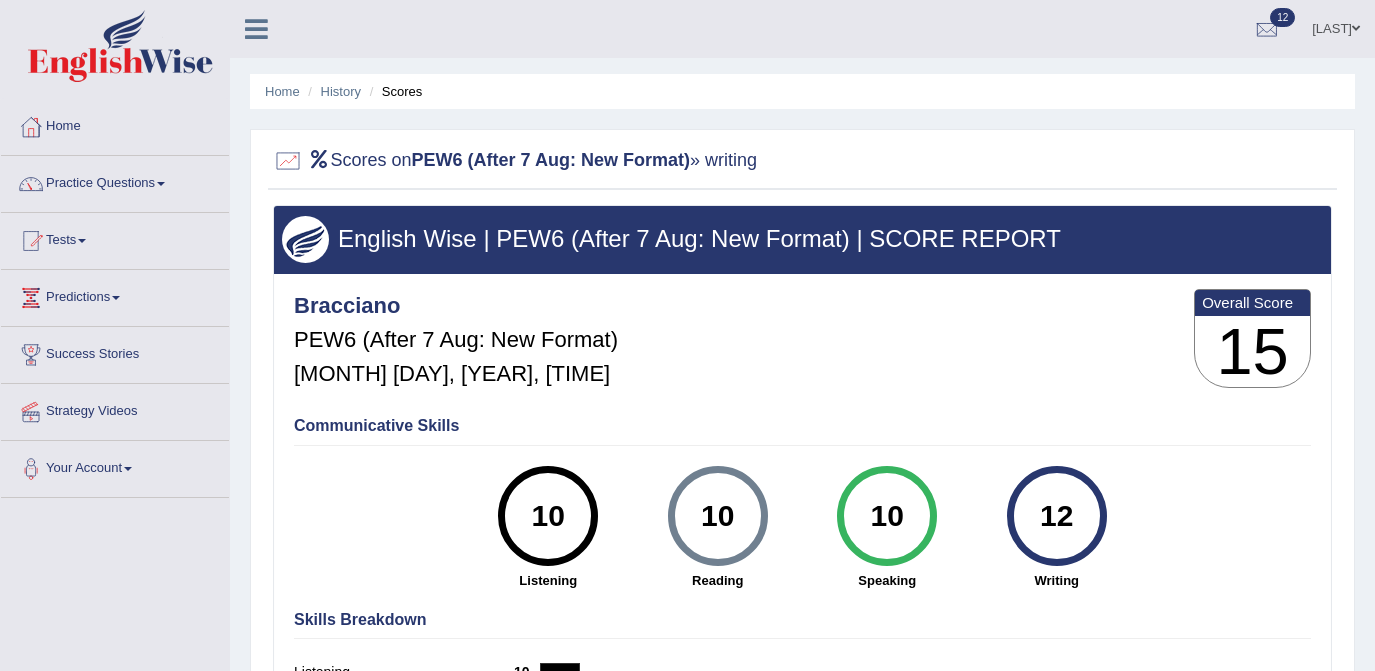 scroll, scrollTop: 0, scrollLeft: 0, axis: both 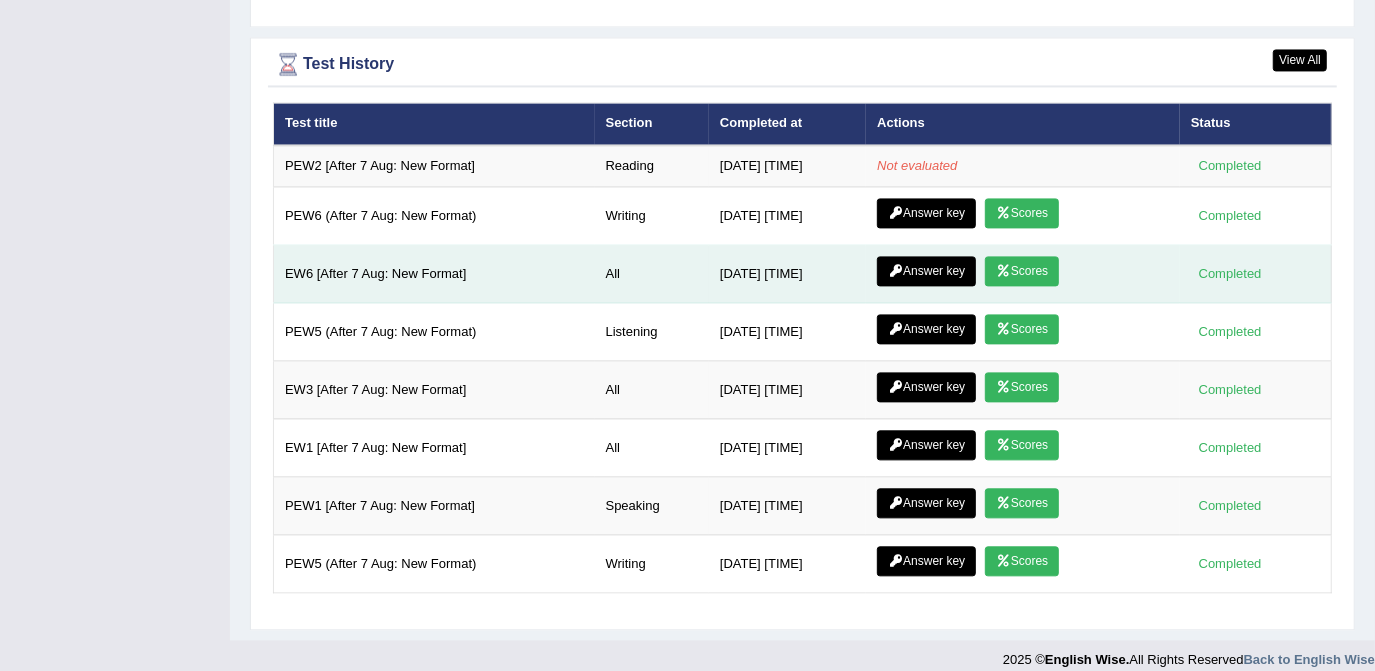 click on "Scores" at bounding box center [1022, 271] 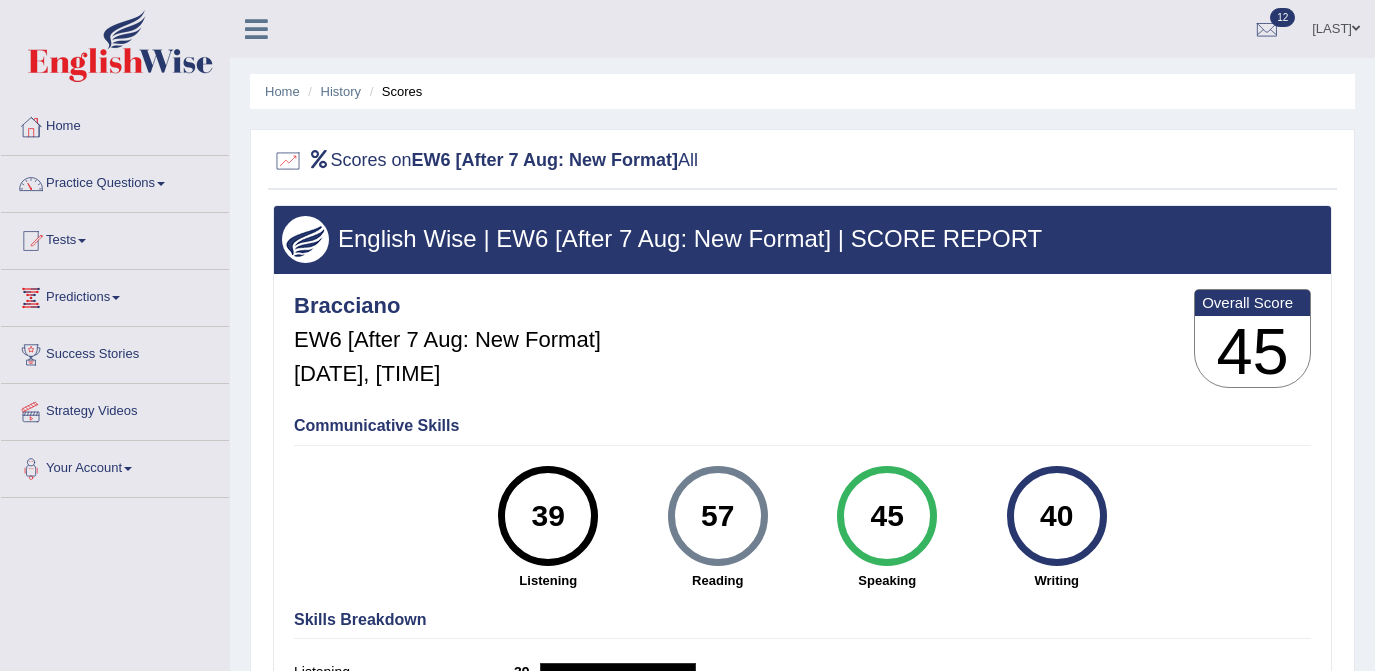scroll, scrollTop: 0, scrollLeft: 0, axis: both 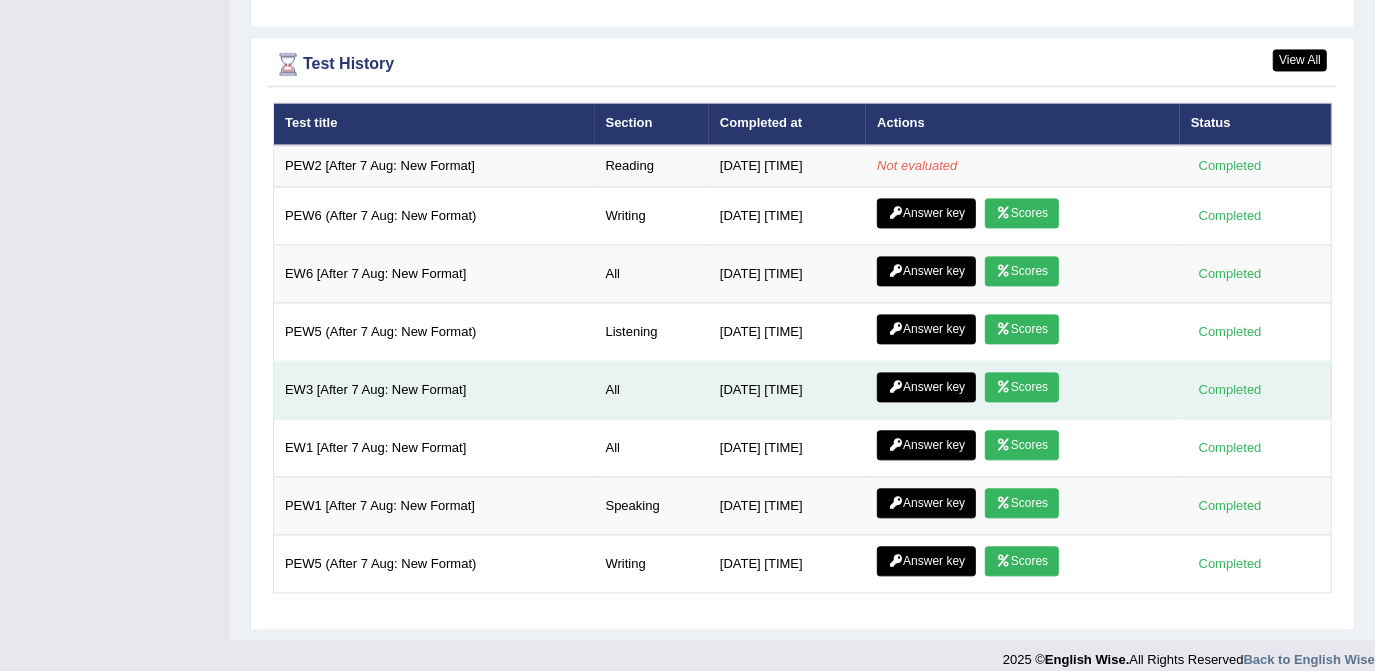 click on "Scores" at bounding box center [1022, 387] 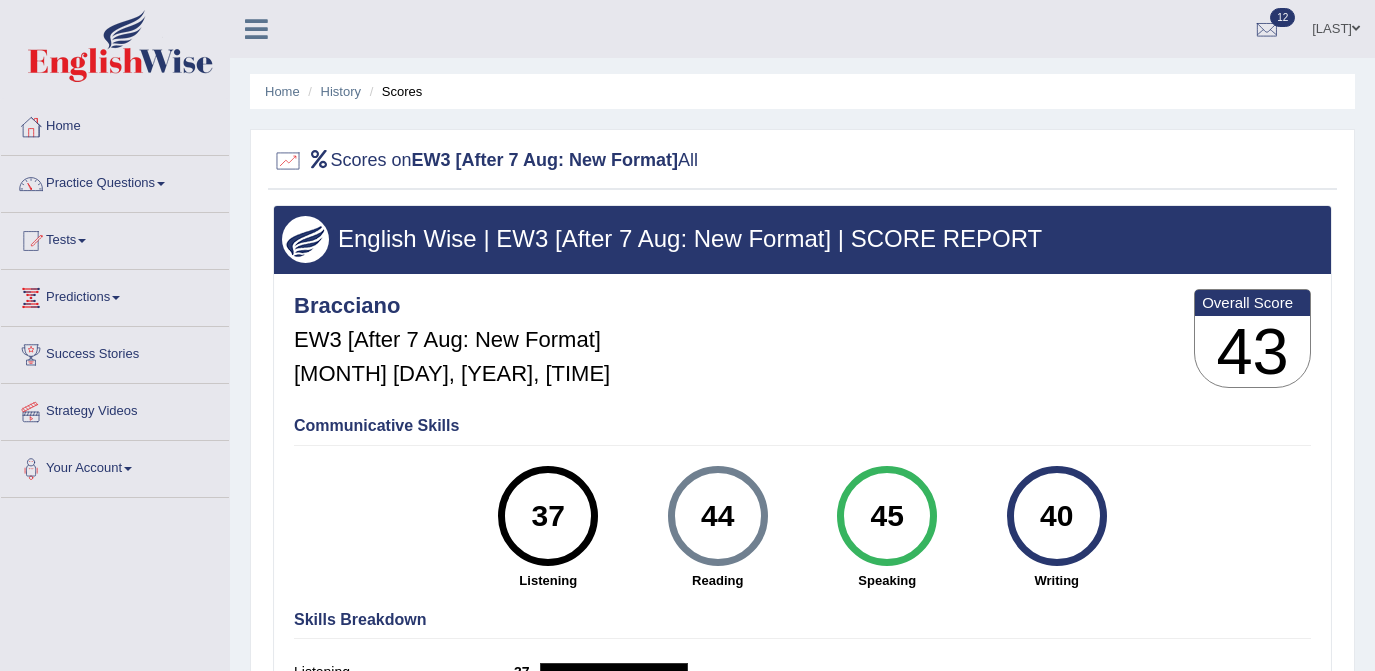 scroll, scrollTop: 0, scrollLeft: 0, axis: both 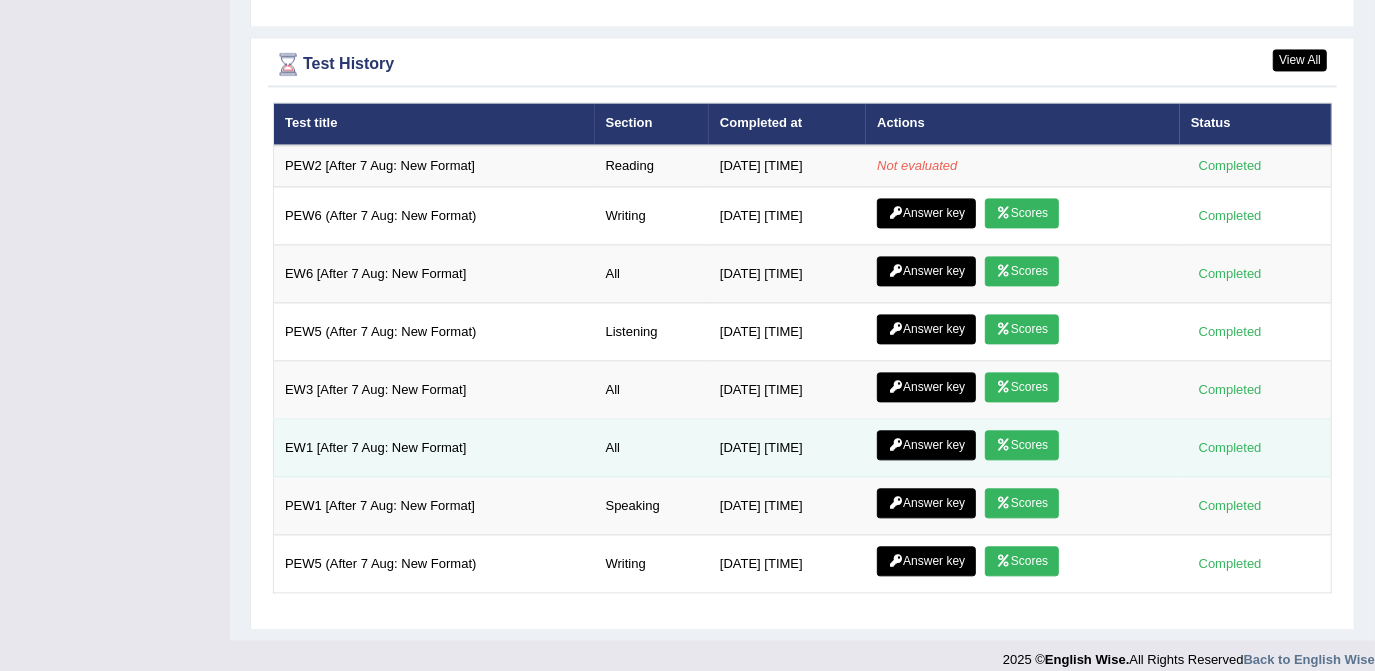 click on "Scores" at bounding box center (1022, 445) 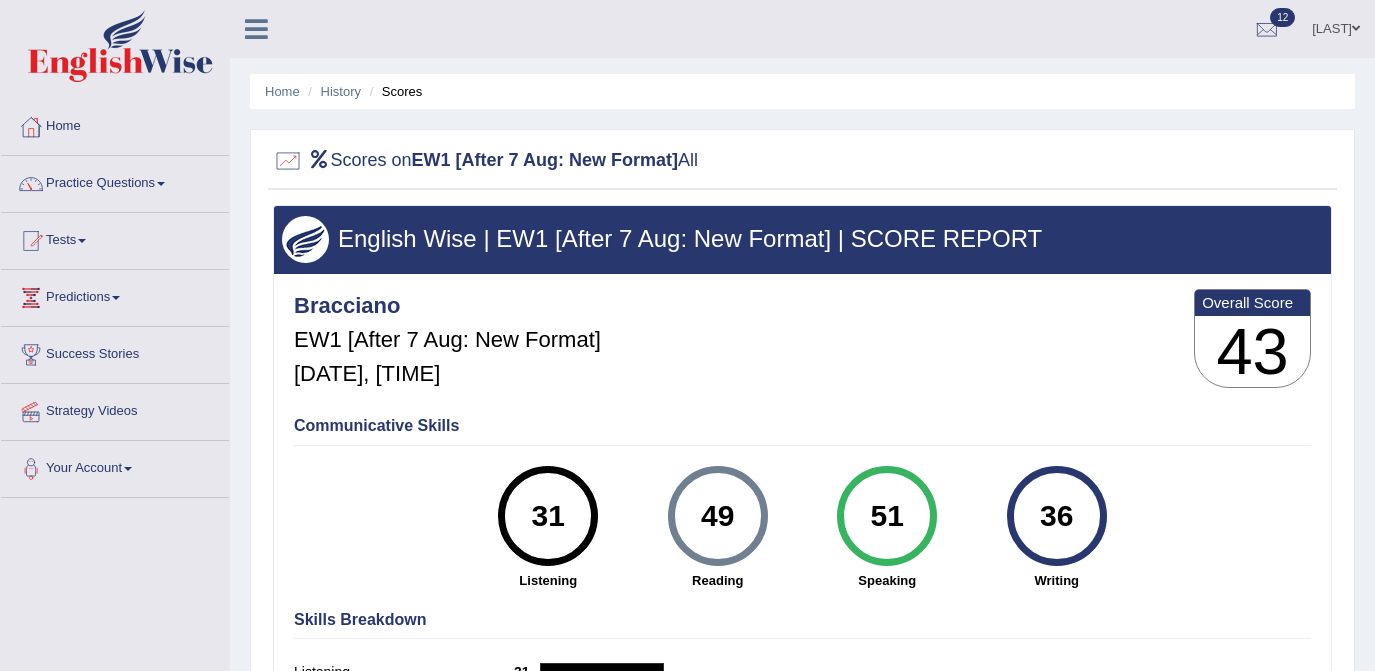 scroll, scrollTop: 0, scrollLeft: 0, axis: both 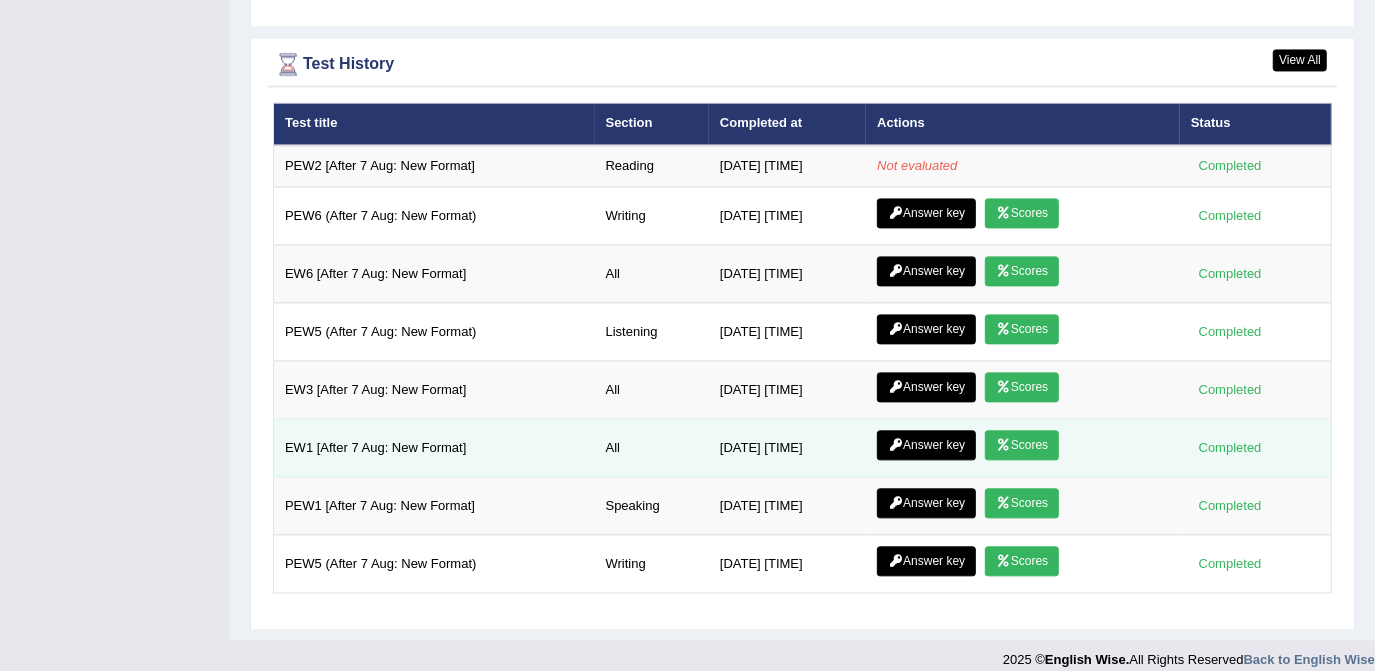 click on "Answer key" at bounding box center [926, 445] 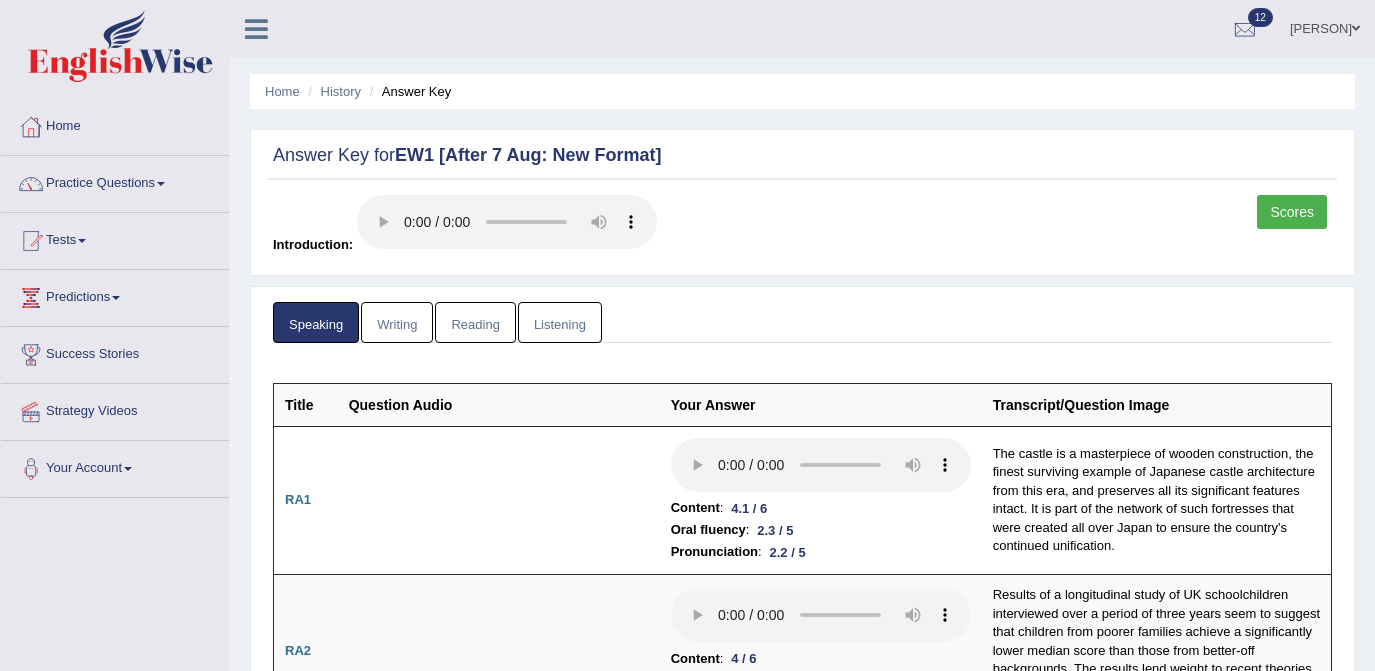scroll, scrollTop: 0, scrollLeft: 0, axis: both 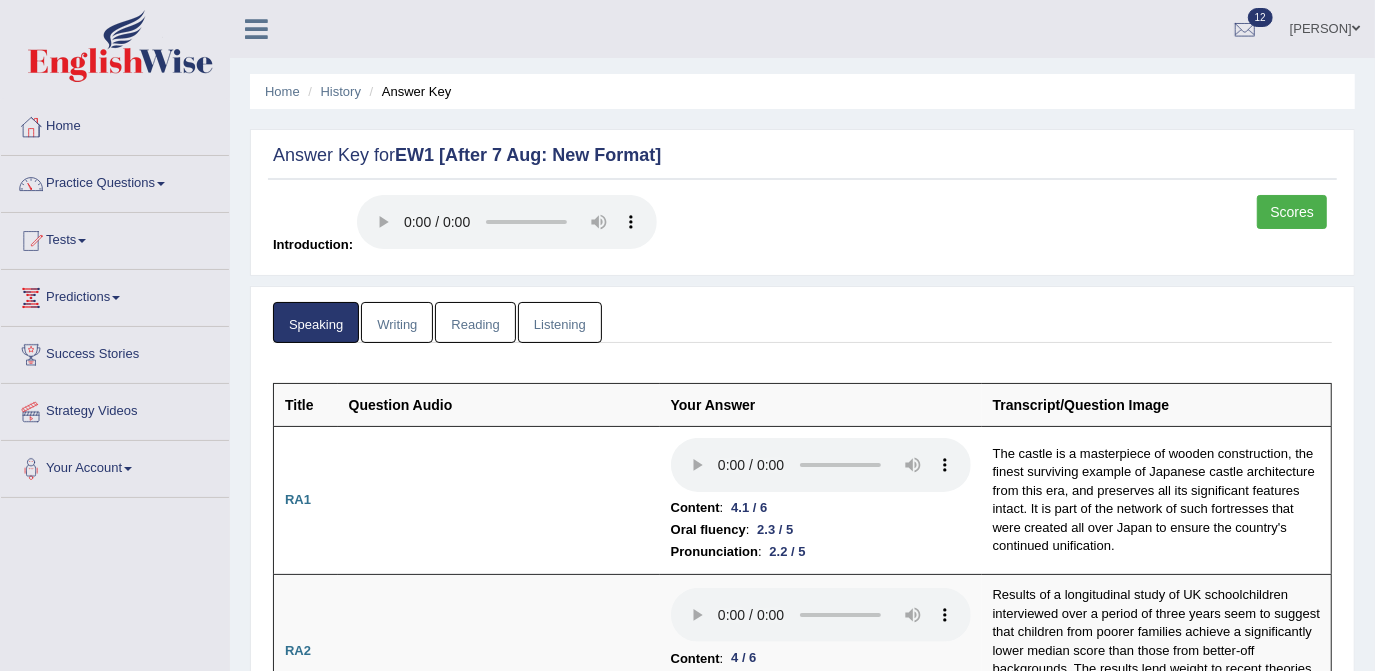 click on "Listening" at bounding box center (560, 322) 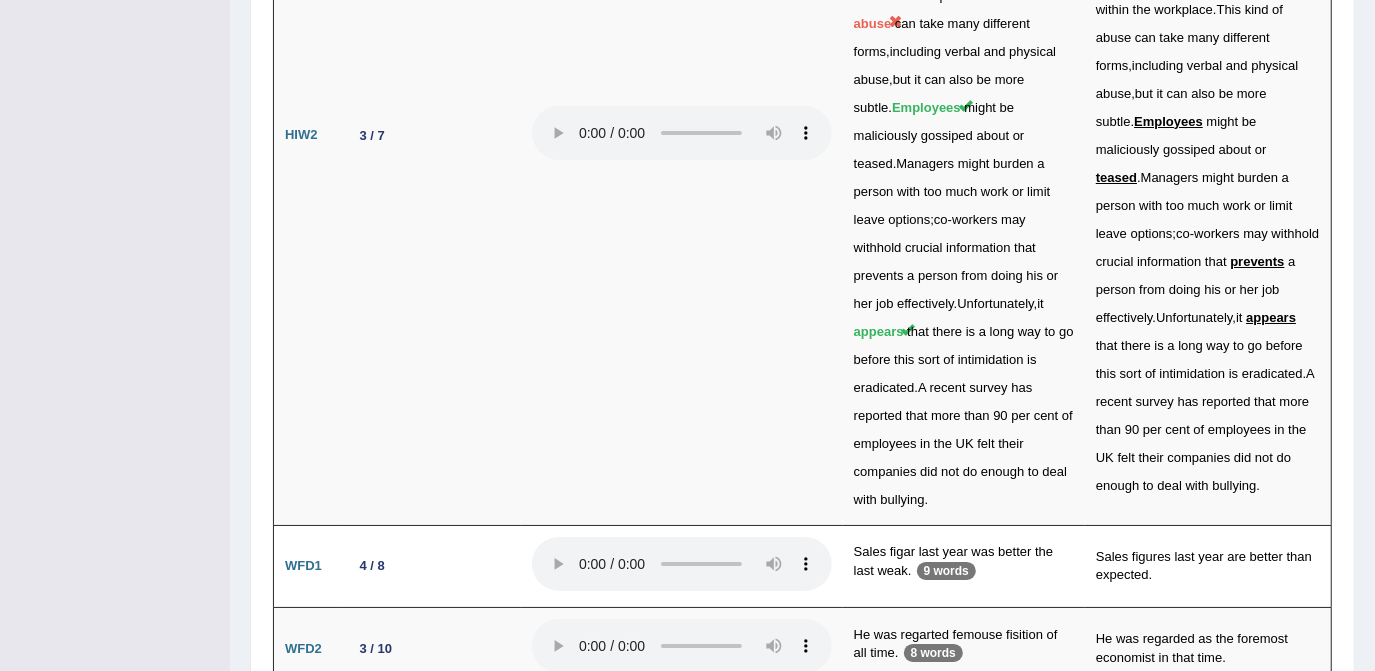 scroll, scrollTop: 4836, scrollLeft: 0, axis: vertical 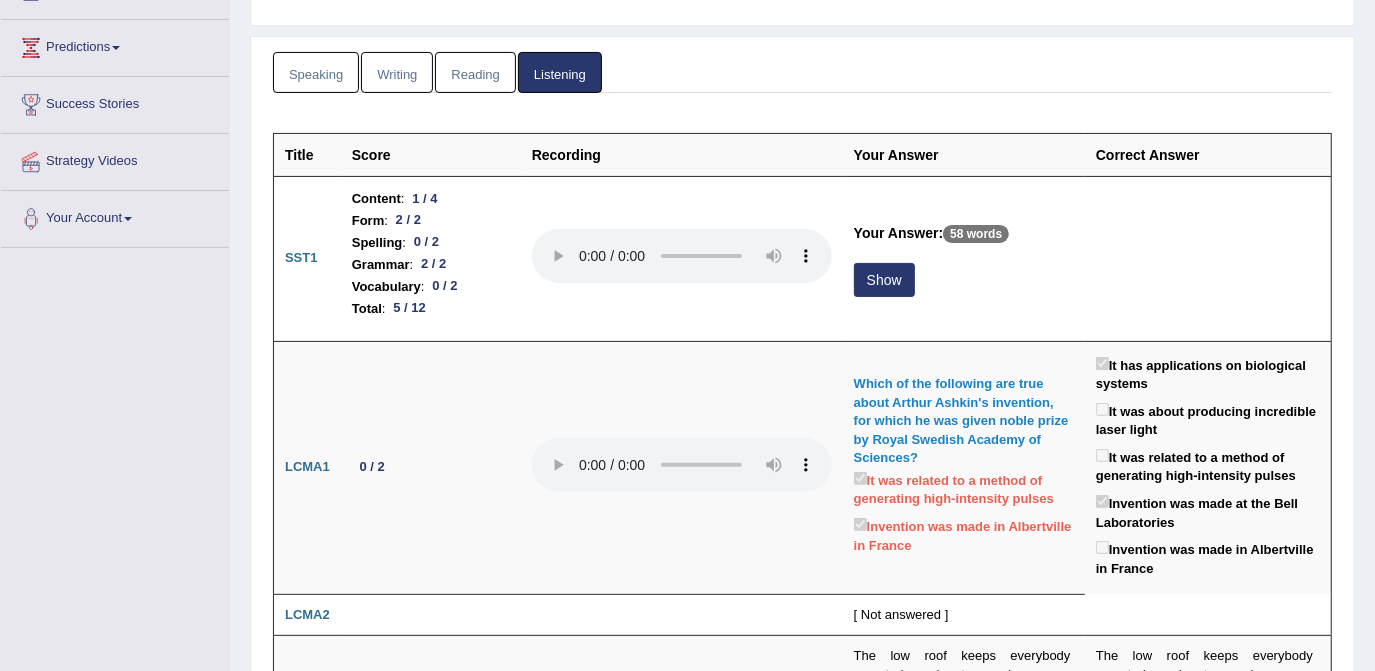 click on "Reading" at bounding box center (475, 72) 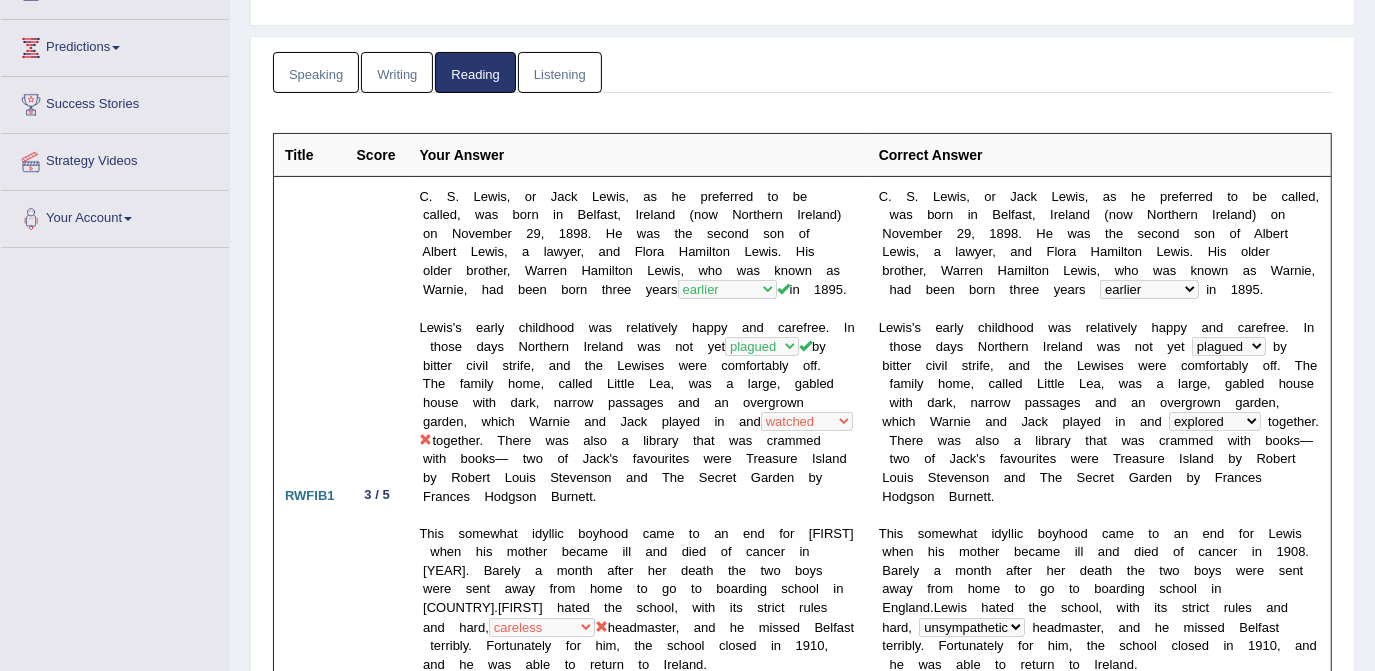 click on "Writing" at bounding box center (397, 72) 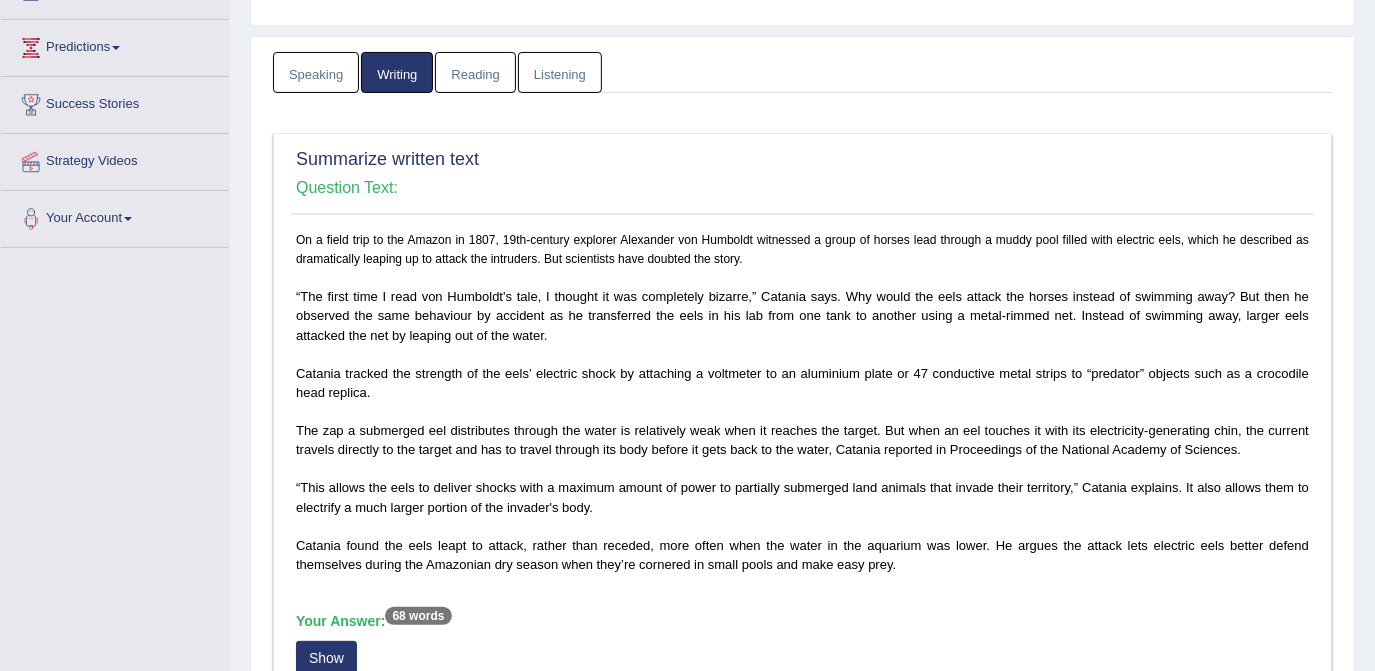 scroll, scrollTop: 0, scrollLeft: 0, axis: both 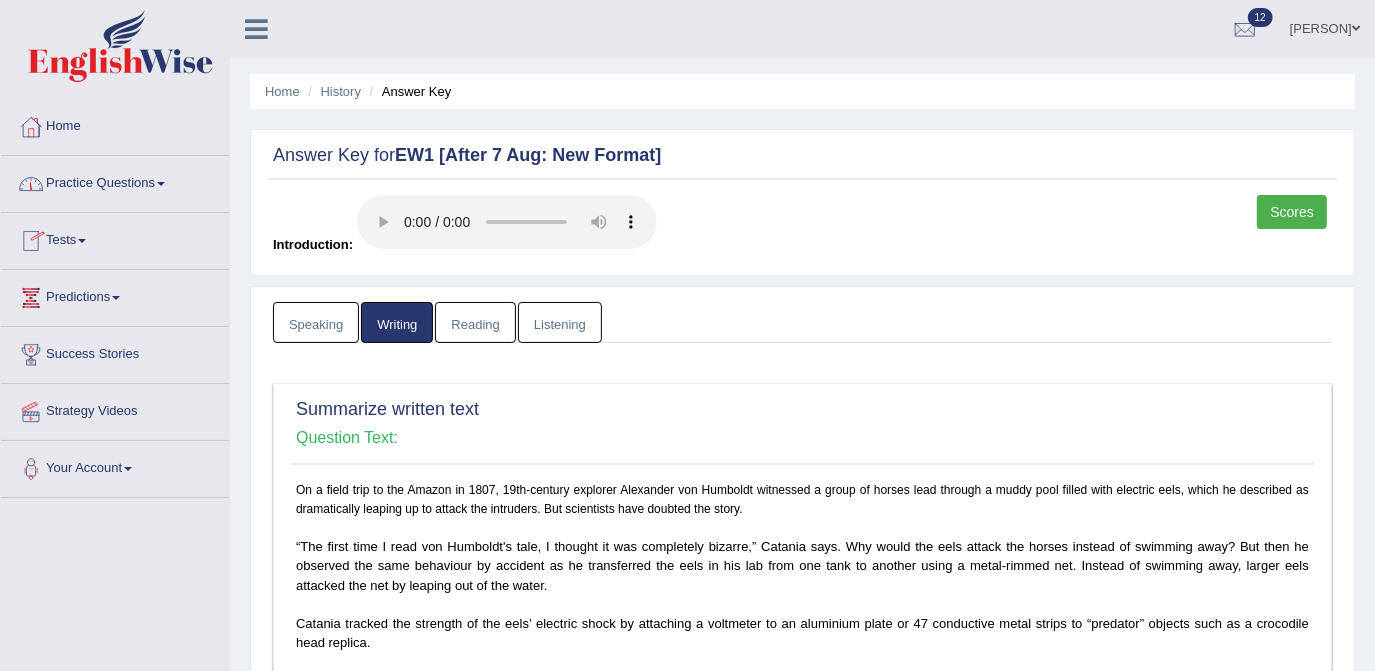 click on "Practice Questions" at bounding box center [115, 181] 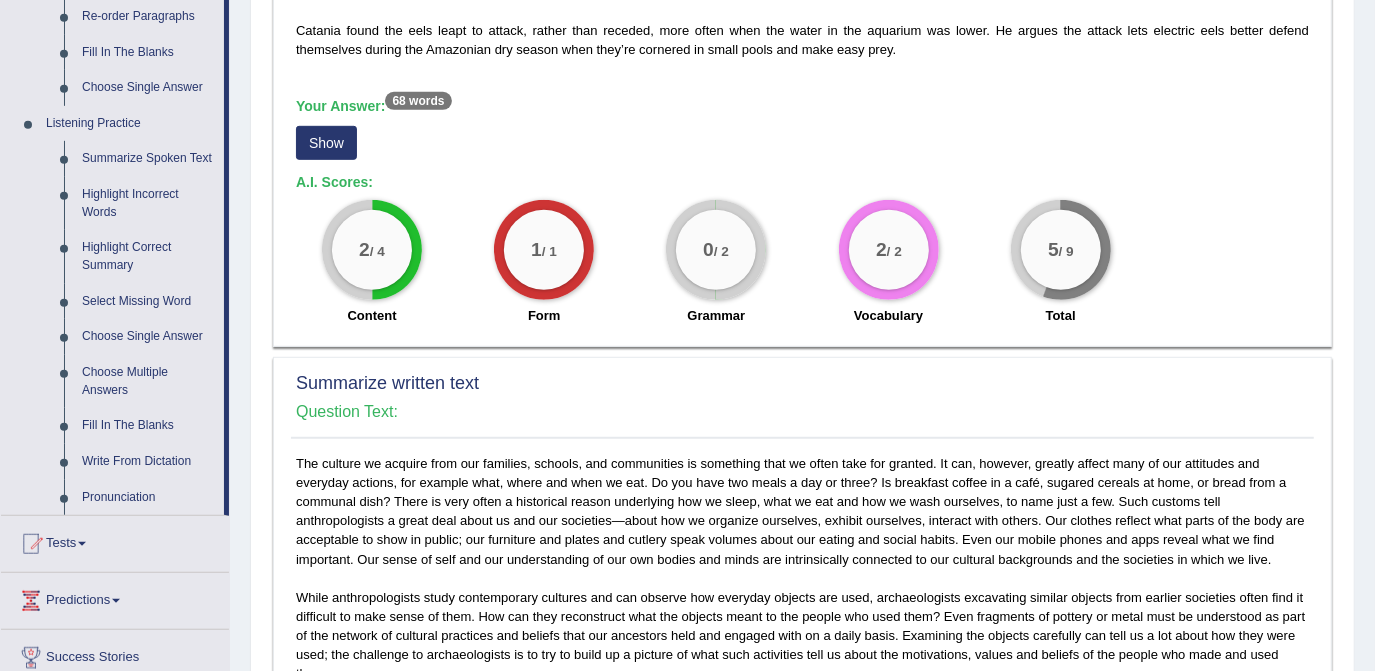 scroll, scrollTop: 770, scrollLeft: 0, axis: vertical 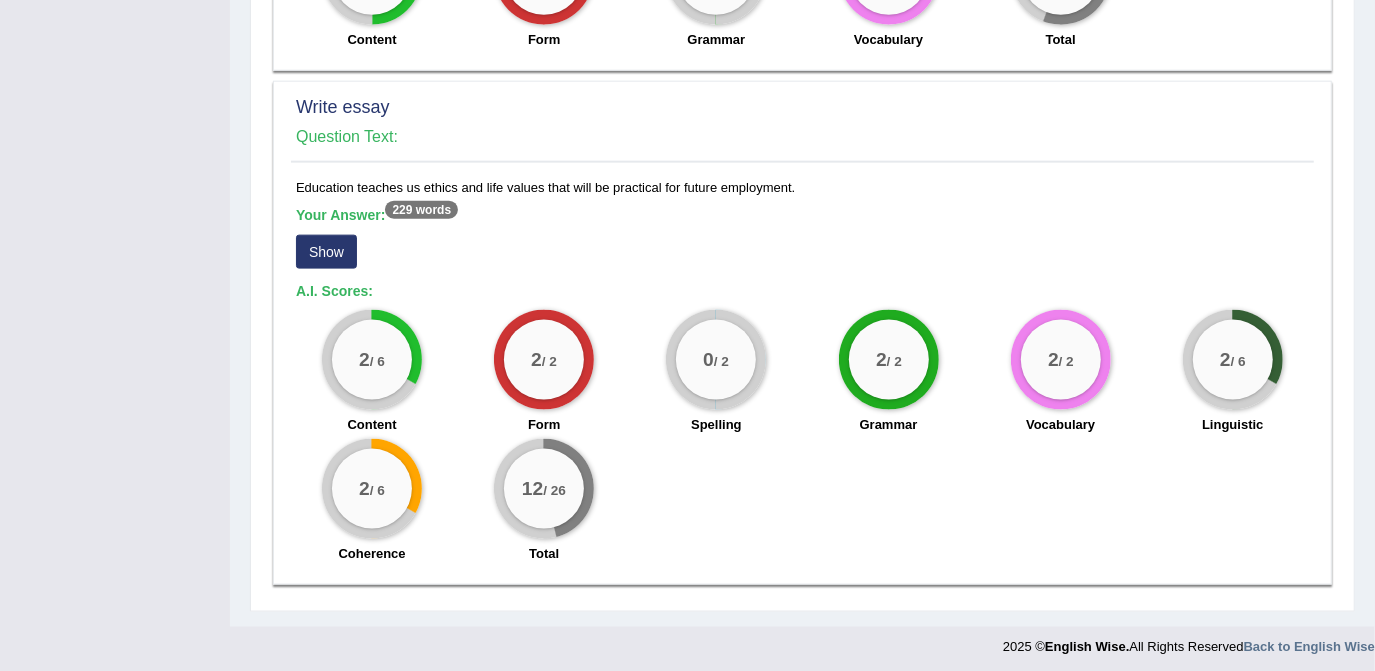 click on "Show" at bounding box center (326, 252) 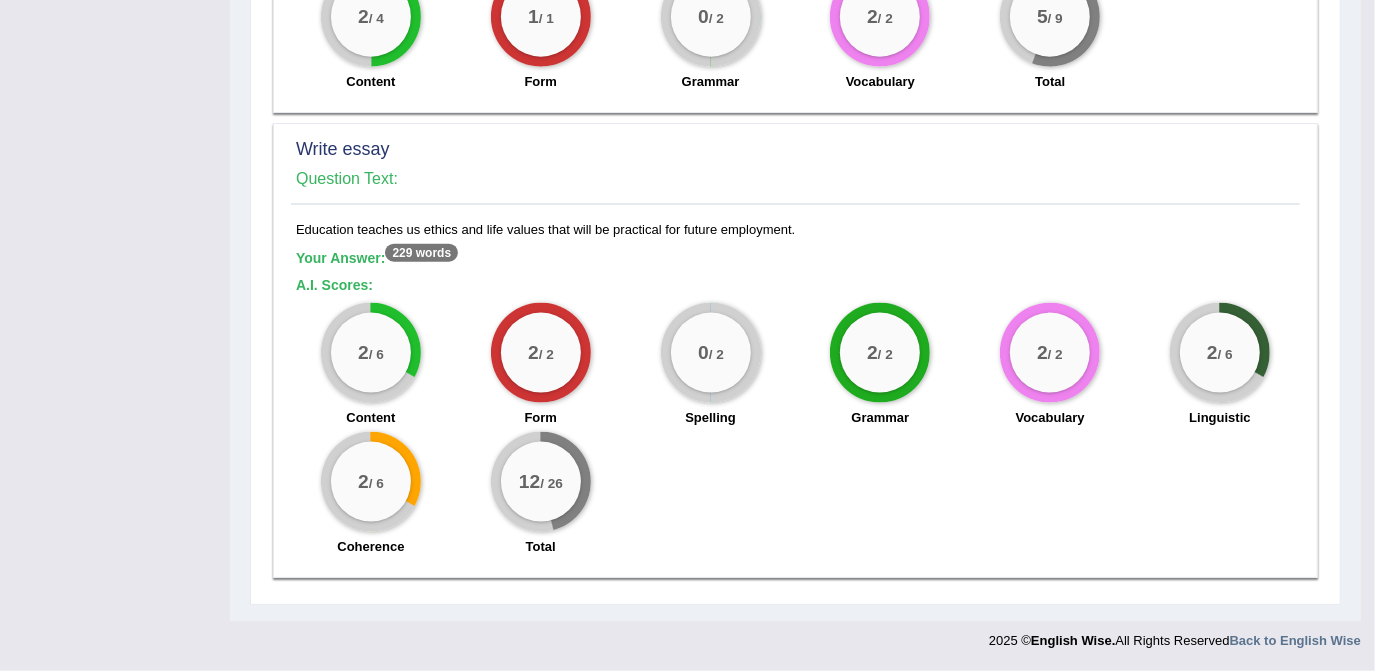 scroll, scrollTop: 1587, scrollLeft: 0, axis: vertical 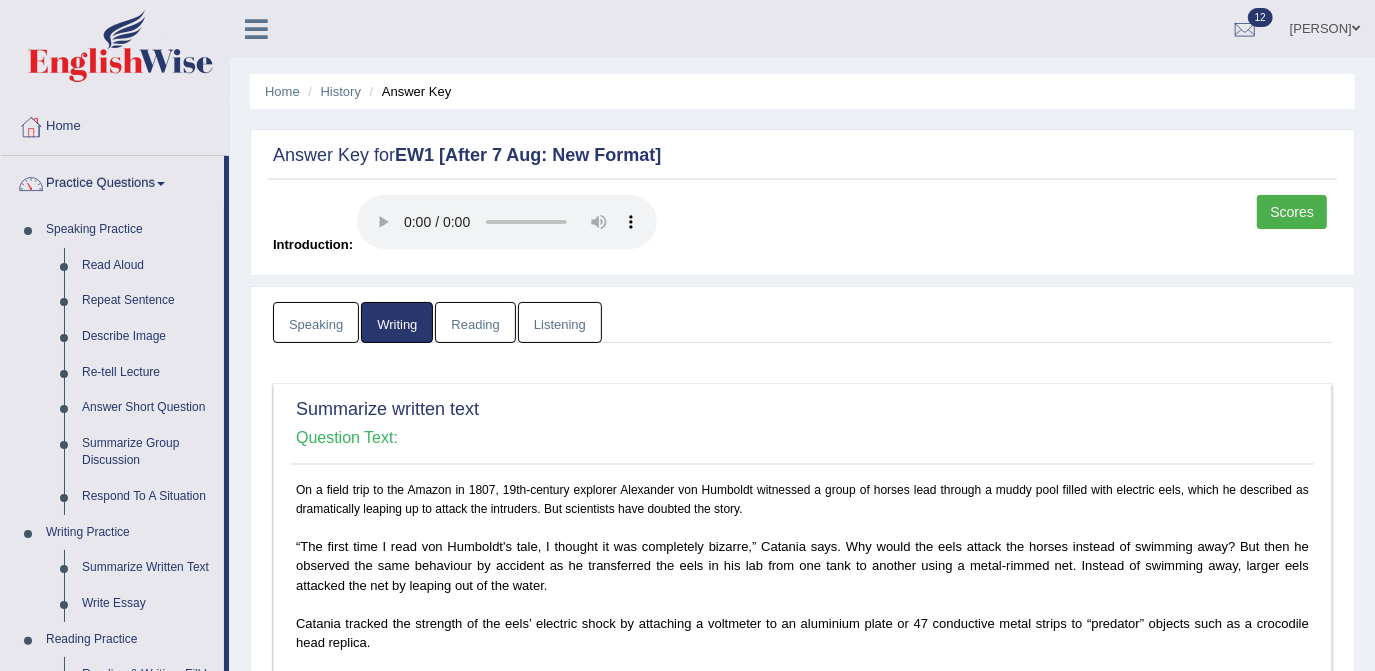 click on "Speaking" at bounding box center (316, 322) 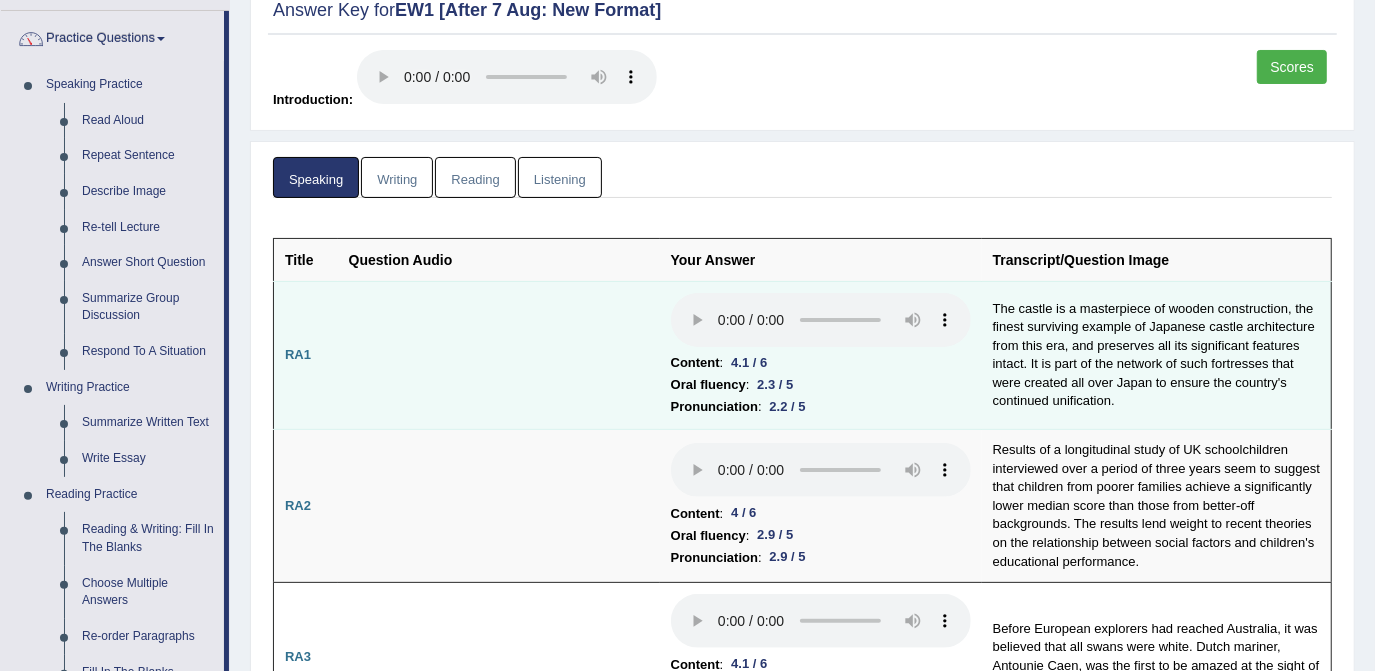 click on "Title Question Audio Your Answer Transcript/Question Image RA1
Content  :  4.1 / 6
Oral fluency  :  2.3 / 5
Pronunciation  :  2.2 / 5
The castle is a masterpiece of wooden construction, the finest surviving example of Japanese castle architecture from this era, and preserves all its significant features intact. It is part of the network of such fortresses that were created all over Japan to ensure the country's continued unification. RA2
Content  :  4 / 6
Oral fluency  :  2.9 / 5
Pronunciation  :  2.9 / 5
RA3
Content  :  4.1 / 6
Oral fluency  :  3.1 / 5  :" at bounding box center (803, 2487) 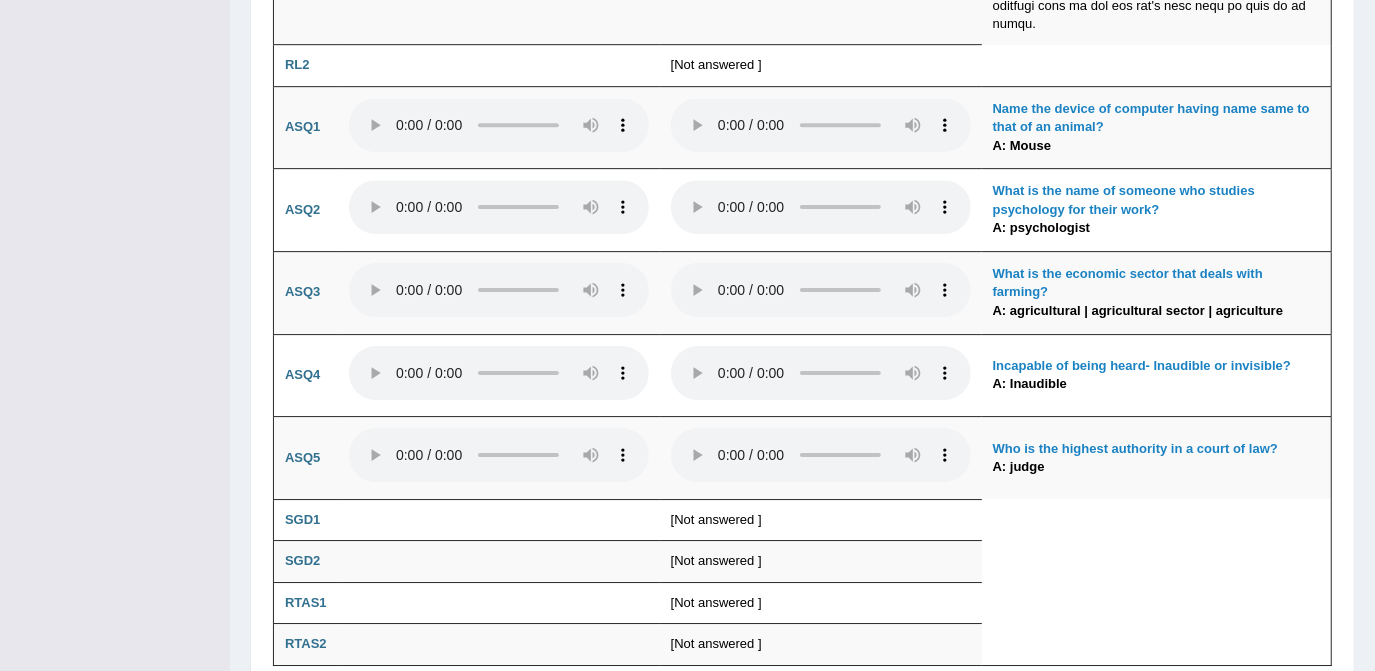 scroll, scrollTop: 4277, scrollLeft: 0, axis: vertical 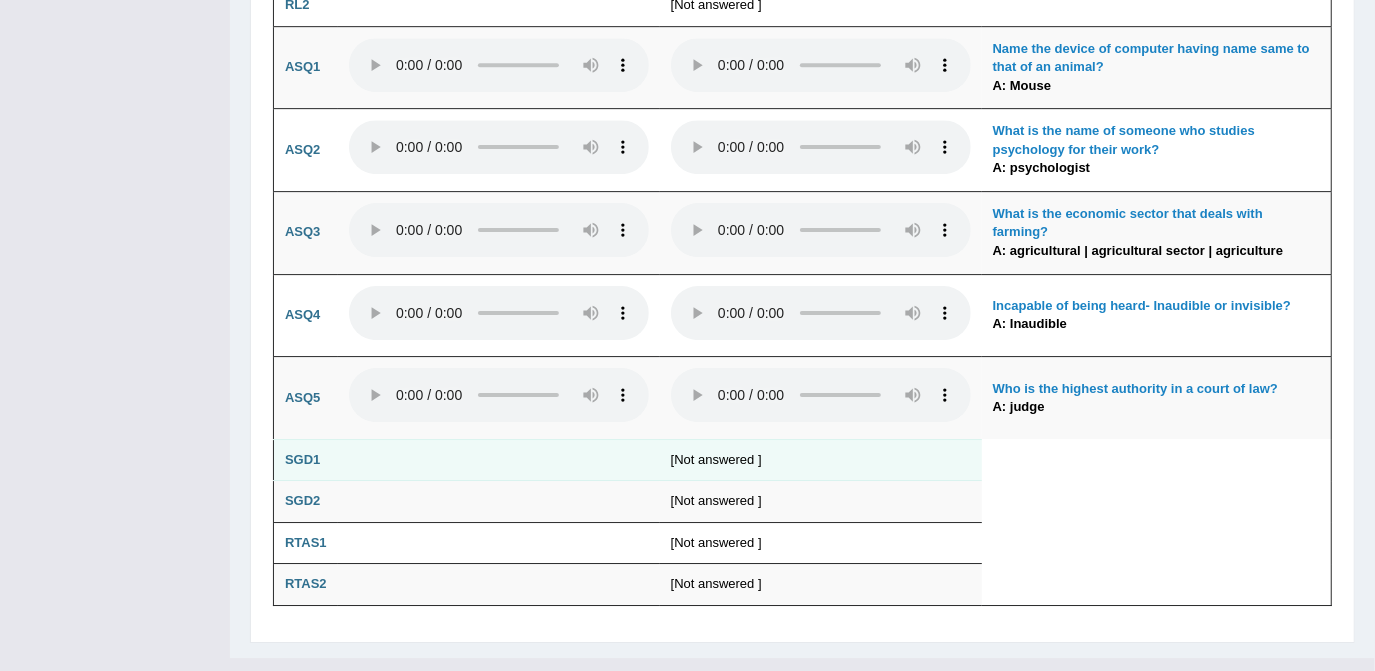 click on "[Not answered ]" at bounding box center [821, 460] 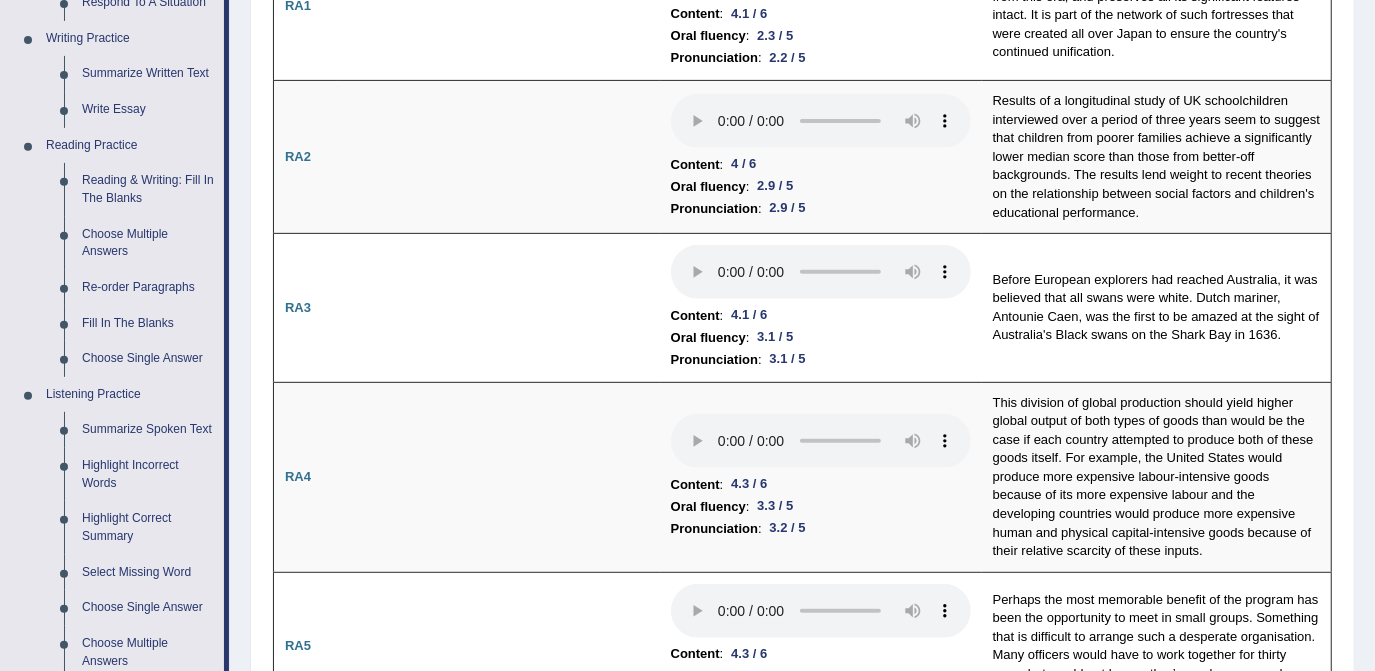 scroll, scrollTop: 0, scrollLeft: 0, axis: both 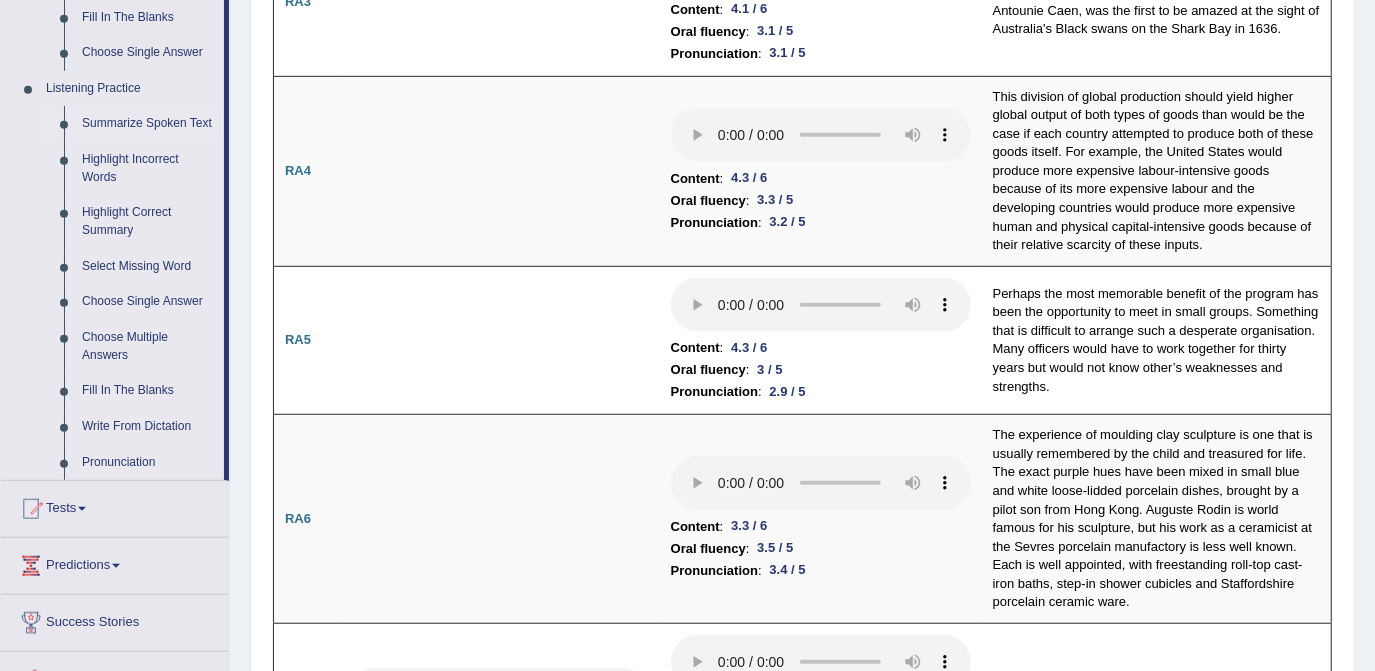 click on "Summarize Spoken Text" at bounding box center (148, 124) 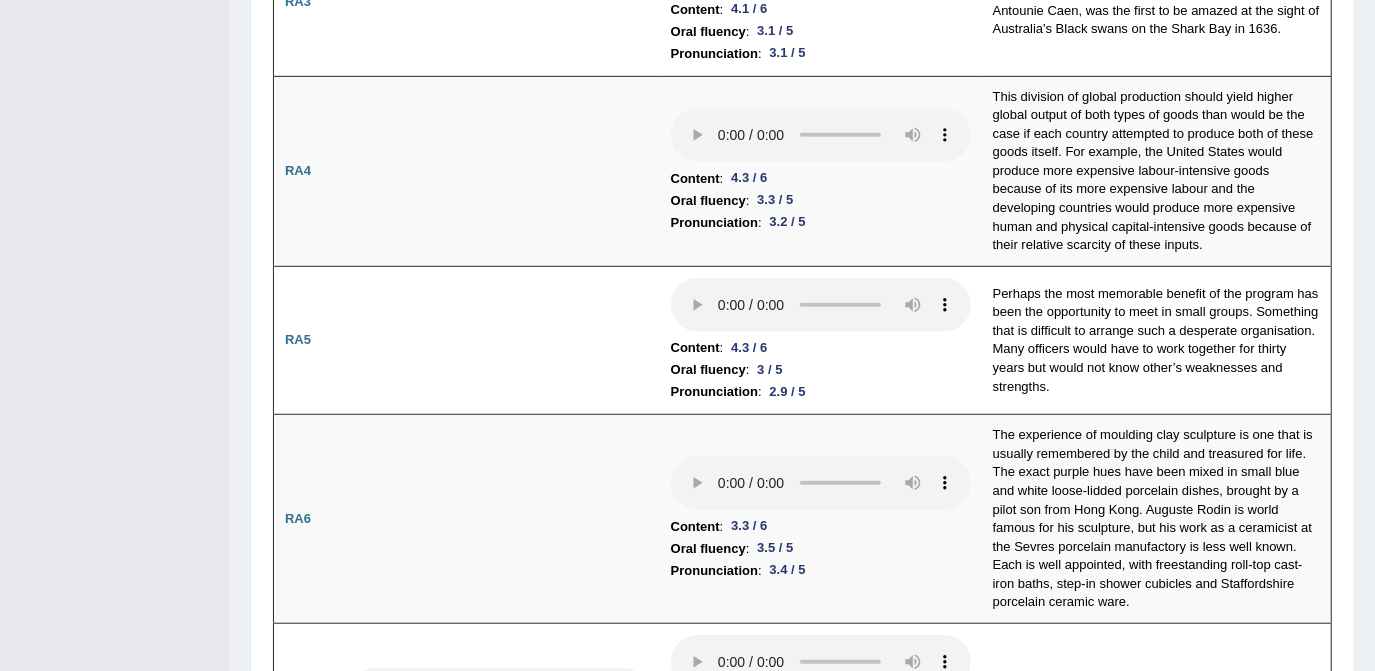 scroll, scrollTop: 333, scrollLeft: 0, axis: vertical 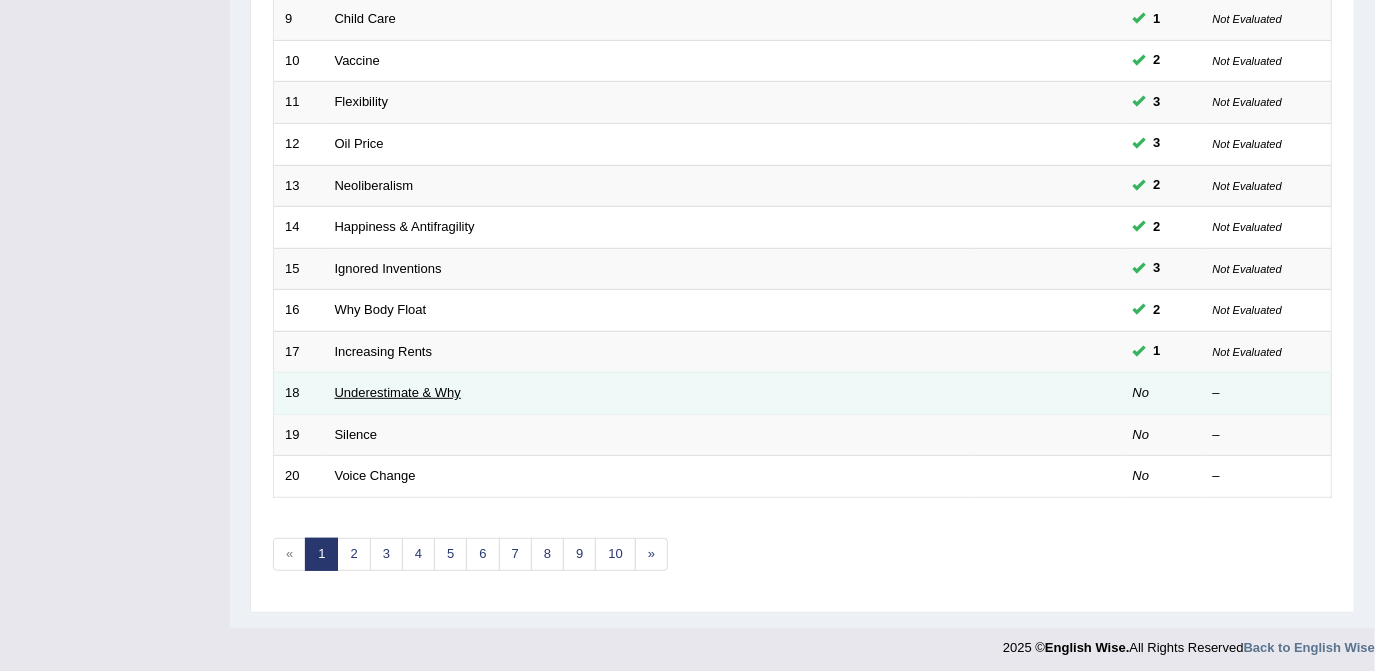 click on "Underestimate & Why" at bounding box center (398, 392) 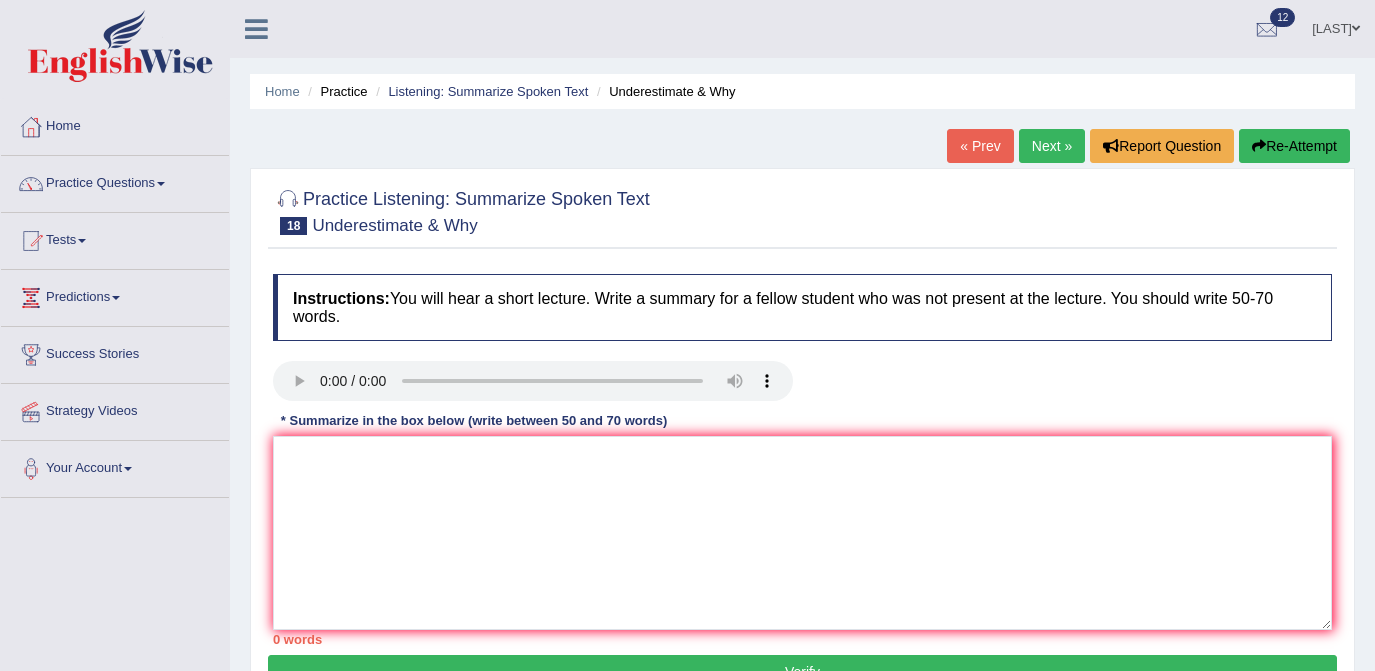 scroll, scrollTop: 0, scrollLeft: 0, axis: both 